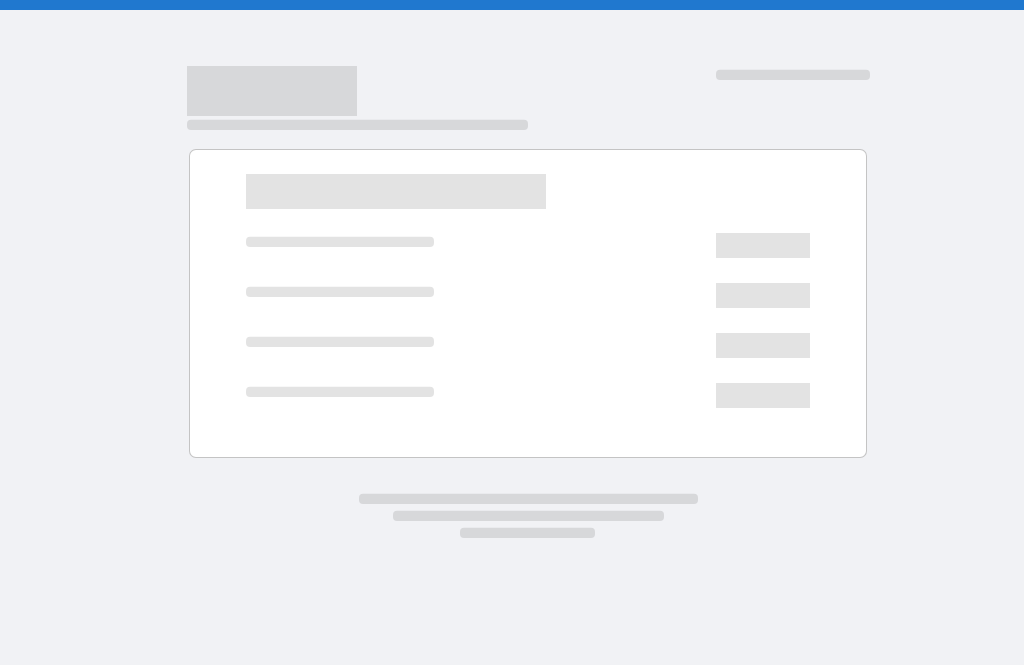 scroll, scrollTop: 0, scrollLeft: 0, axis: both 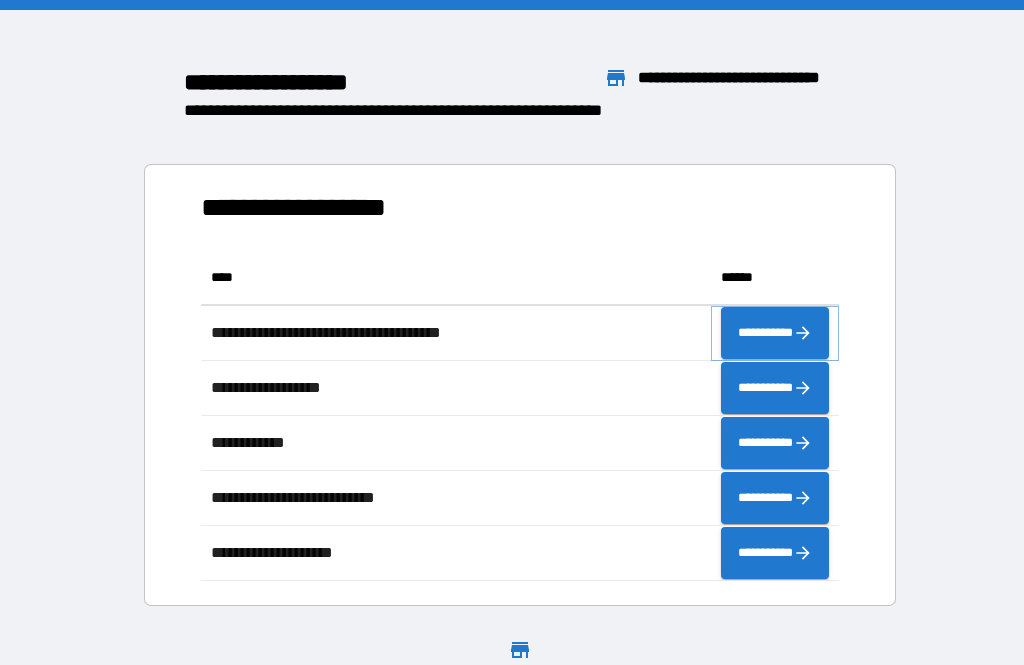 click on "**********" at bounding box center [775, 333] 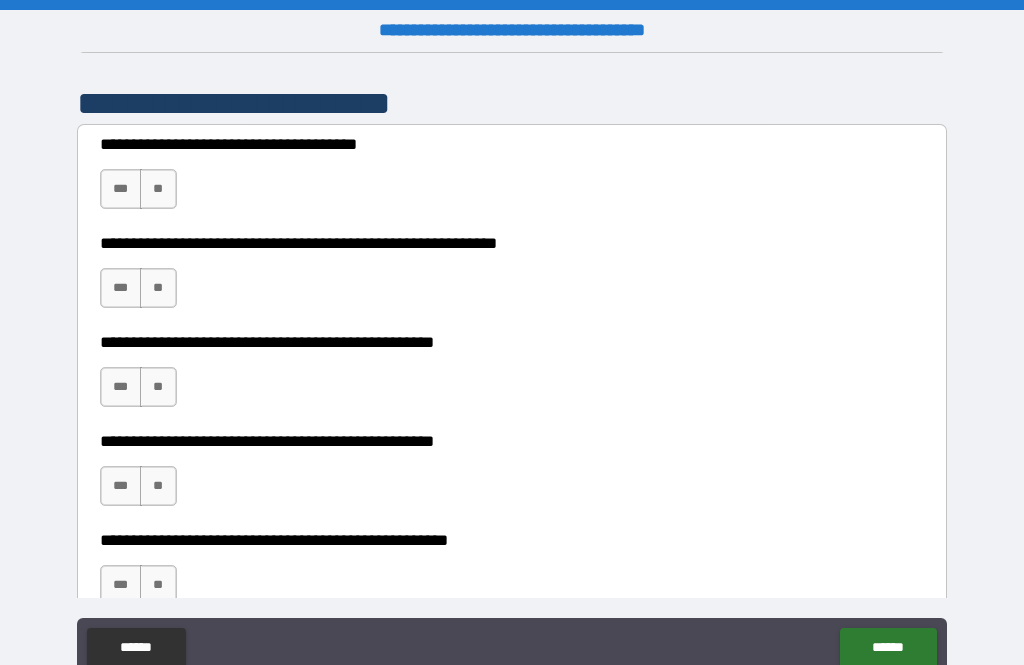 scroll, scrollTop: 395, scrollLeft: 0, axis: vertical 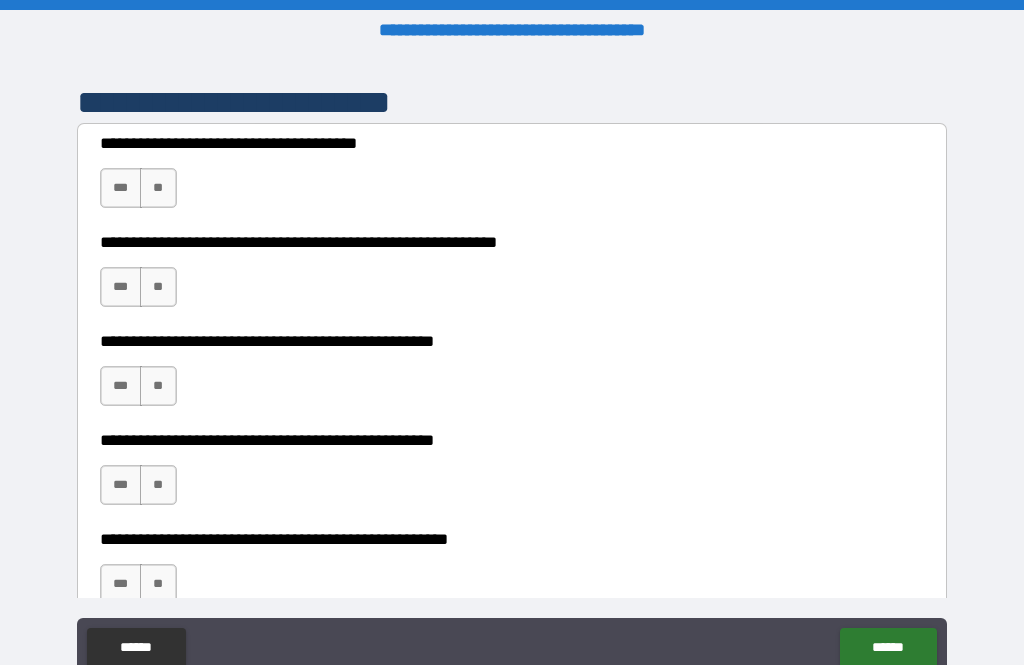 click on "**" at bounding box center [158, 188] 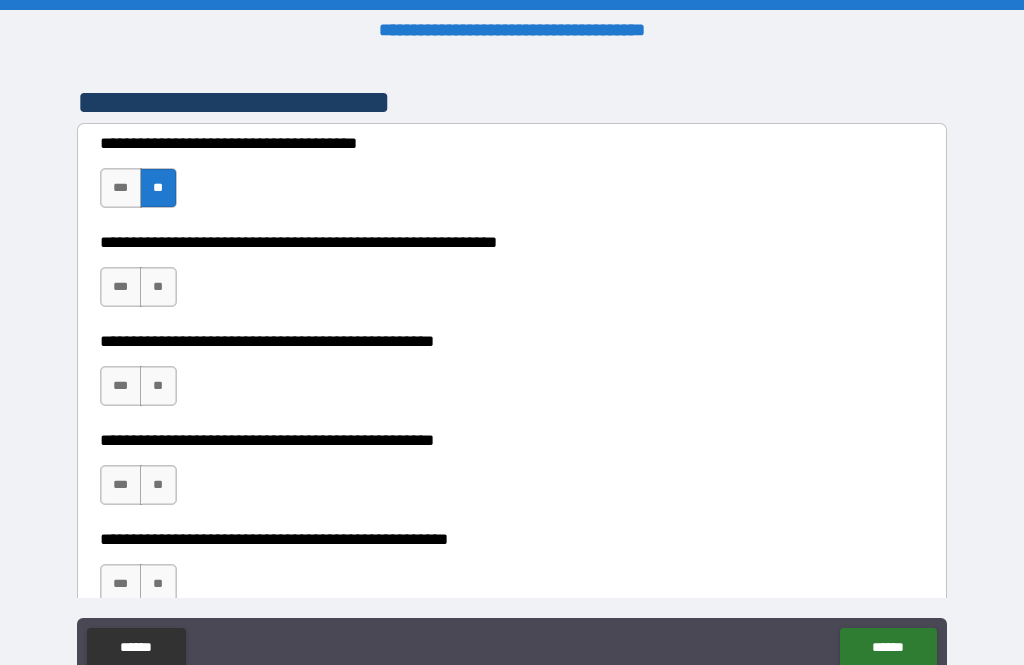 click on "**" at bounding box center [158, 287] 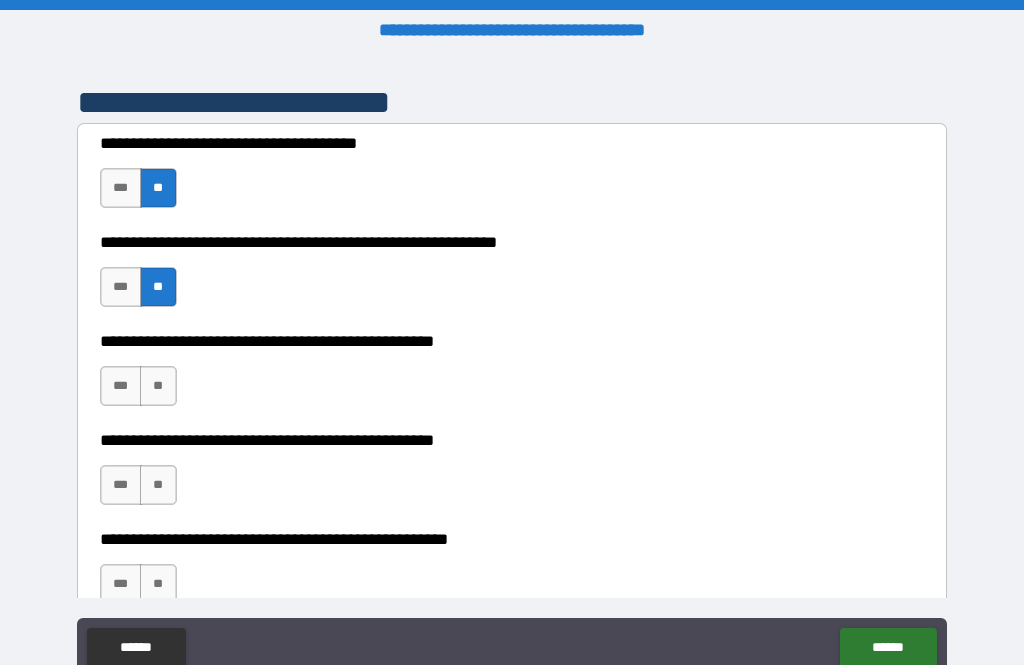click on "**" at bounding box center [158, 386] 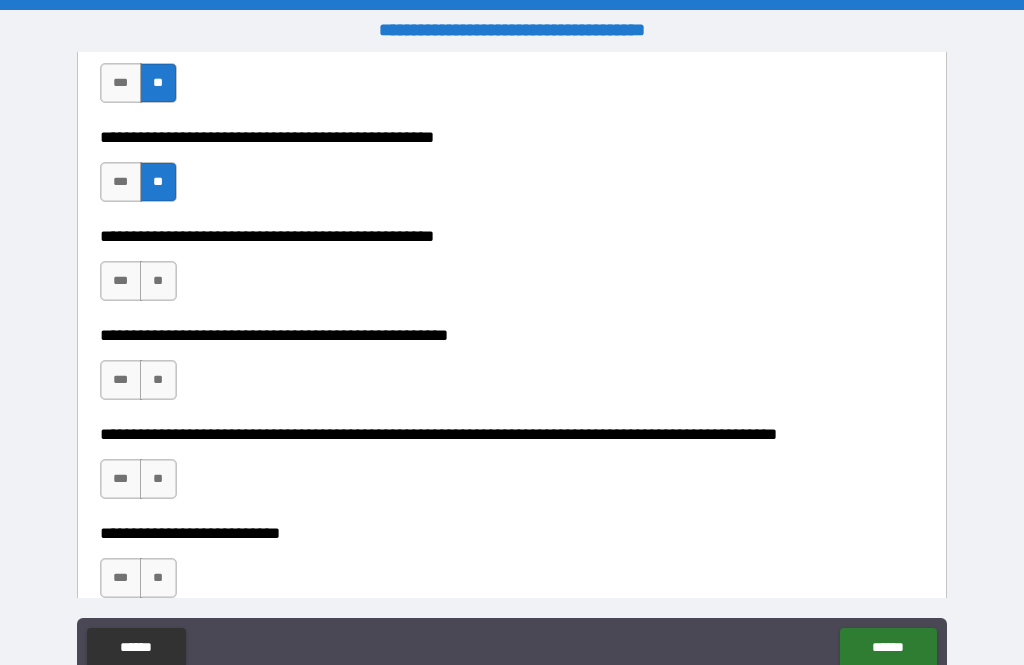 scroll, scrollTop: 602, scrollLeft: 0, axis: vertical 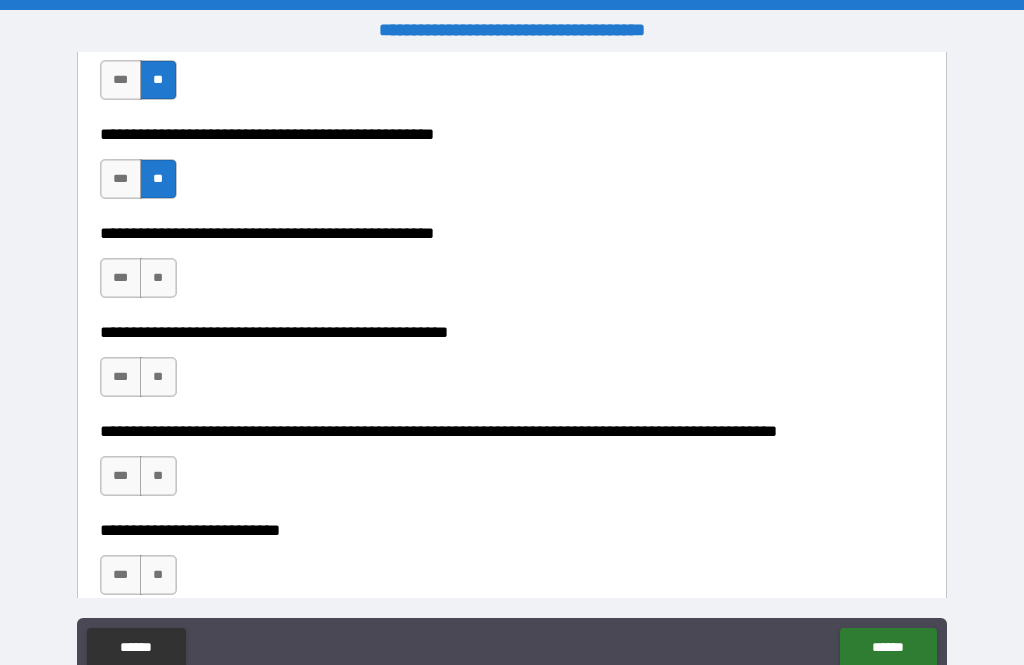 click on "**" at bounding box center [158, 278] 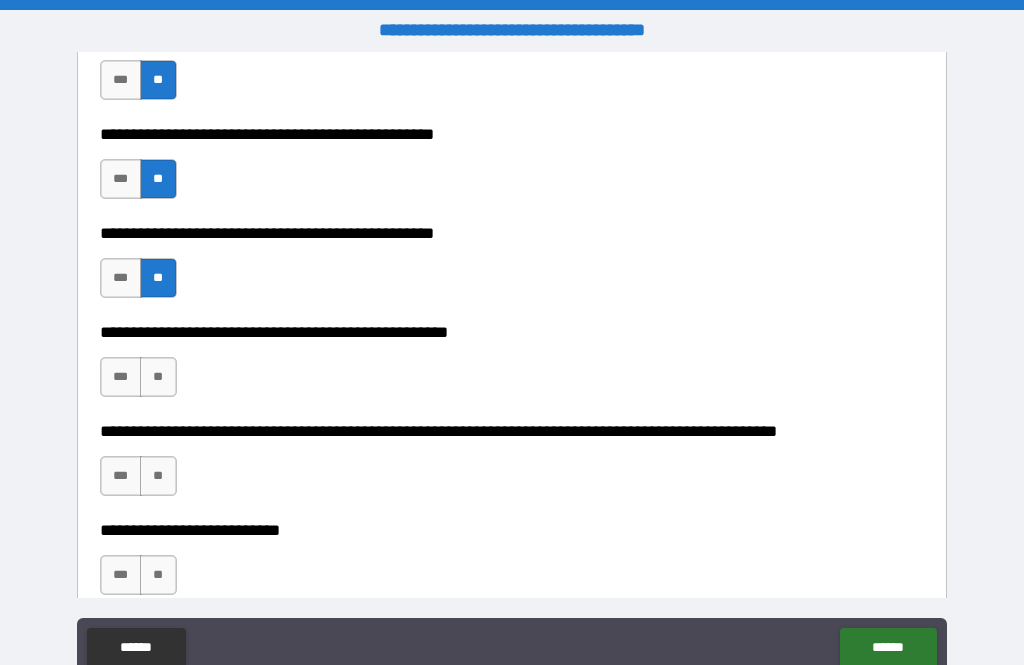 click on "**" at bounding box center [158, 377] 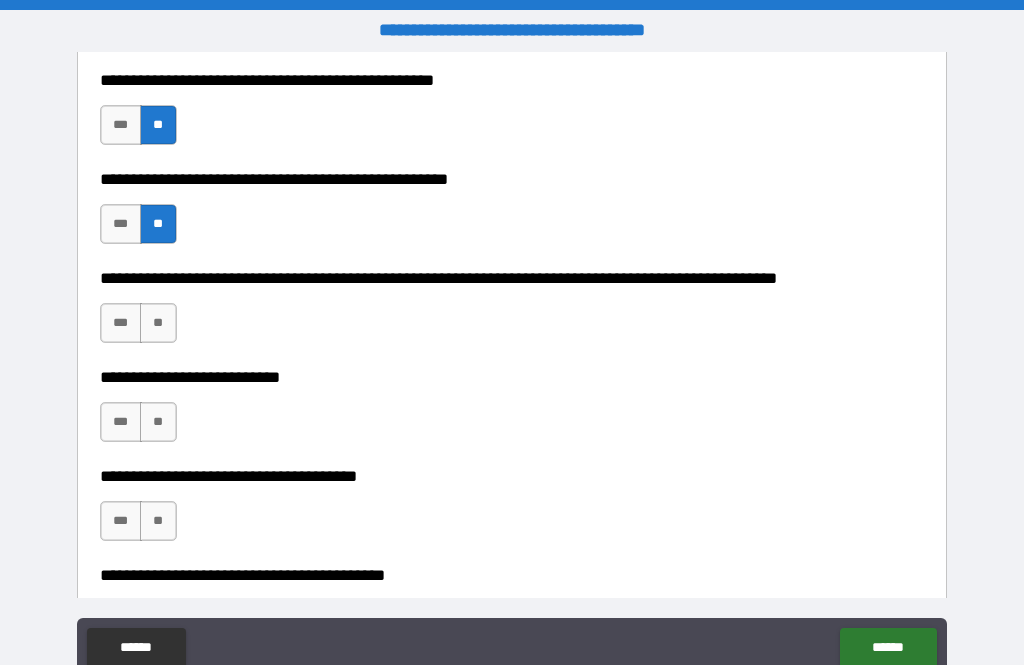 scroll, scrollTop: 768, scrollLeft: 0, axis: vertical 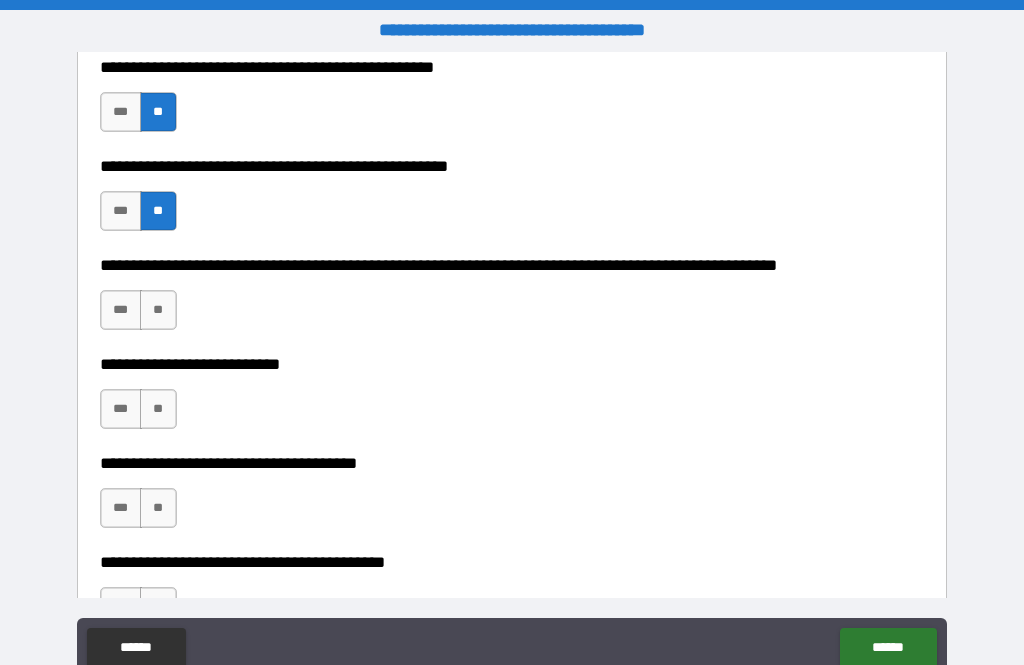 click on "**" at bounding box center (158, 310) 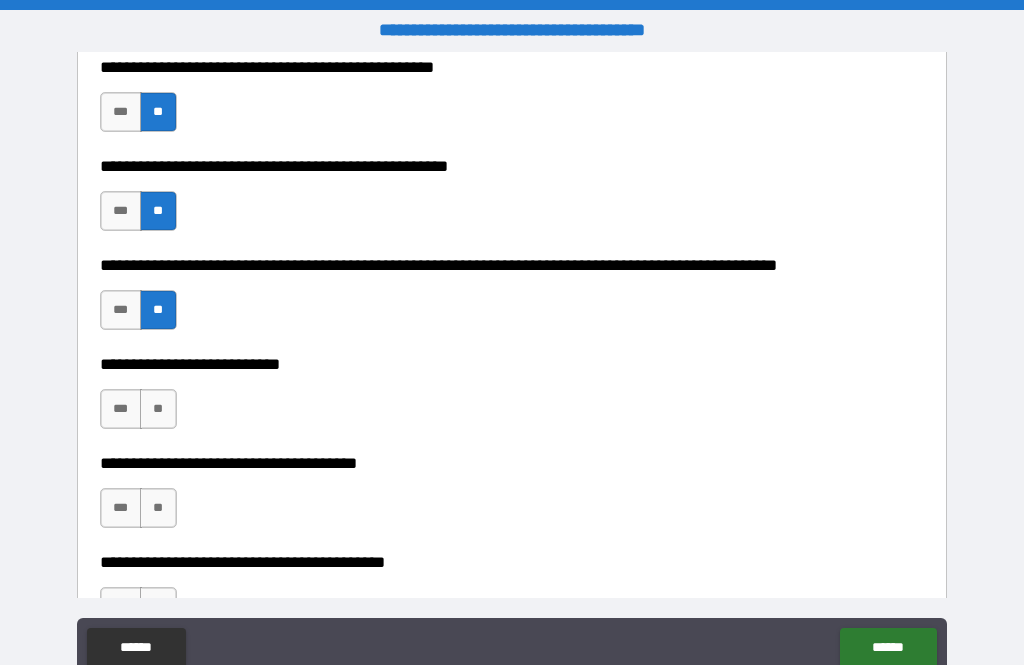 click on "**" at bounding box center [158, 409] 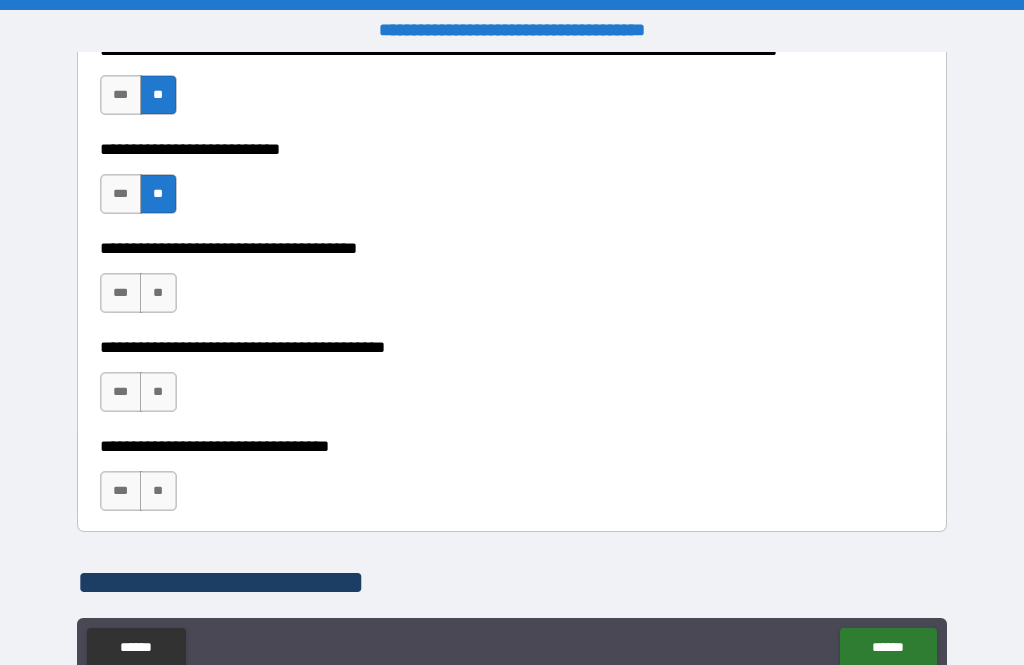 scroll, scrollTop: 988, scrollLeft: 0, axis: vertical 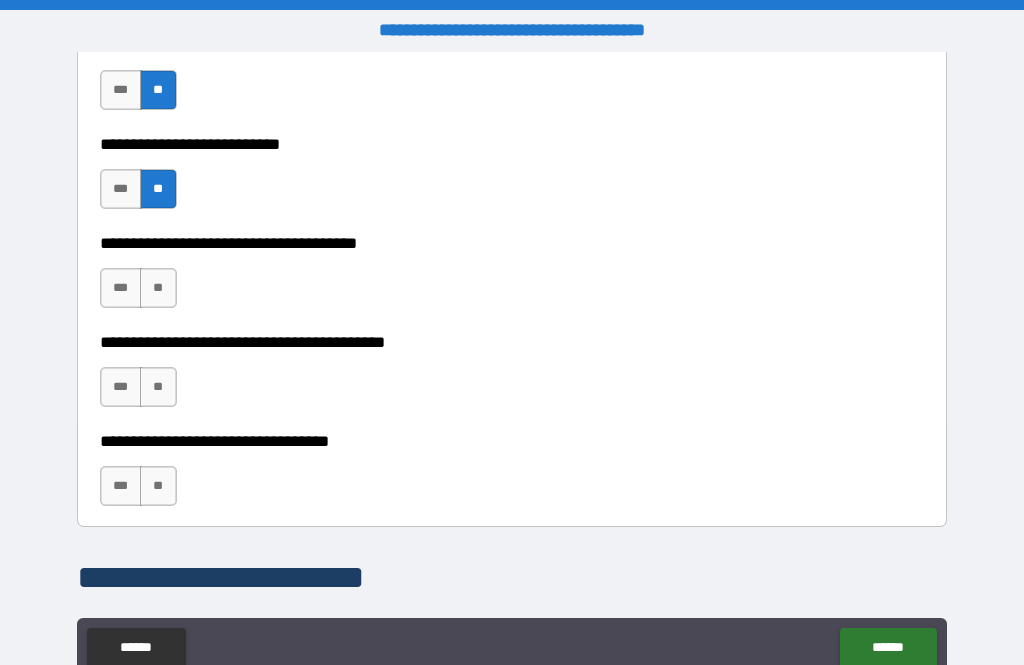 click on "**" at bounding box center [158, 486] 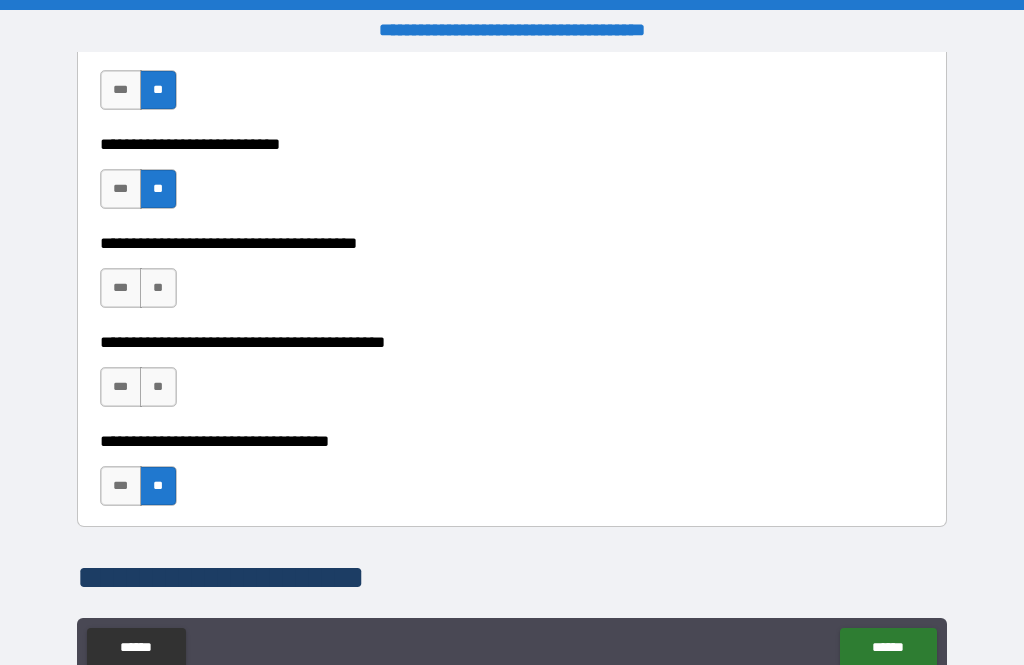 click on "**" at bounding box center (158, 288) 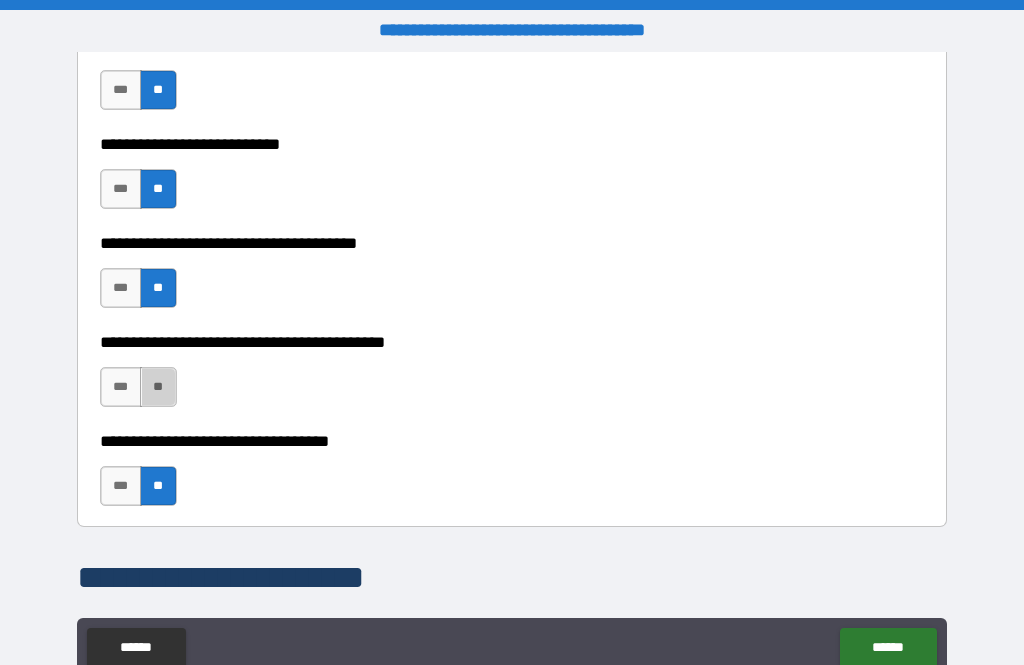 click on "**" at bounding box center [158, 387] 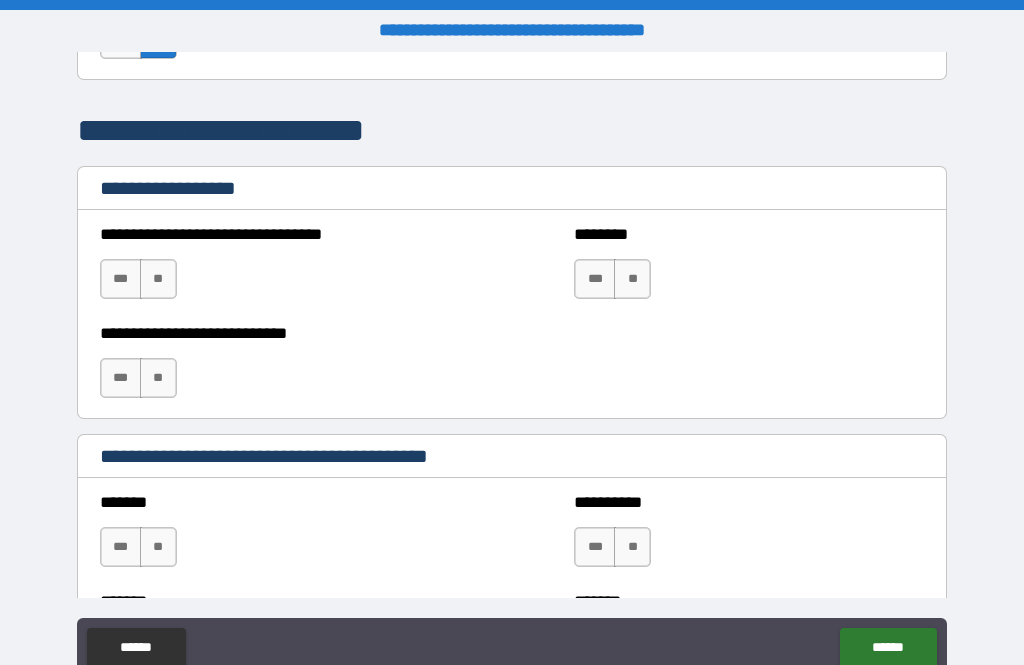 scroll, scrollTop: 1433, scrollLeft: 0, axis: vertical 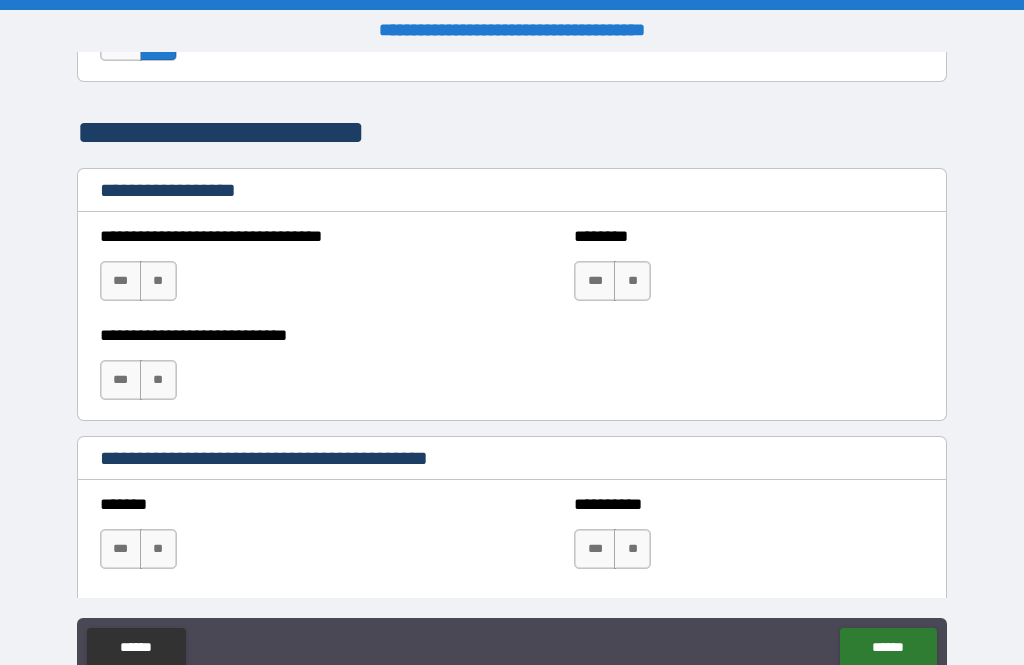 click on "**" at bounding box center (158, 281) 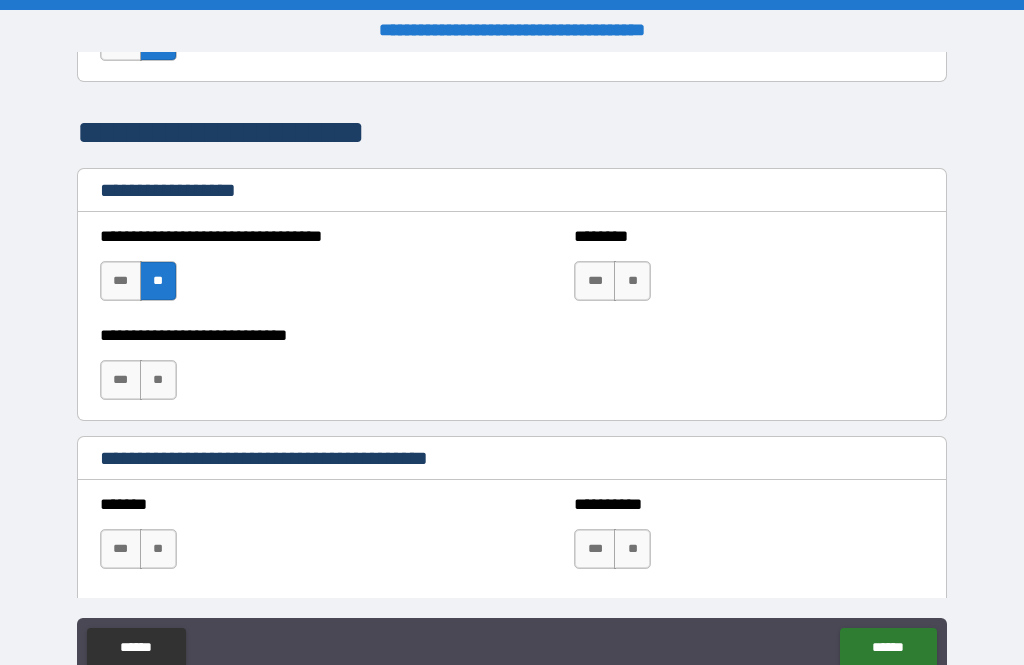 click on "**" at bounding box center (632, 281) 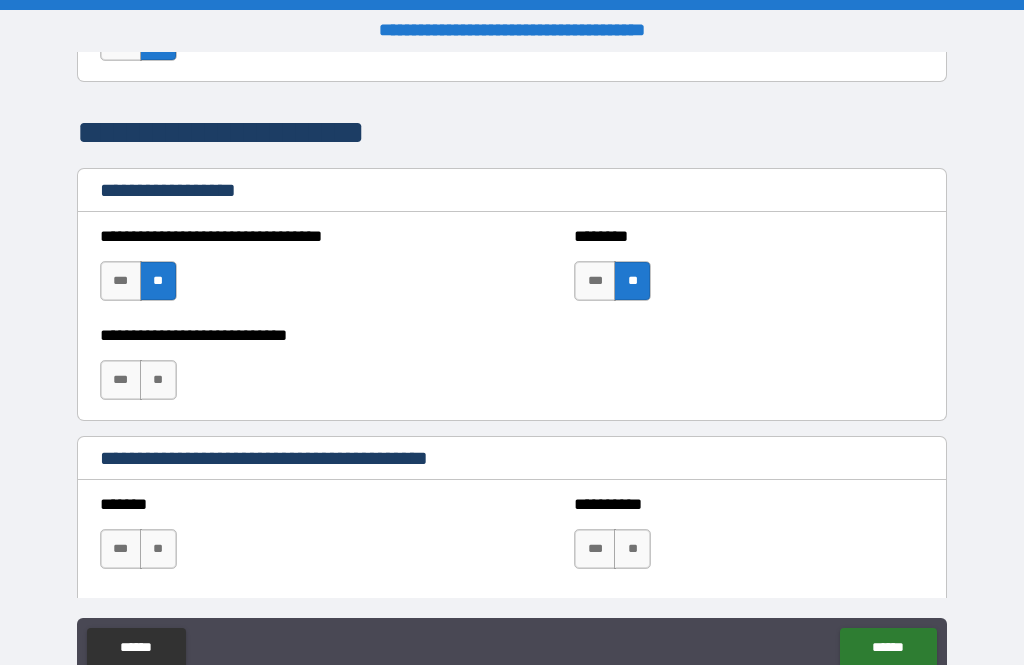 click on "**" at bounding box center [158, 380] 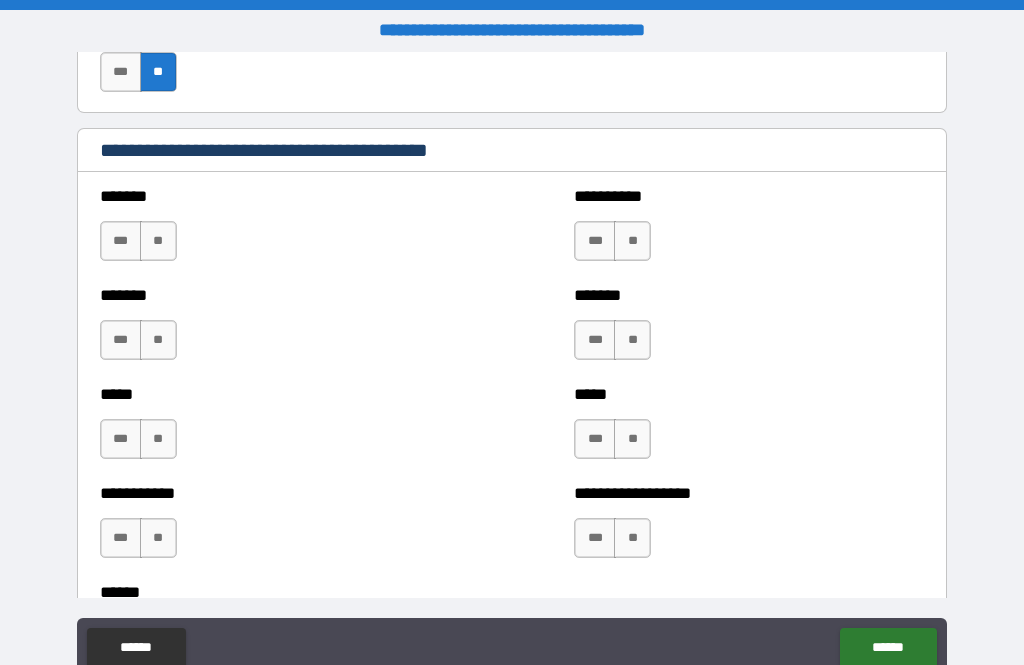 scroll, scrollTop: 1741, scrollLeft: 0, axis: vertical 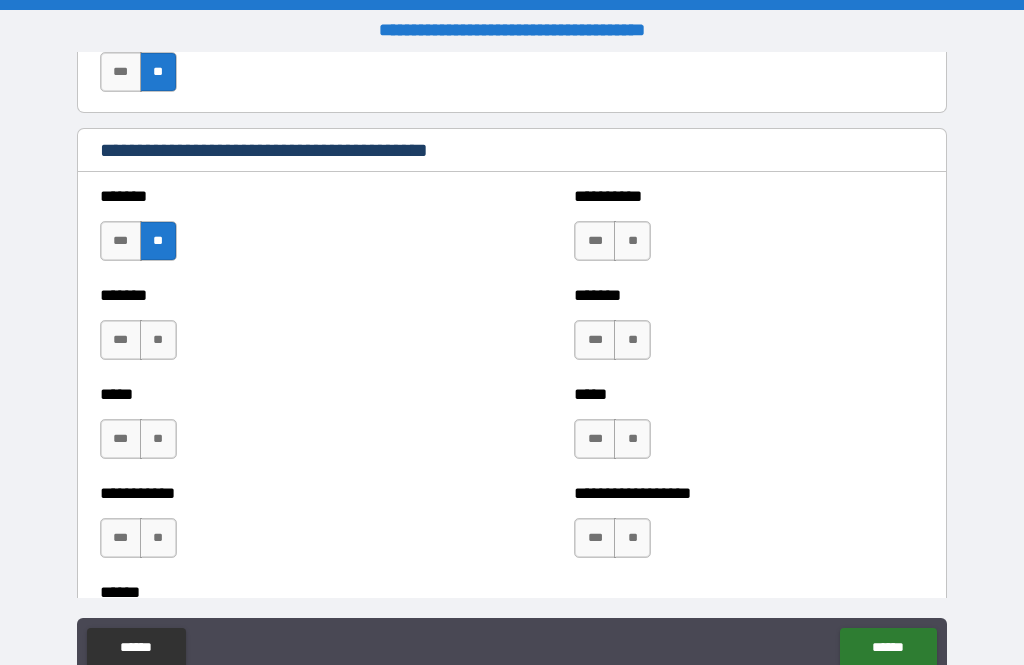 click on "**" at bounding box center [158, 340] 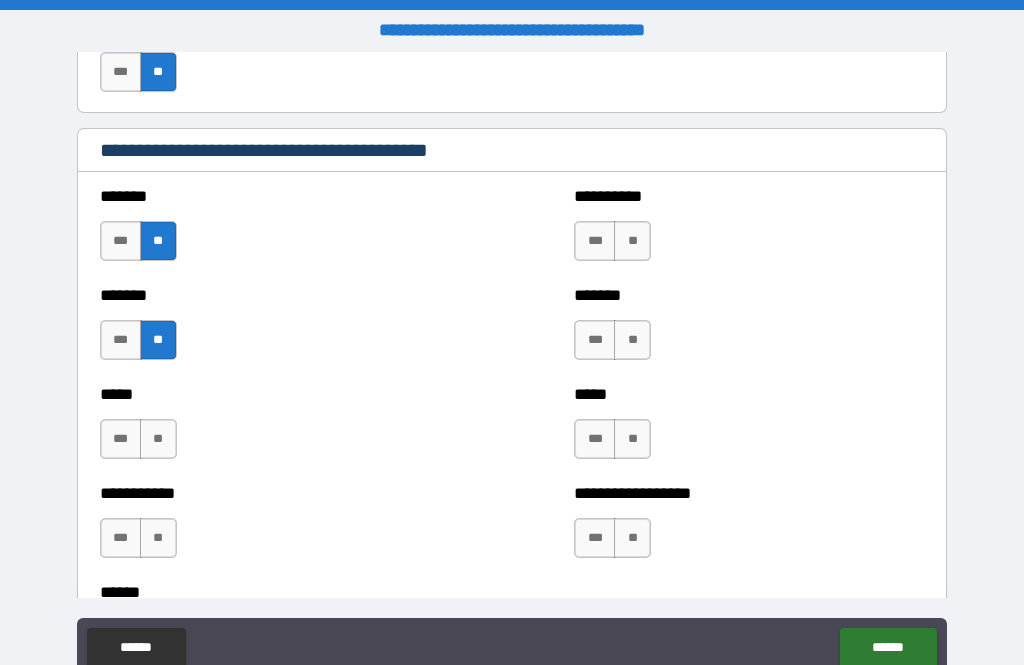 click on "**" at bounding box center (158, 439) 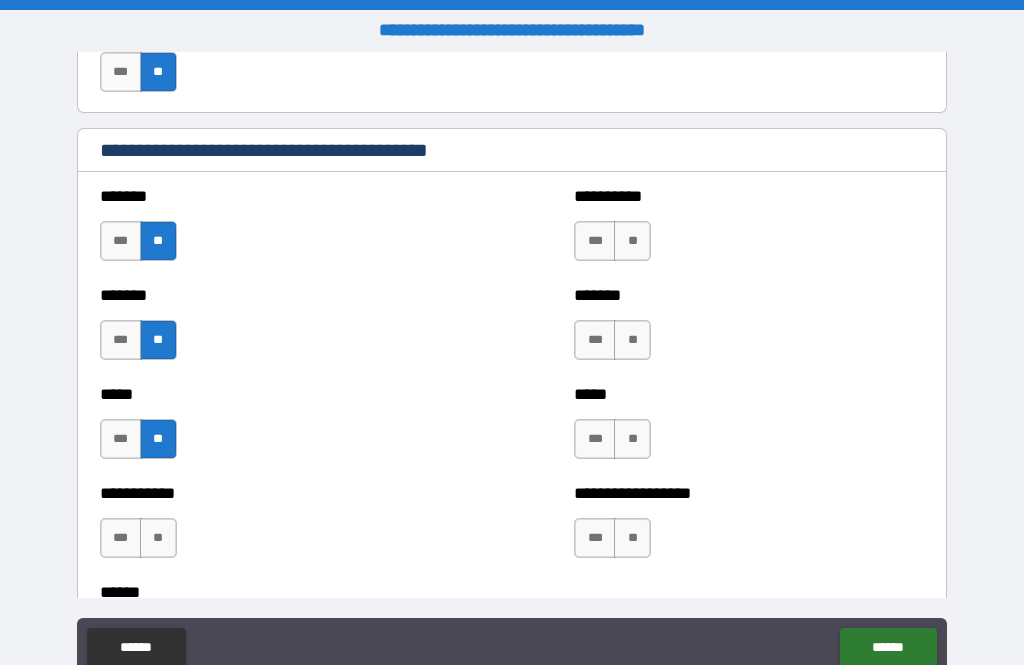 click on "**" at bounding box center [158, 538] 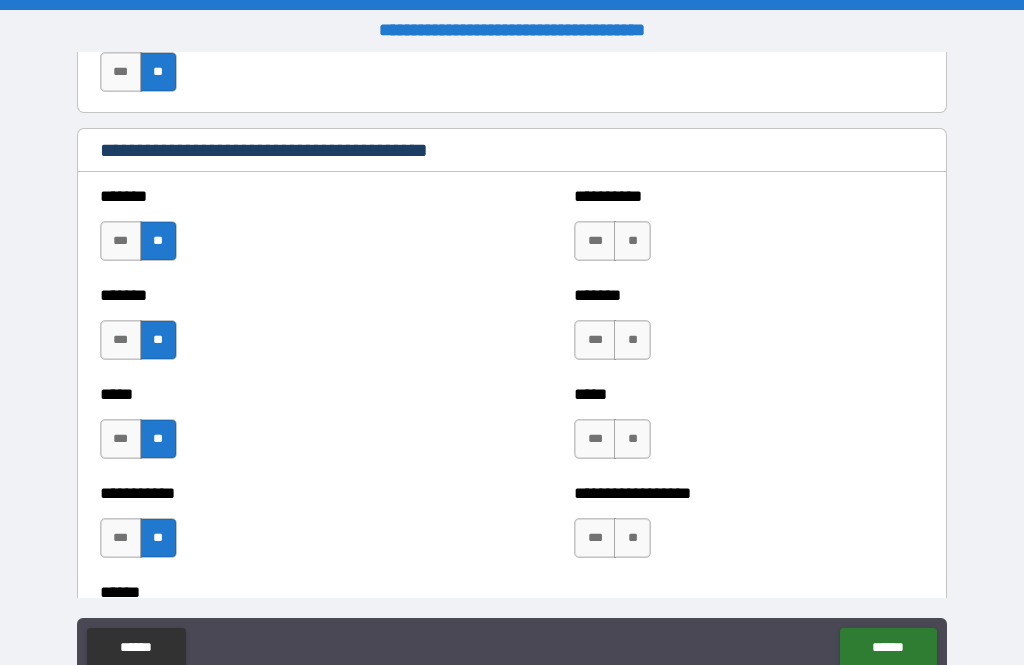 click on "**" at bounding box center (632, 241) 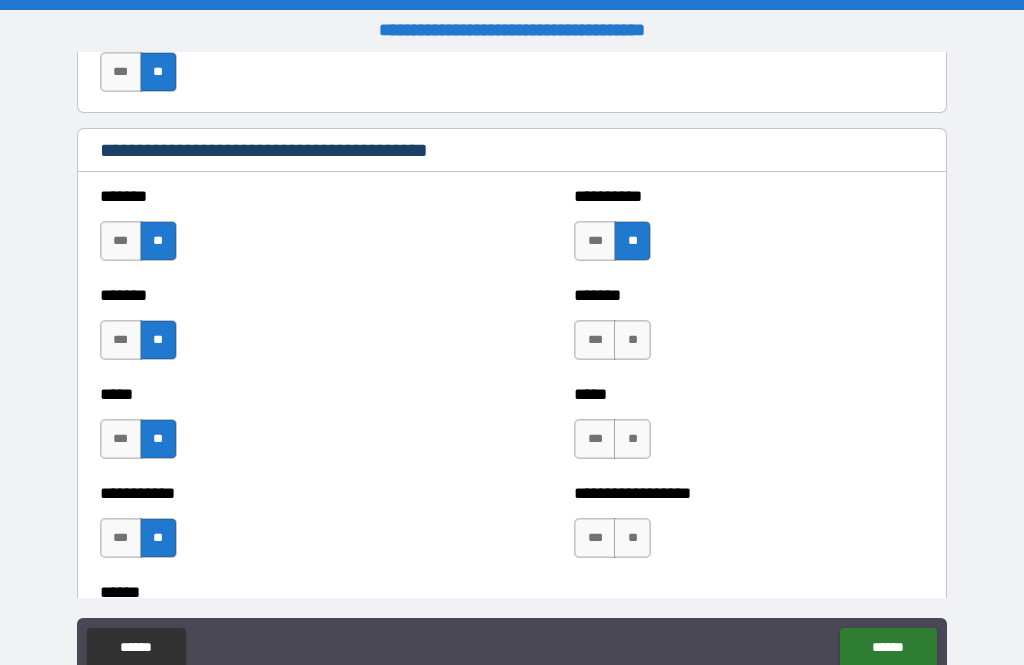 click on "**" at bounding box center (632, 340) 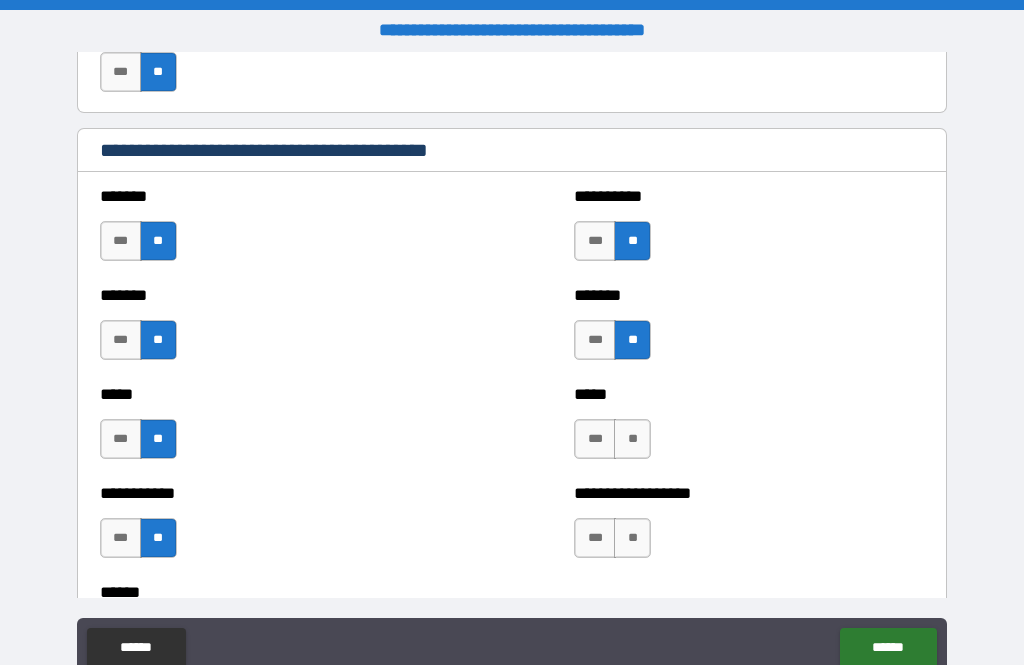 click on "**" at bounding box center (632, 439) 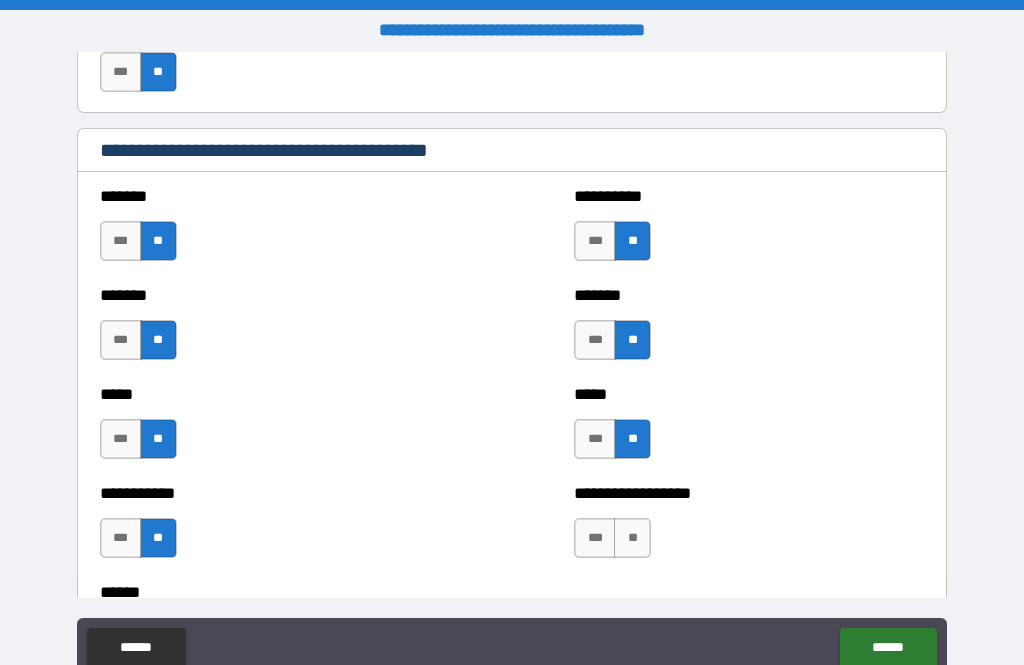 click on "**" at bounding box center (632, 538) 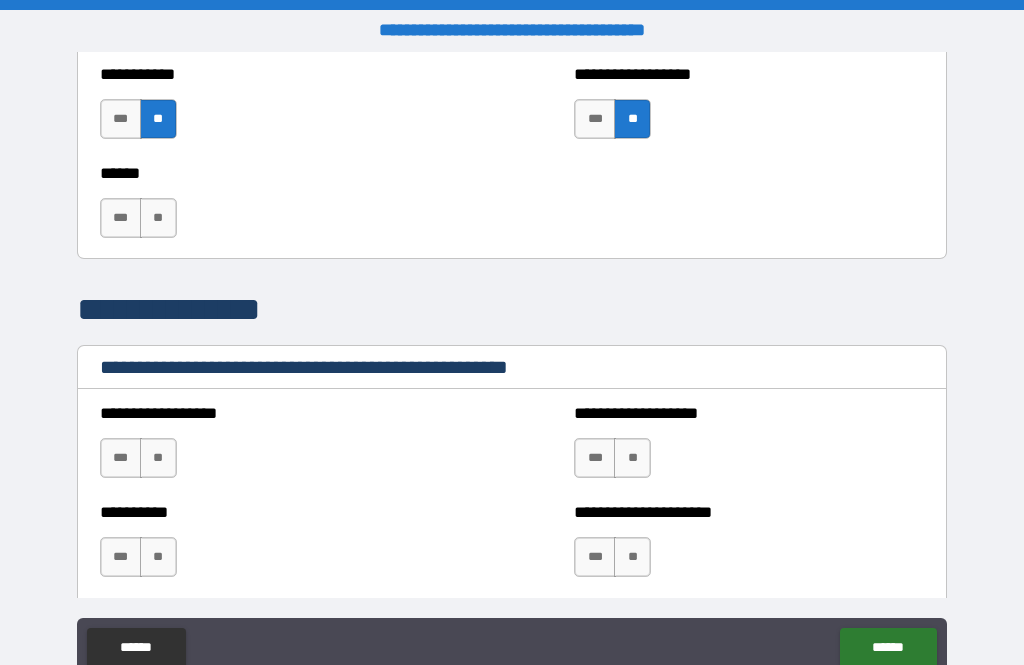 scroll, scrollTop: 2161, scrollLeft: 0, axis: vertical 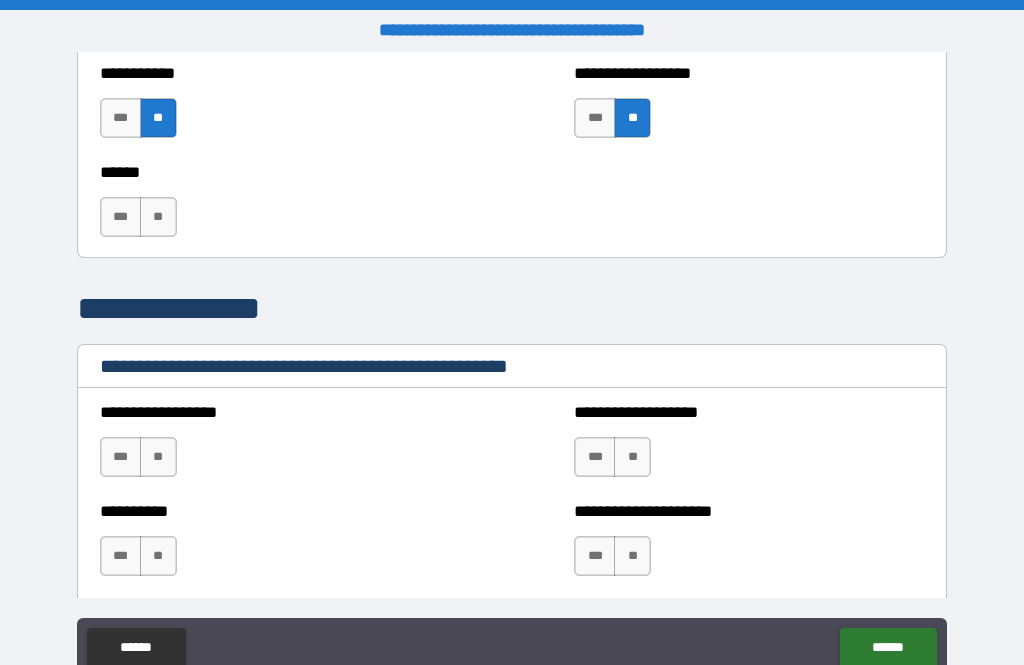 click on "**" at bounding box center (158, 217) 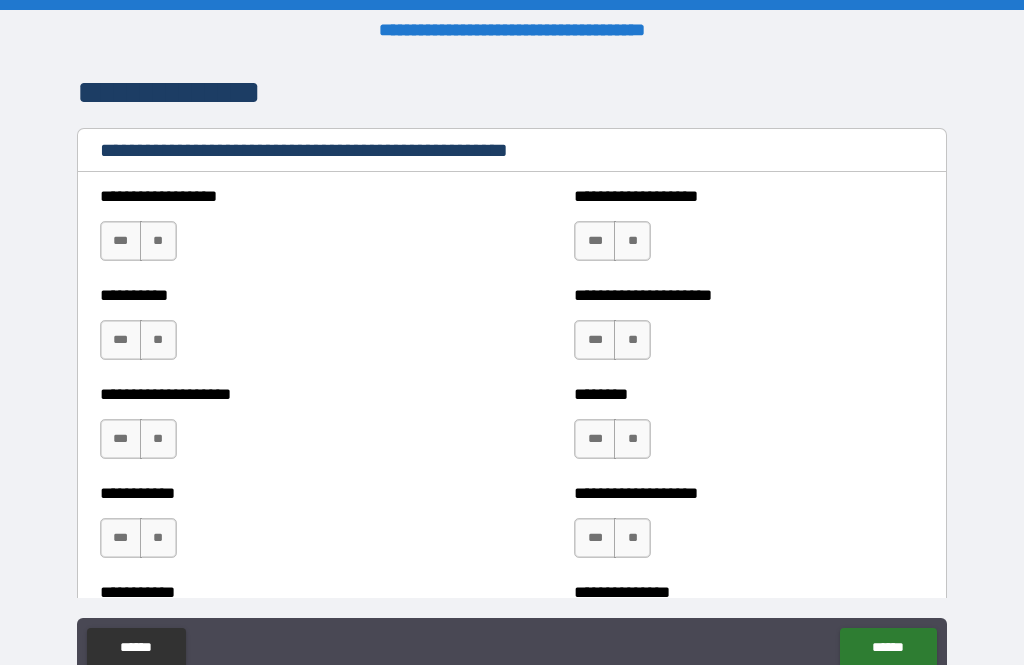 scroll, scrollTop: 2378, scrollLeft: 0, axis: vertical 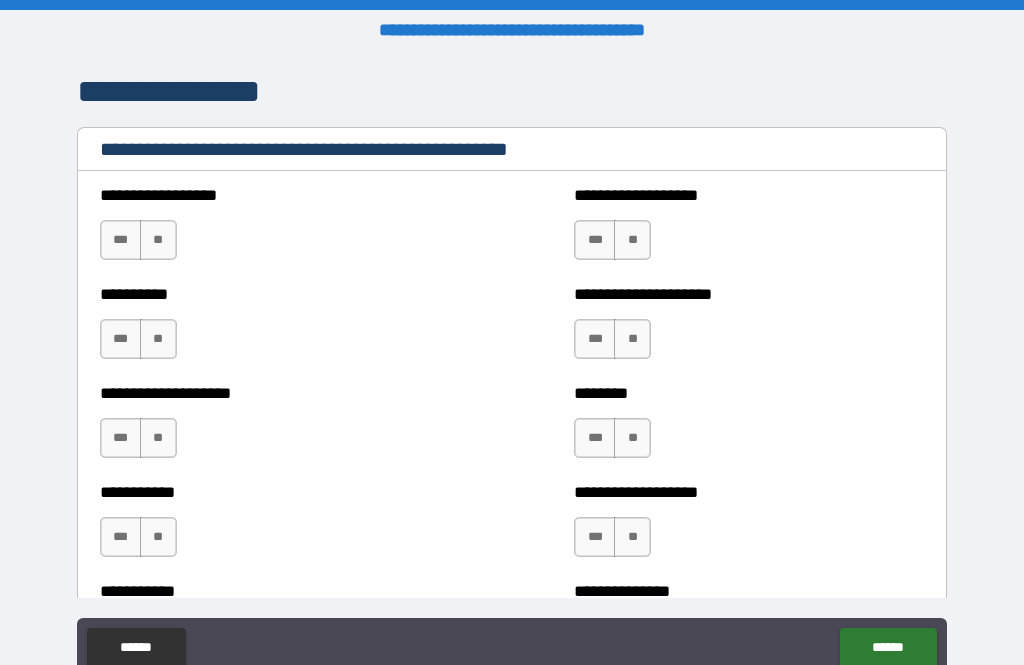 click on "**" at bounding box center (158, 240) 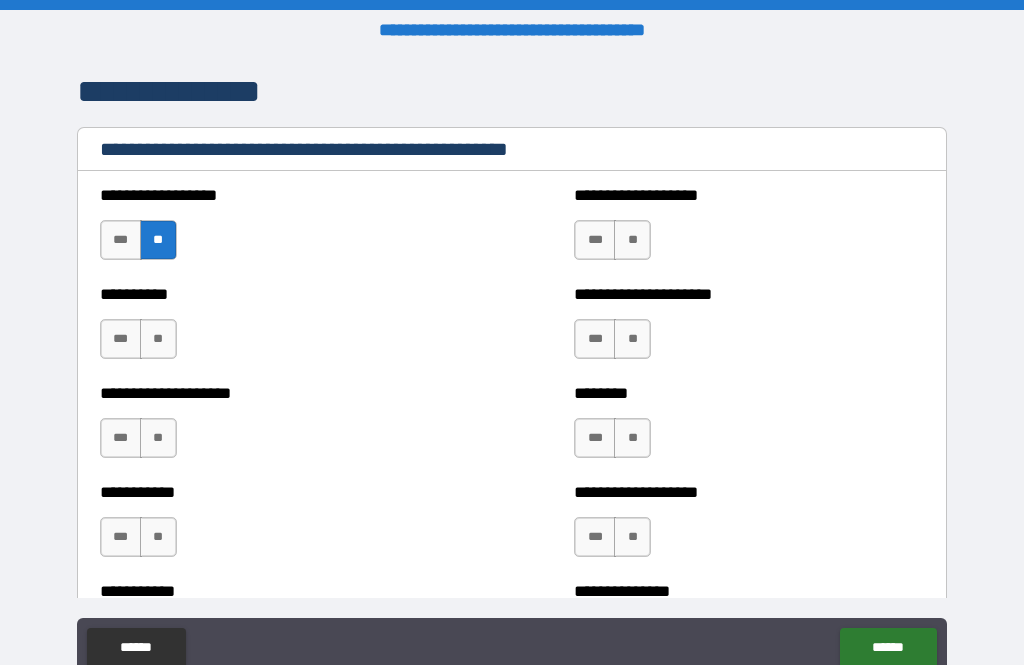click on "**" at bounding box center (158, 339) 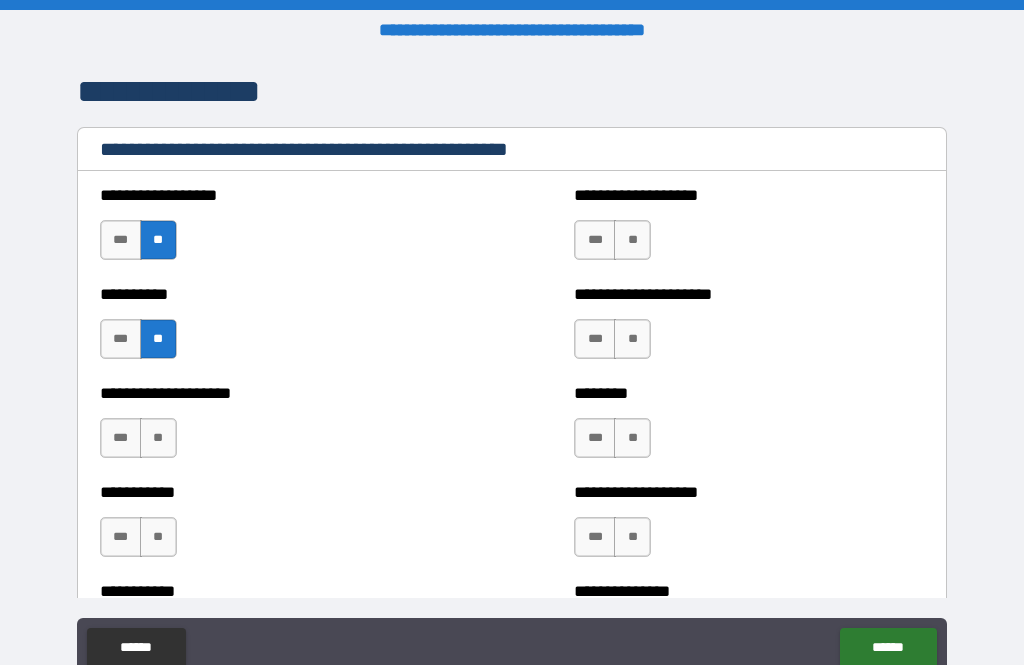 click on "**" at bounding box center (158, 438) 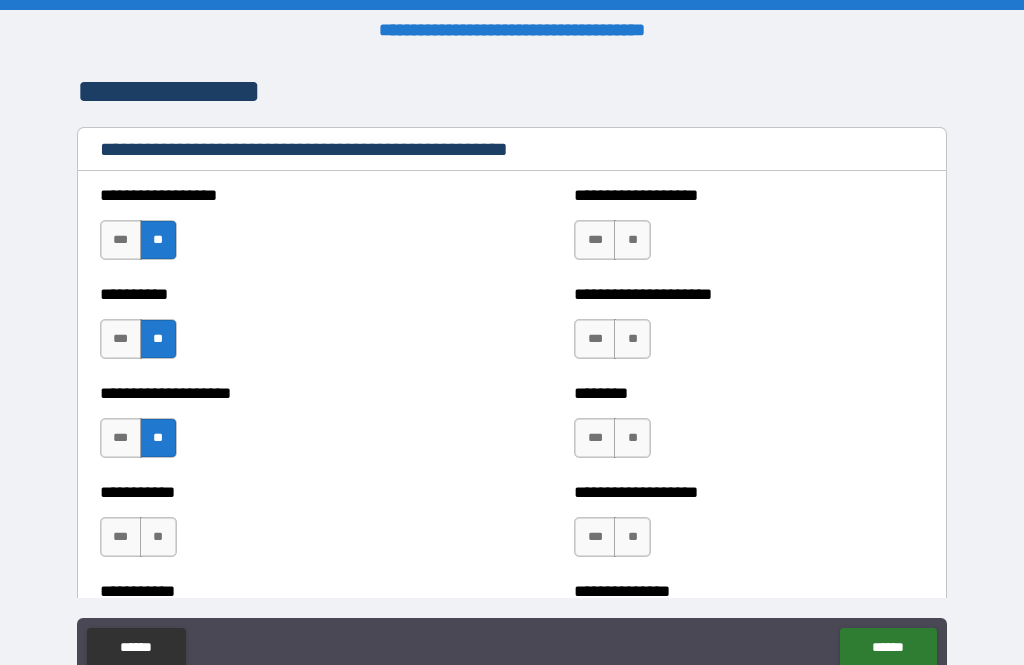 click on "**" at bounding box center [158, 537] 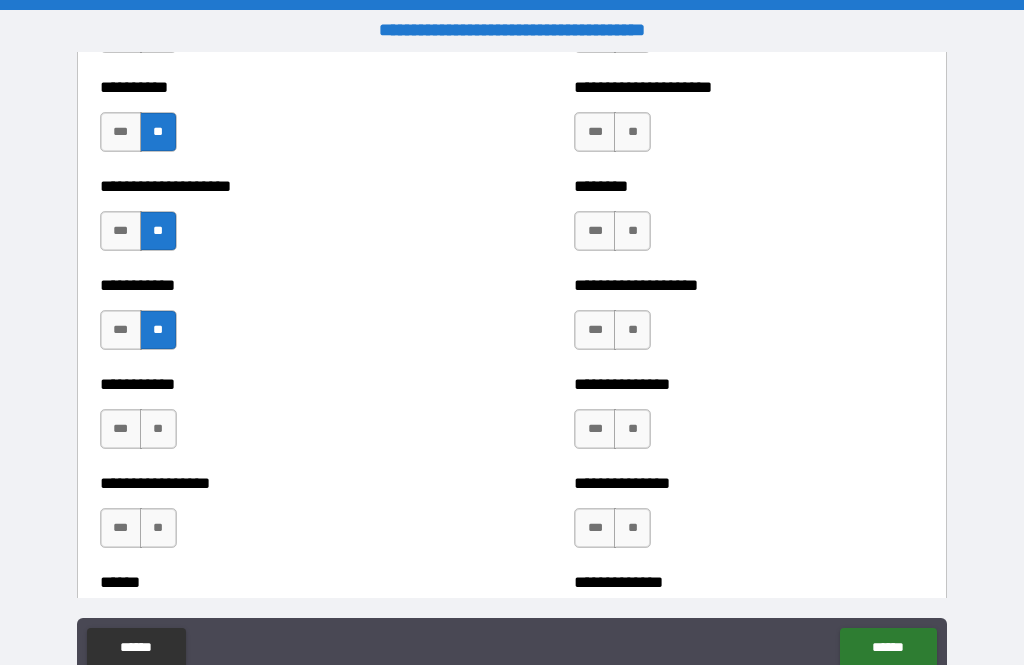 scroll, scrollTop: 2588, scrollLeft: 0, axis: vertical 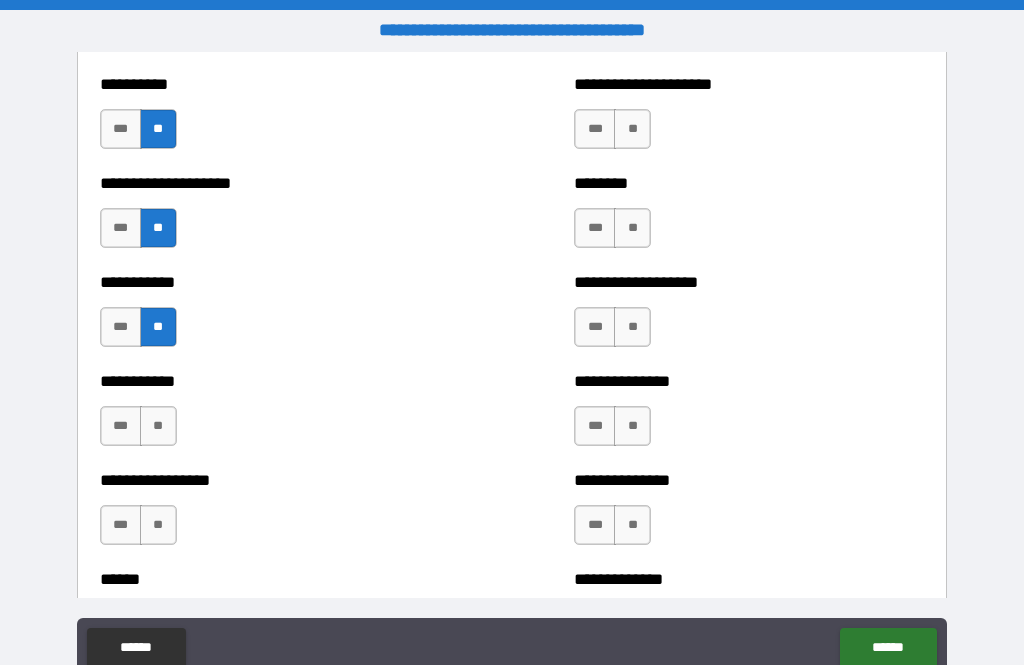 click on "**" at bounding box center (158, 426) 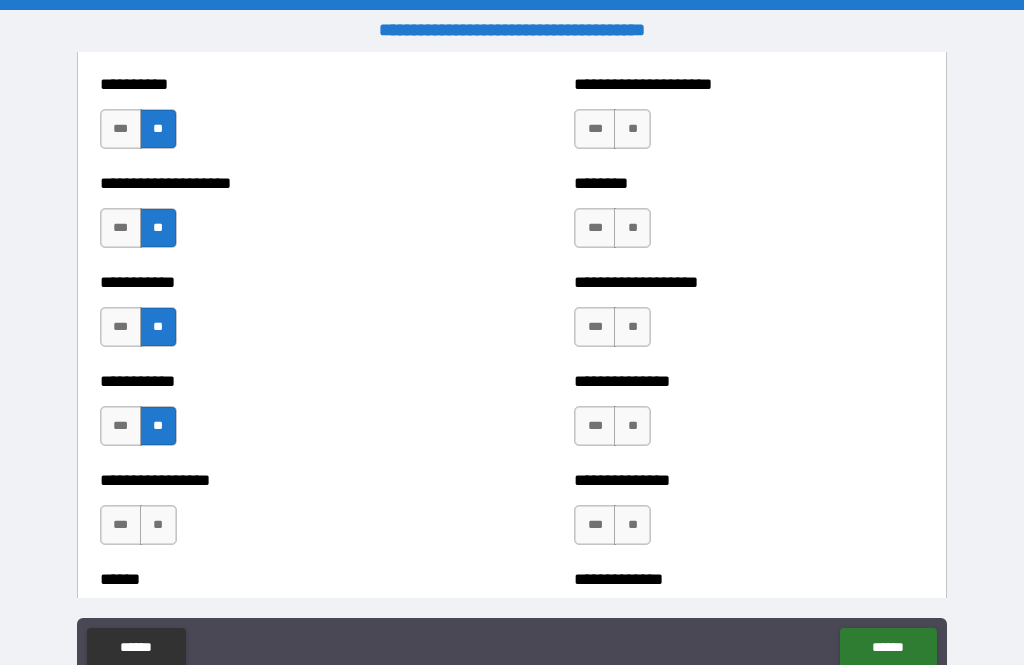 click on "**" at bounding box center (158, 426) 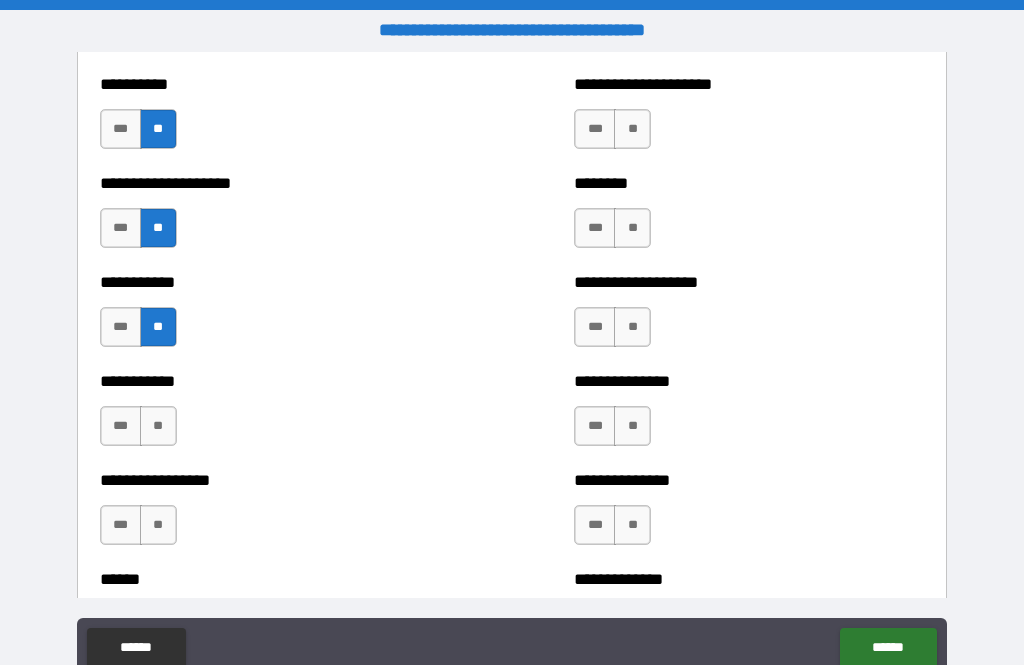 click on "**" at bounding box center (158, 525) 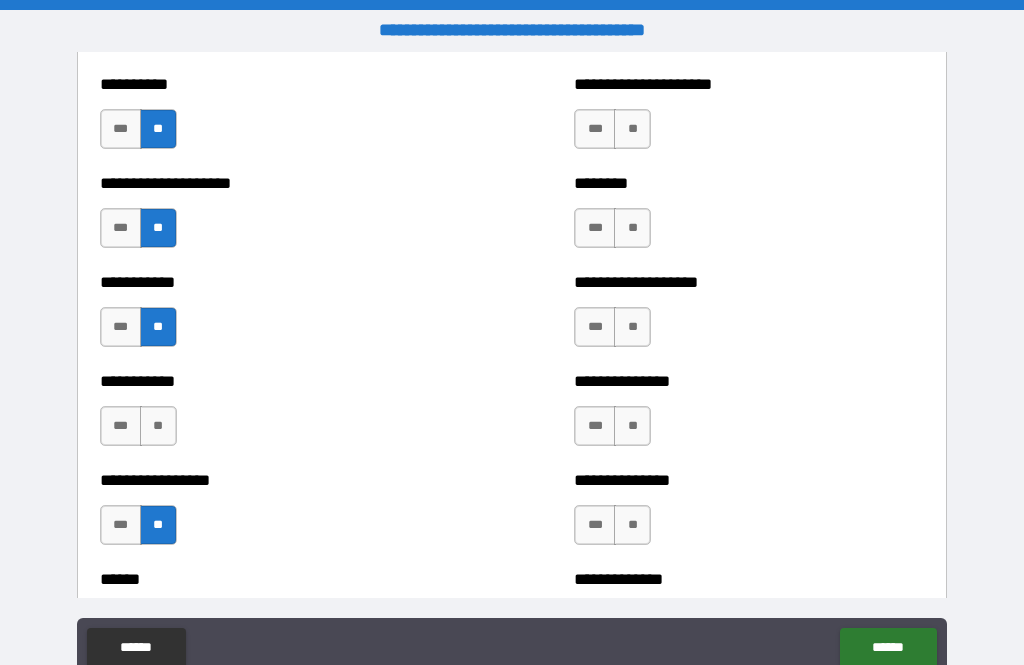 click on "**" at bounding box center [158, 426] 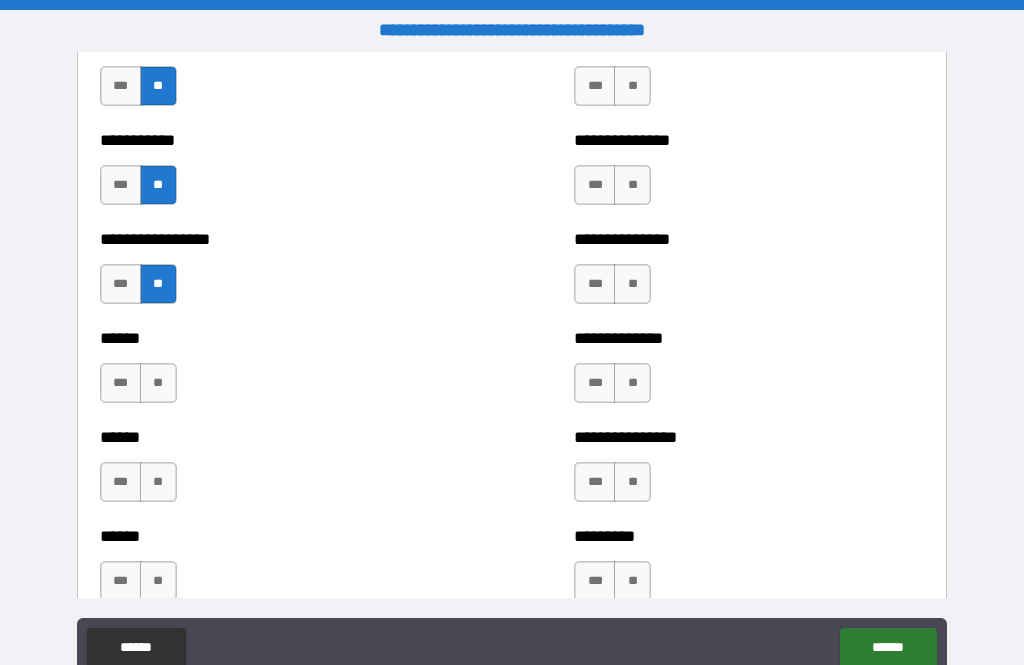 scroll, scrollTop: 2833, scrollLeft: 0, axis: vertical 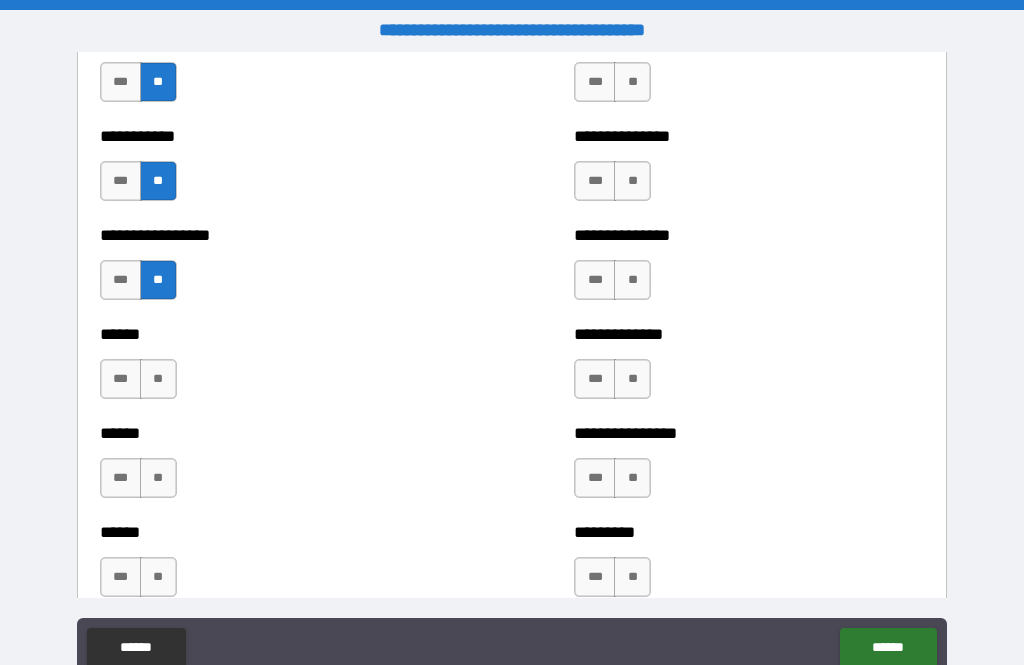 click on "**" at bounding box center (158, 379) 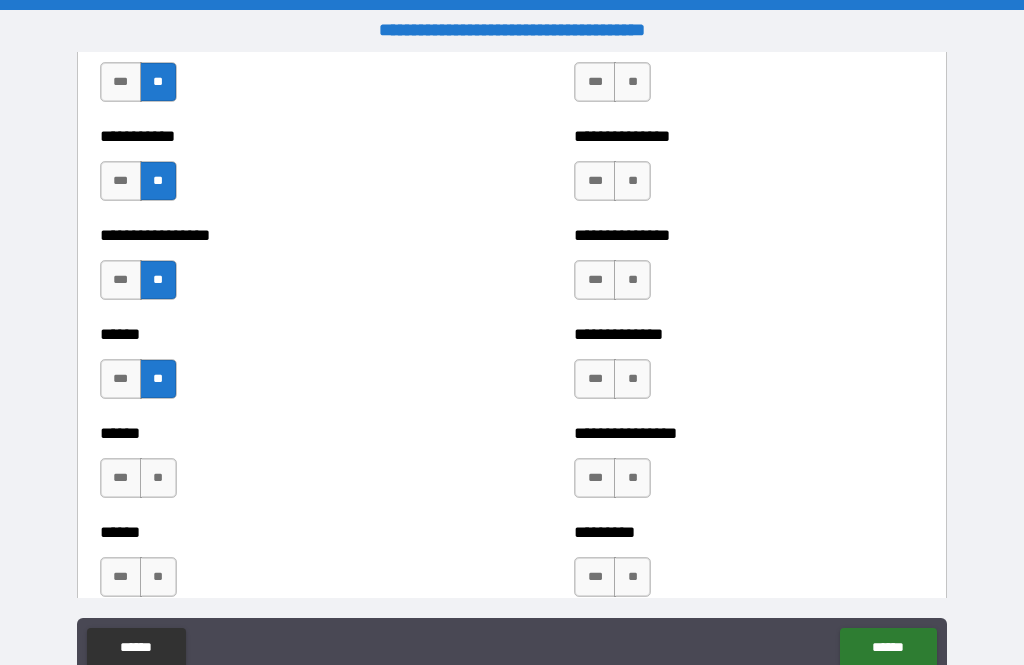 click on "**" at bounding box center (158, 478) 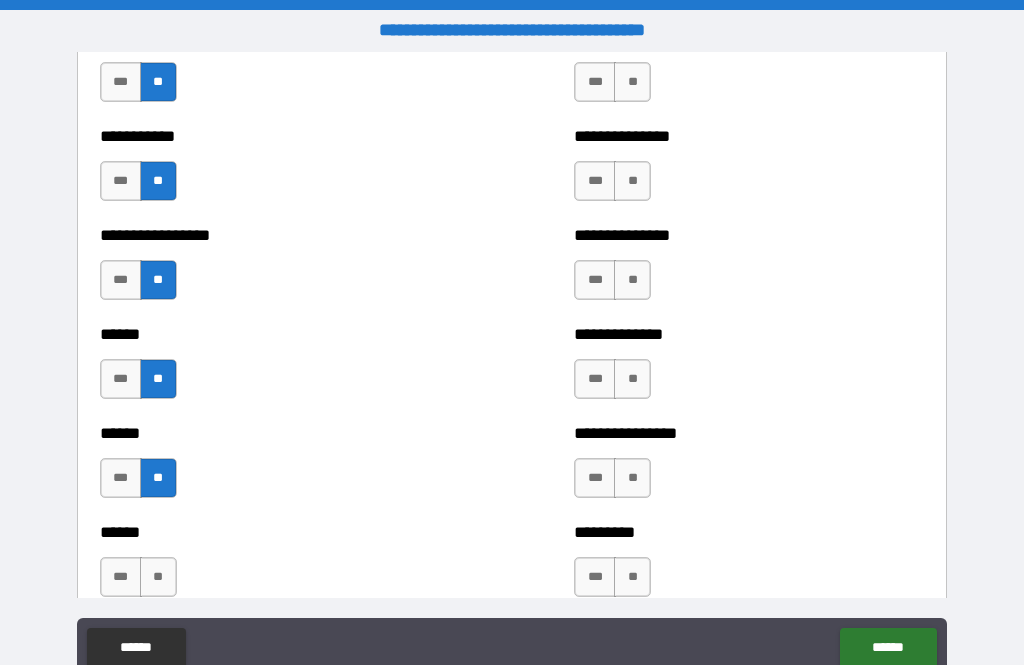 click on "**" at bounding box center [158, 577] 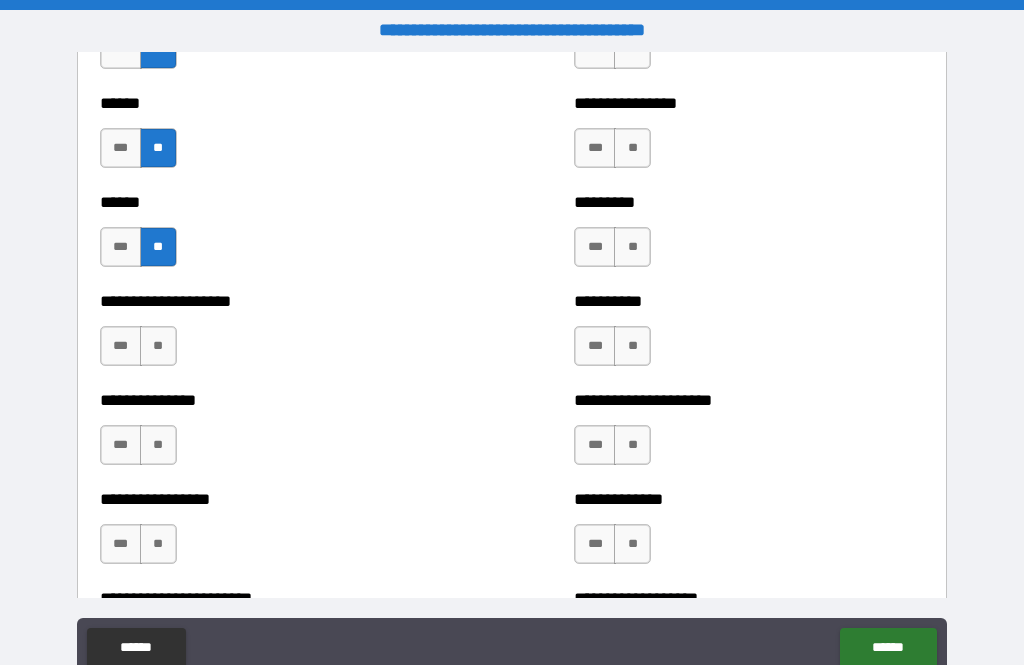 scroll, scrollTop: 3180, scrollLeft: 0, axis: vertical 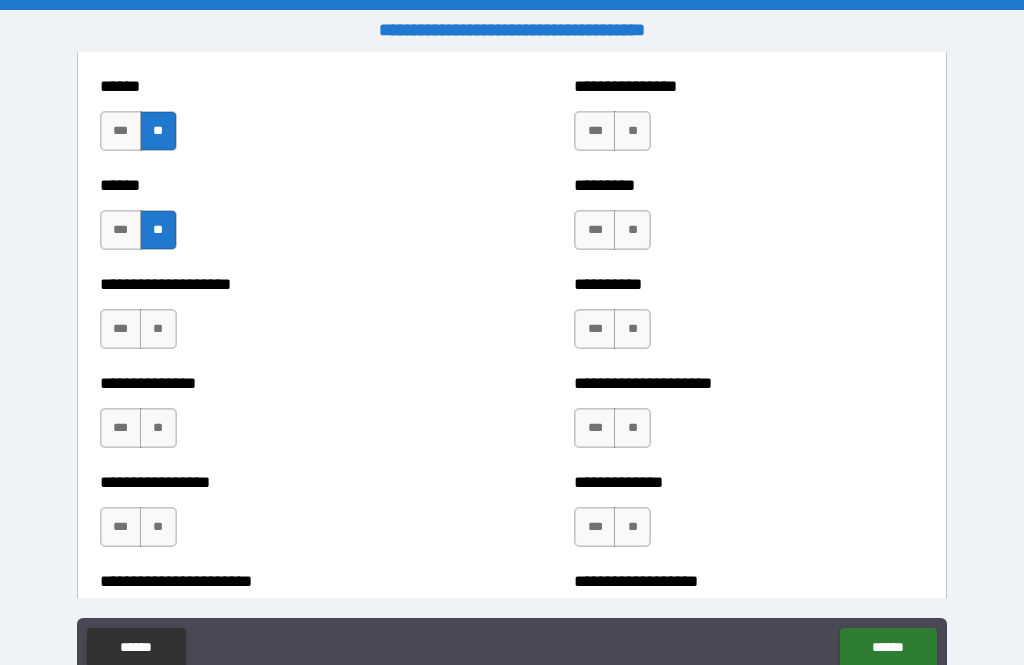 click on "**" at bounding box center [158, 329] 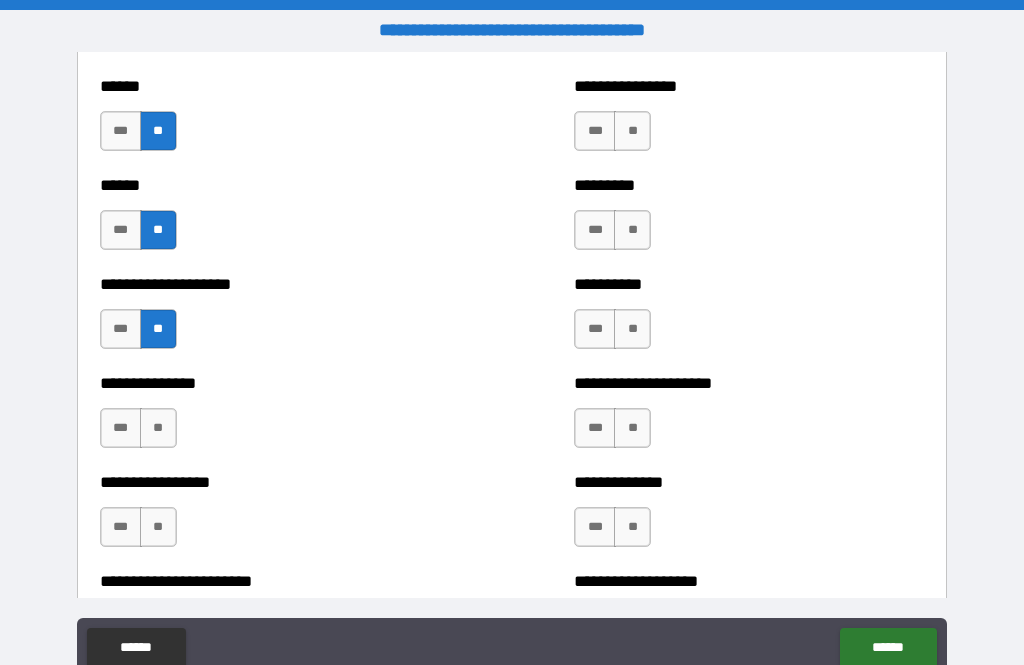 click on "**" at bounding box center [158, 428] 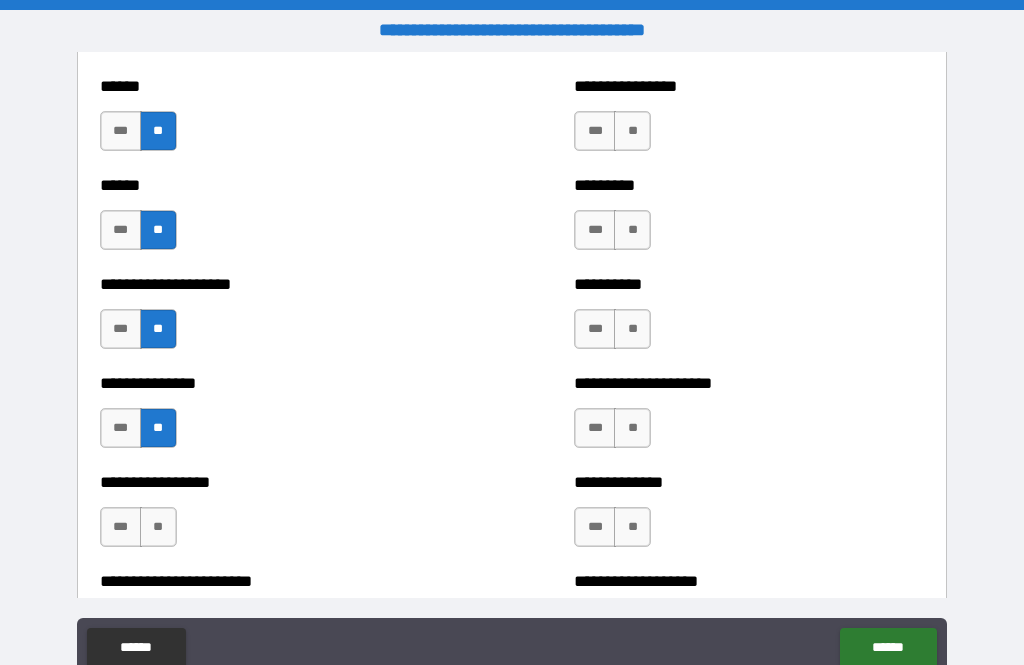 click on "**" at bounding box center (158, 527) 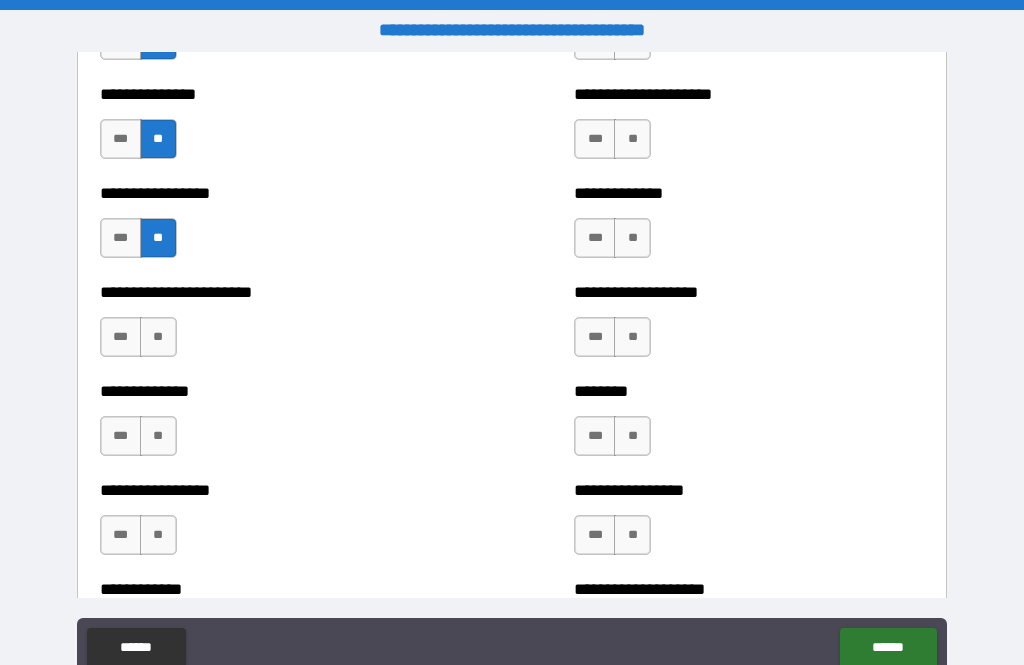 scroll, scrollTop: 3473, scrollLeft: 0, axis: vertical 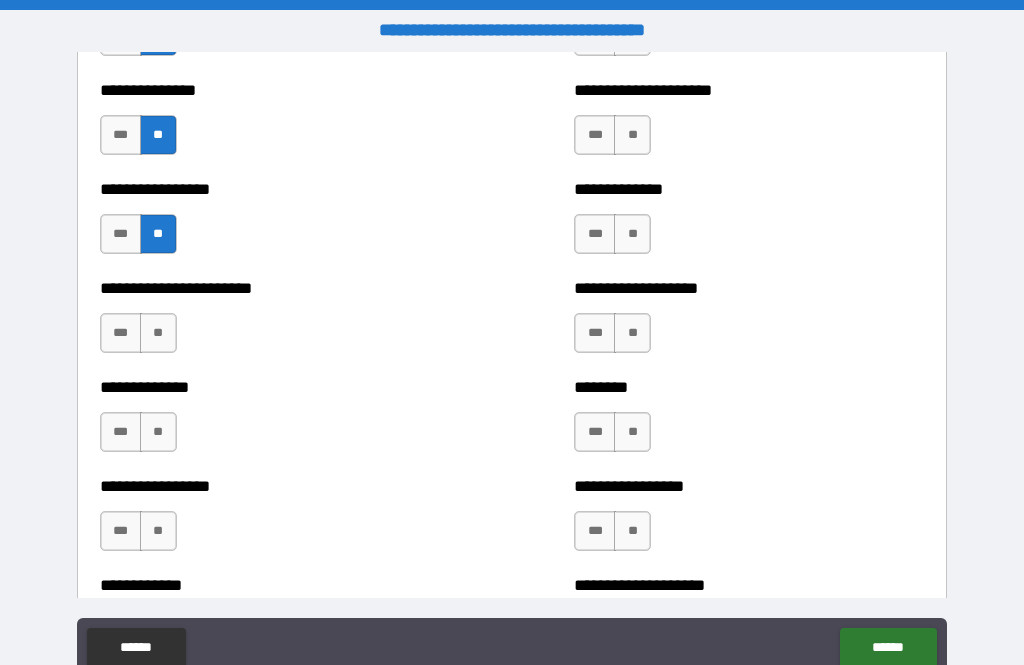 click on "**" at bounding box center [158, 333] 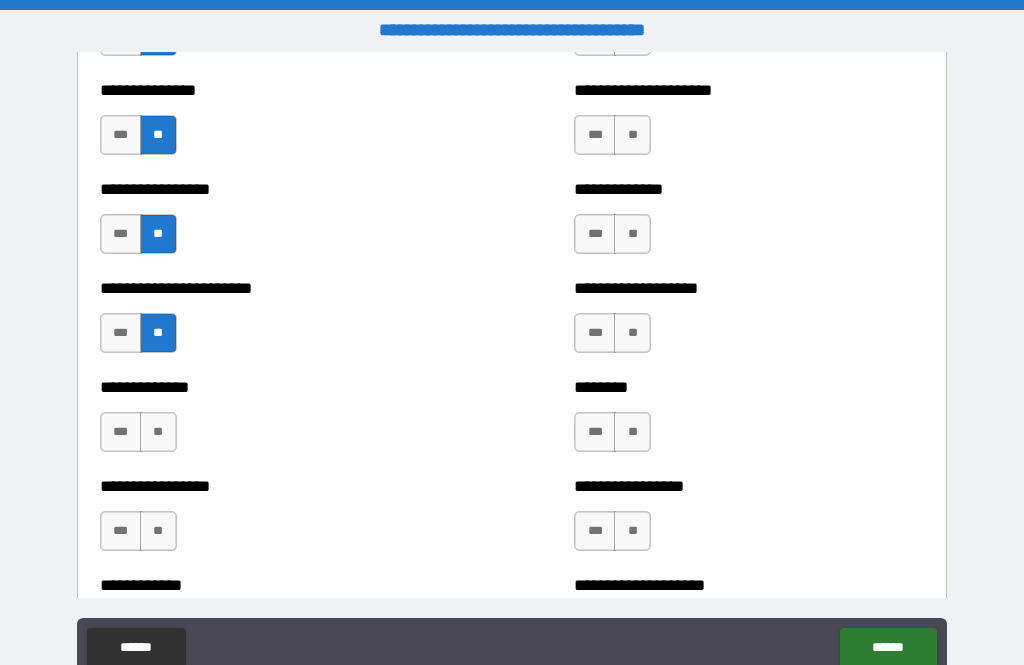 click on "**" at bounding box center [158, 432] 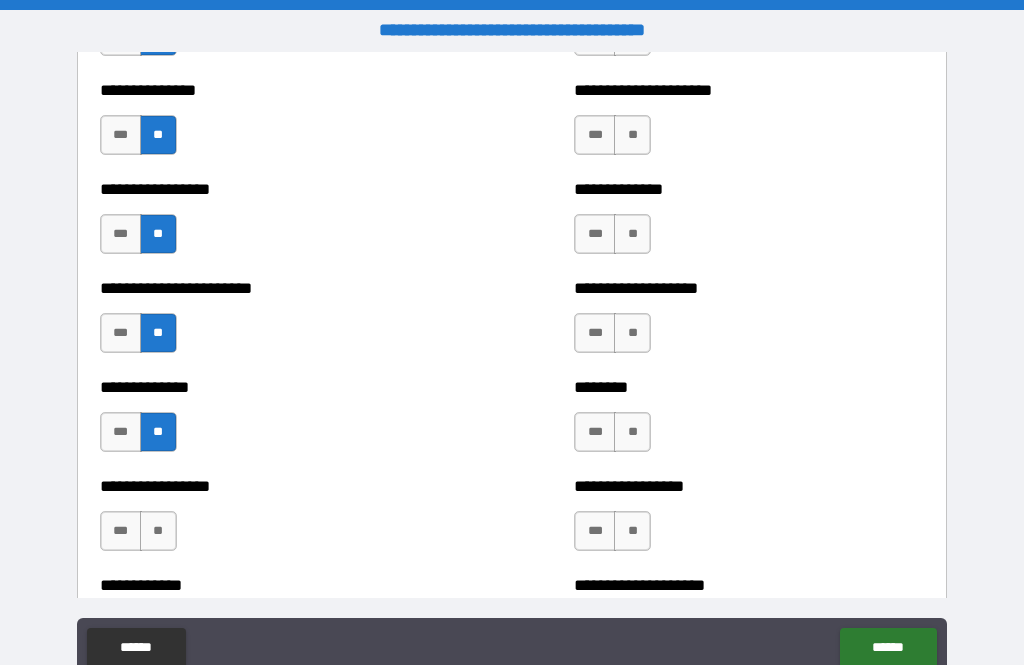 click on "**" at bounding box center [158, 531] 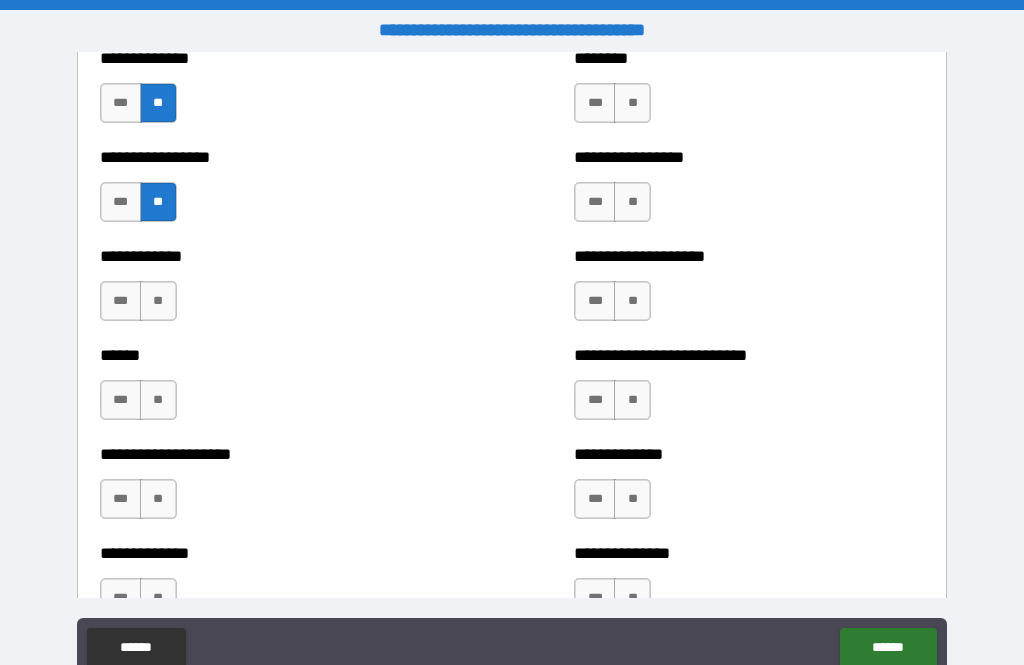 scroll, scrollTop: 3812, scrollLeft: 0, axis: vertical 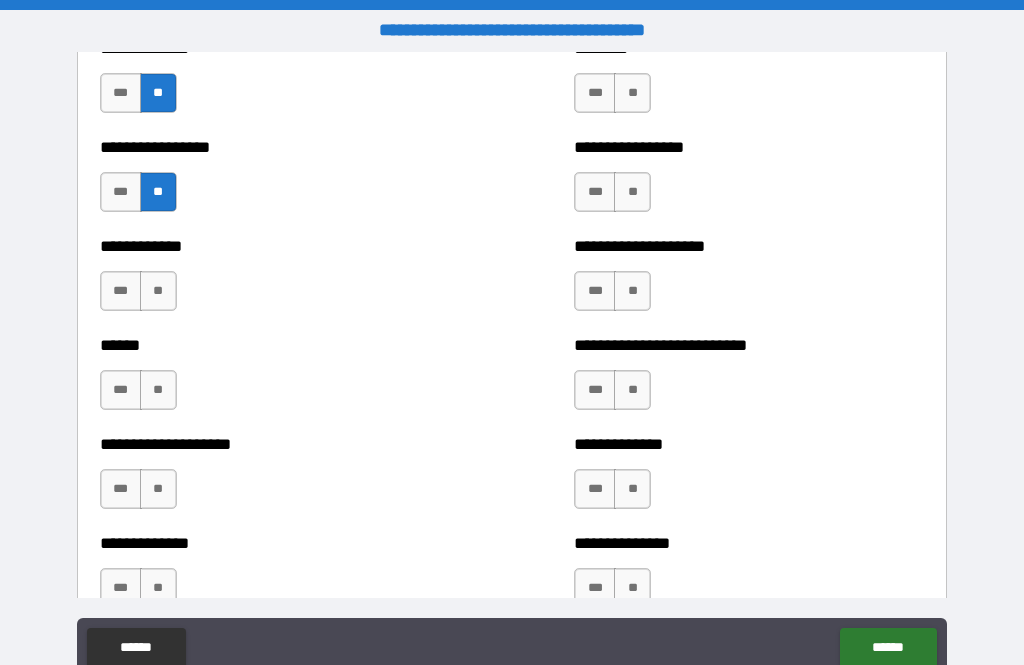click on "**" at bounding box center [158, 291] 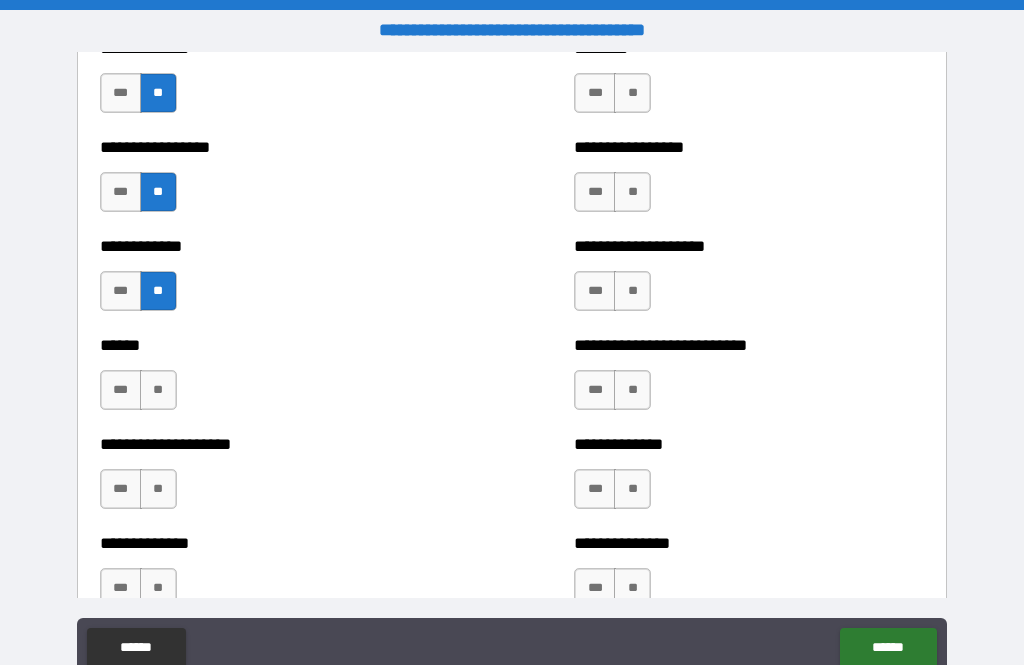 click on "**" at bounding box center [158, 390] 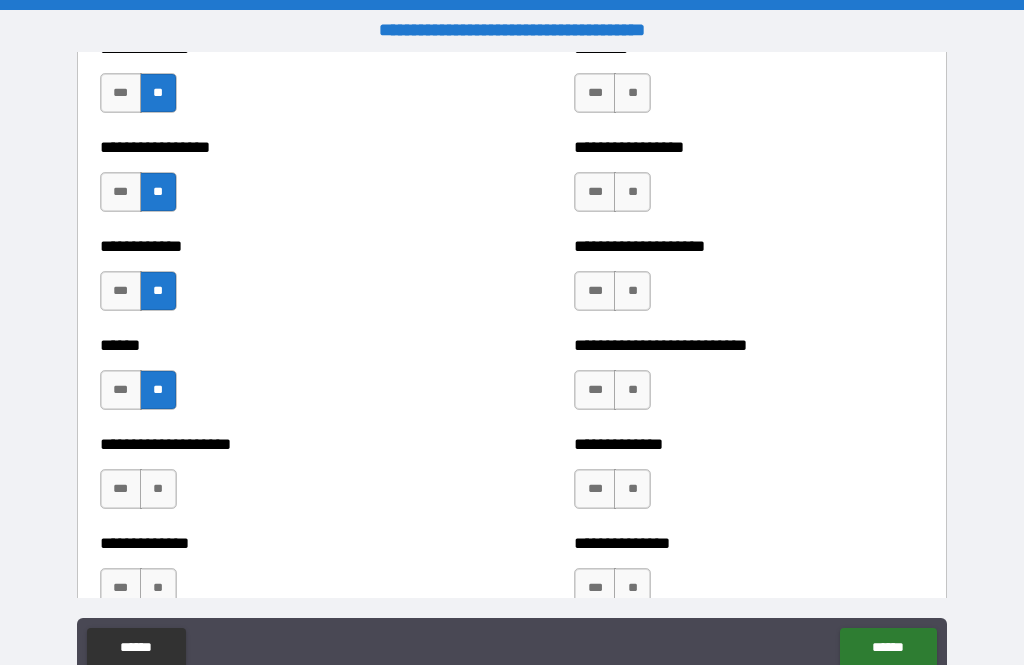 click on "***" at bounding box center [121, 390] 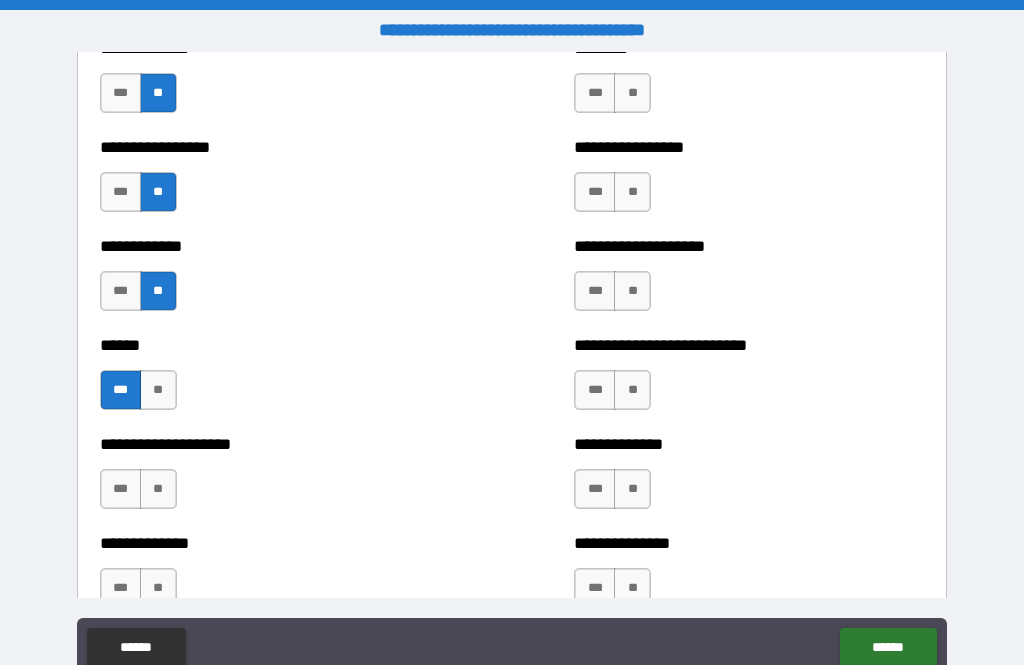 click on "**" at bounding box center [158, 489] 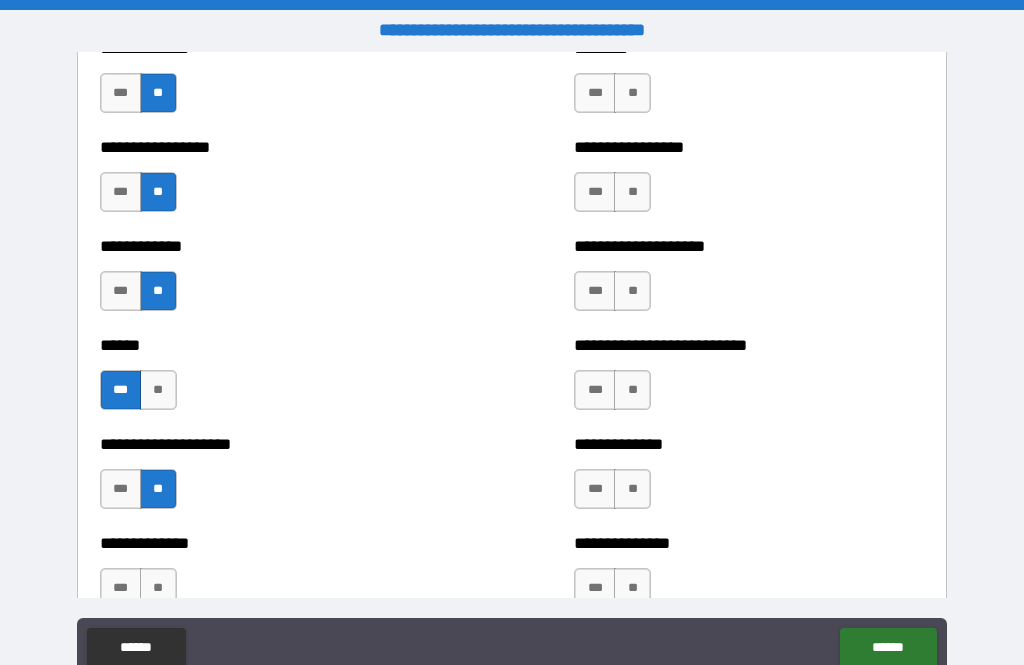 click on "**" at bounding box center (158, 588) 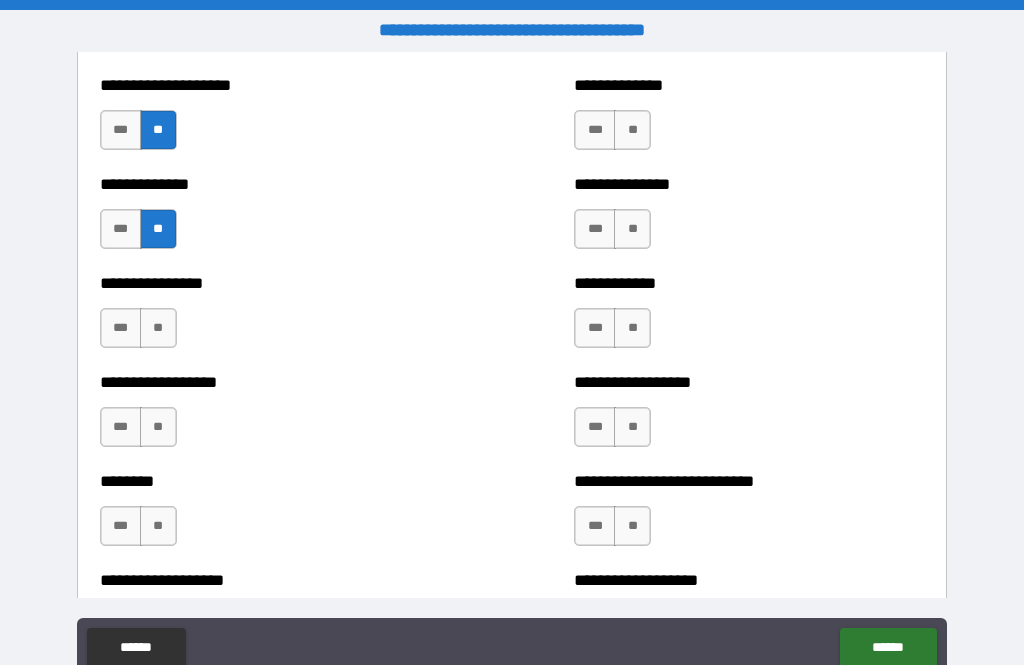 scroll, scrollTop: 4176, scrollLeft: 0, axis: vertical 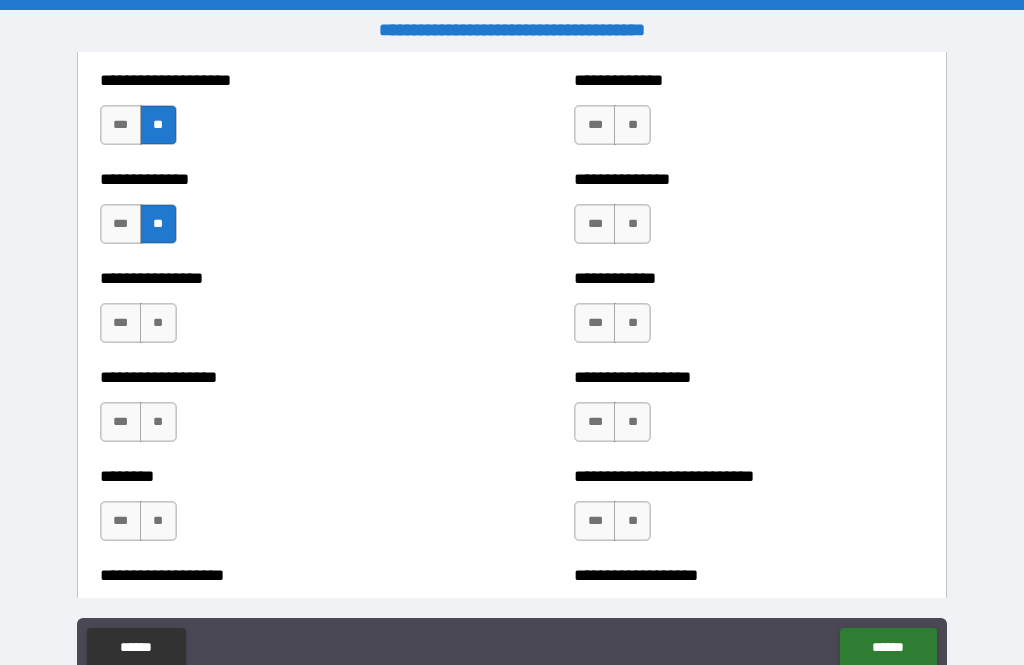 click on "**" at bounding box center (158, 323) 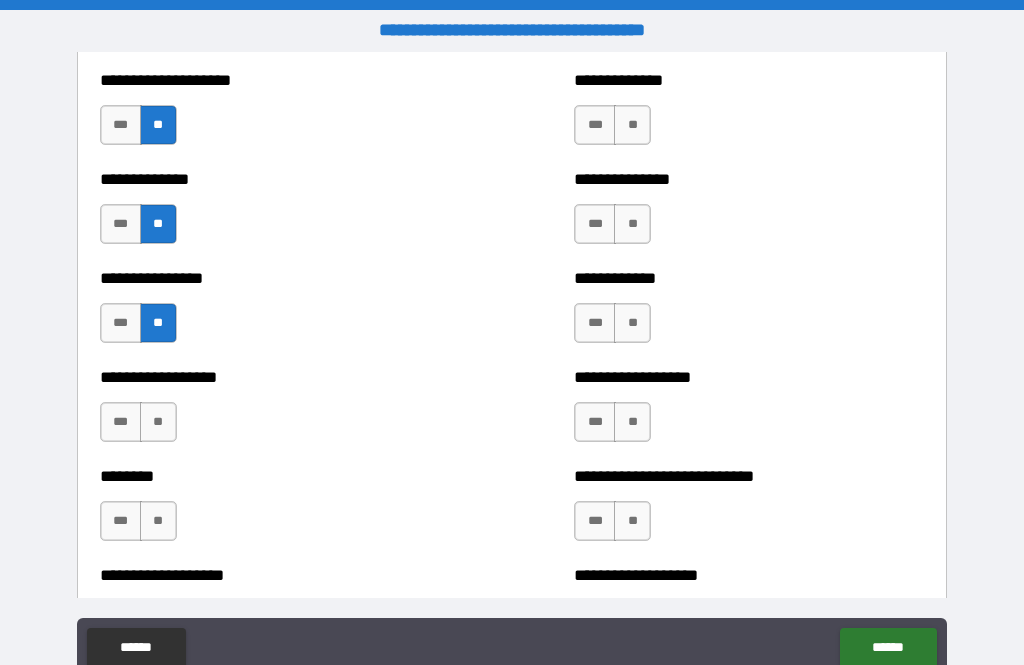 click on "**" at bounding box center (158, 422) 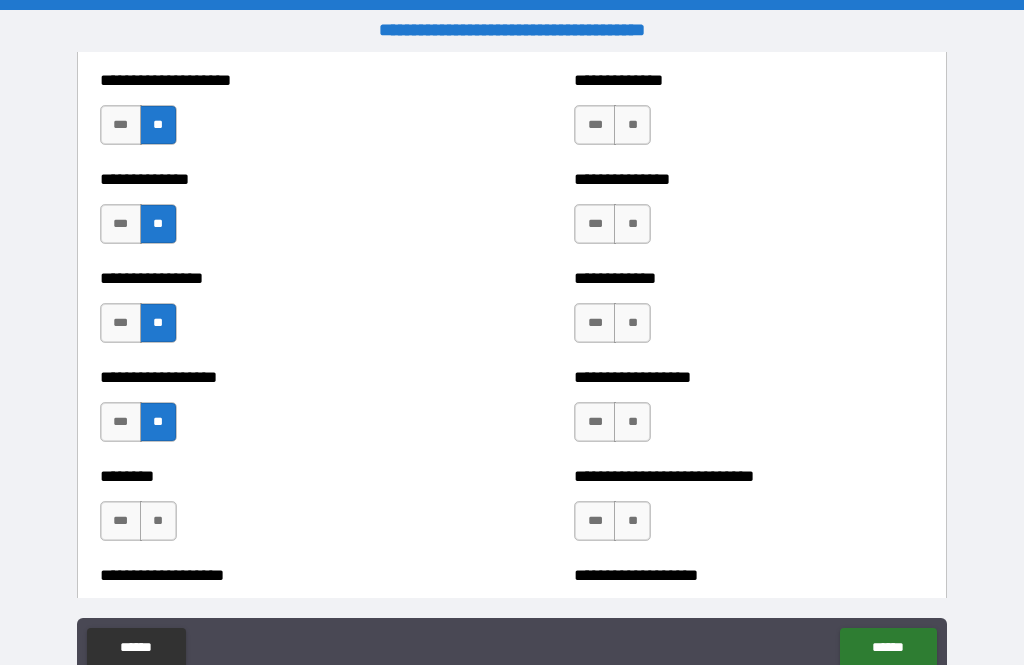 click on "**" at bounding box center [158, 521] 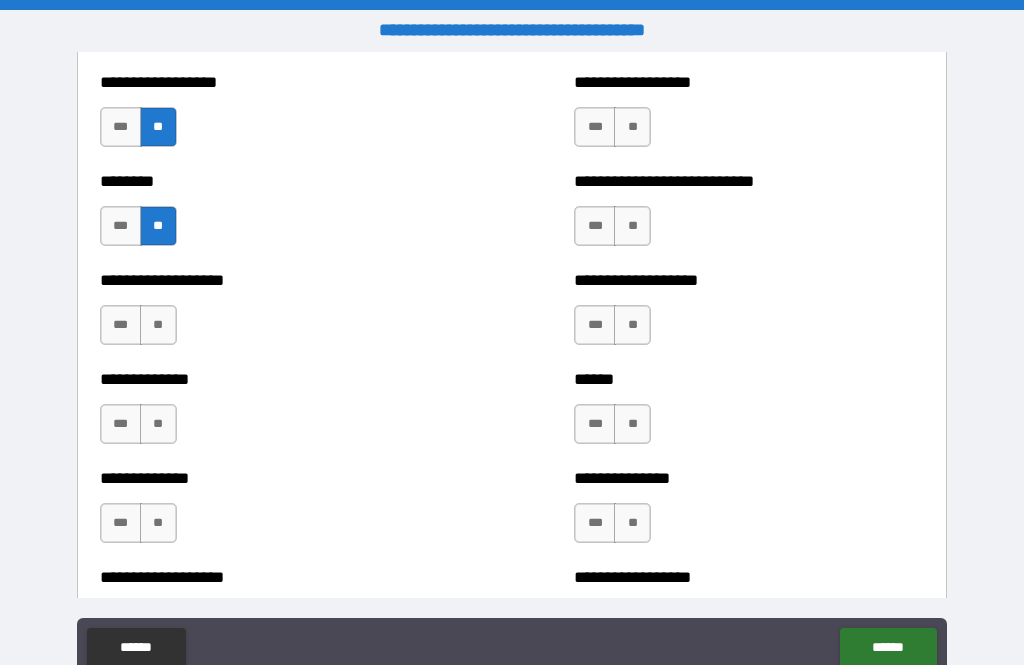scroll, scrollTop: 4475, scrollLeft: 0, axis: vertical 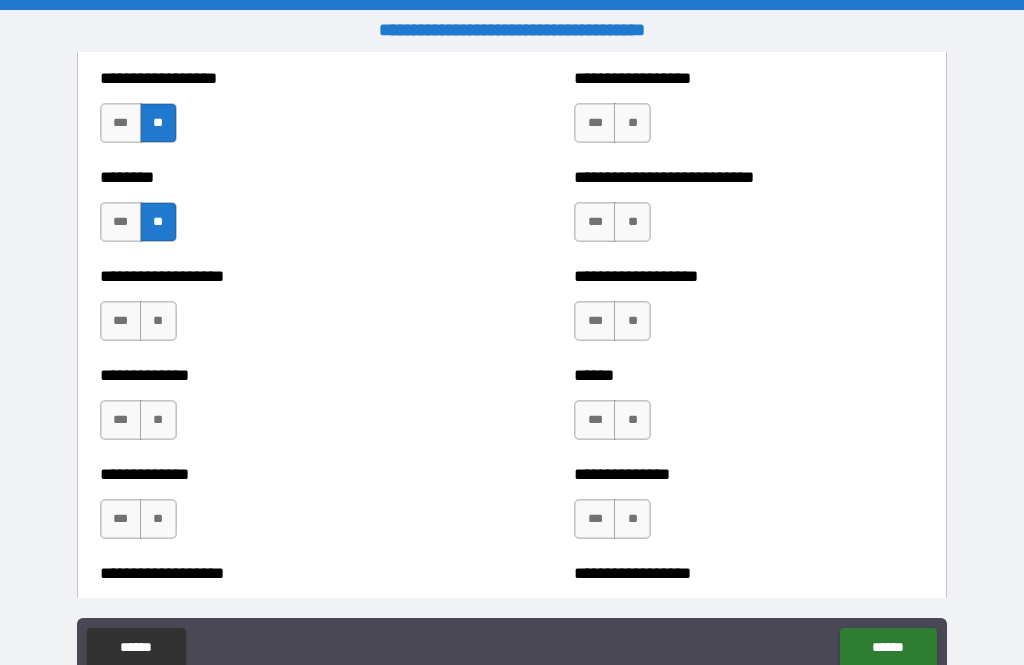 click on "**" at bounding box center [158, 321] 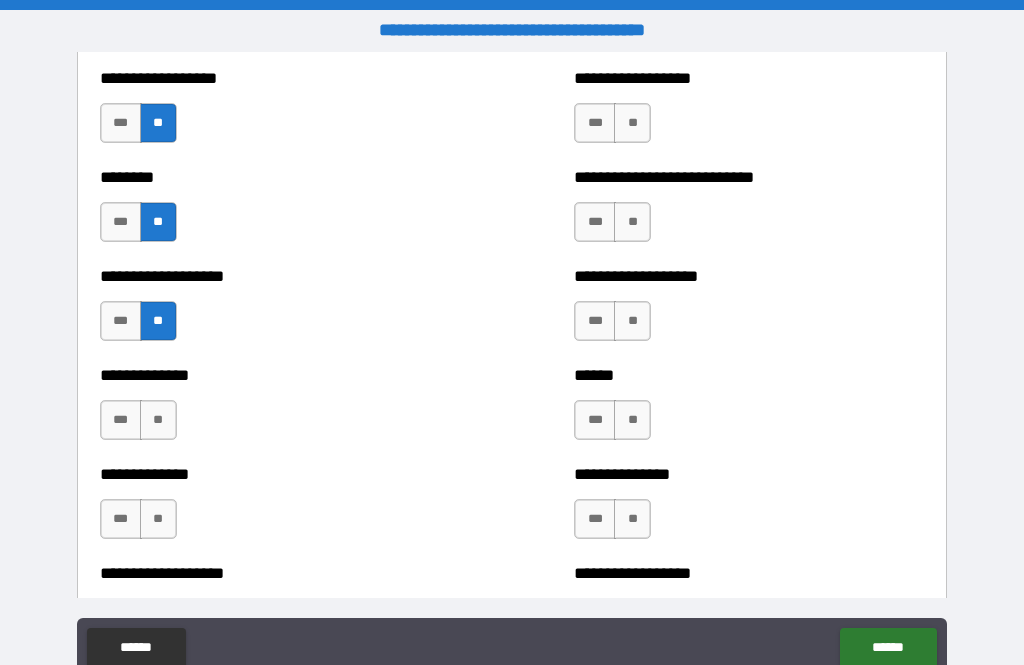 click on "**" at bounding box center (158, 420) 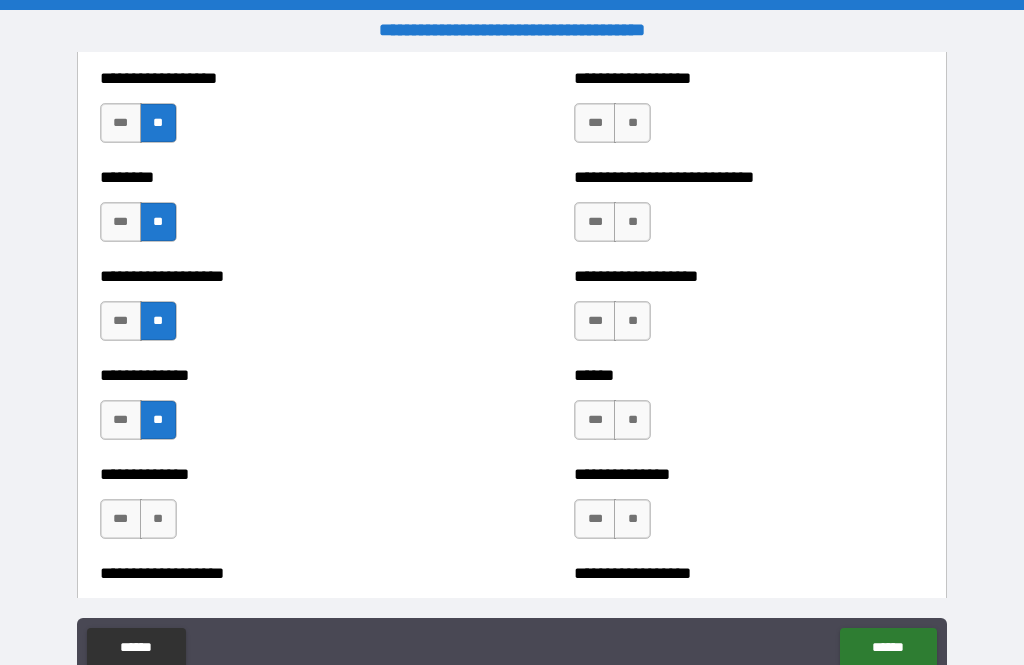 click on "**" at bounding box center (158, 519) 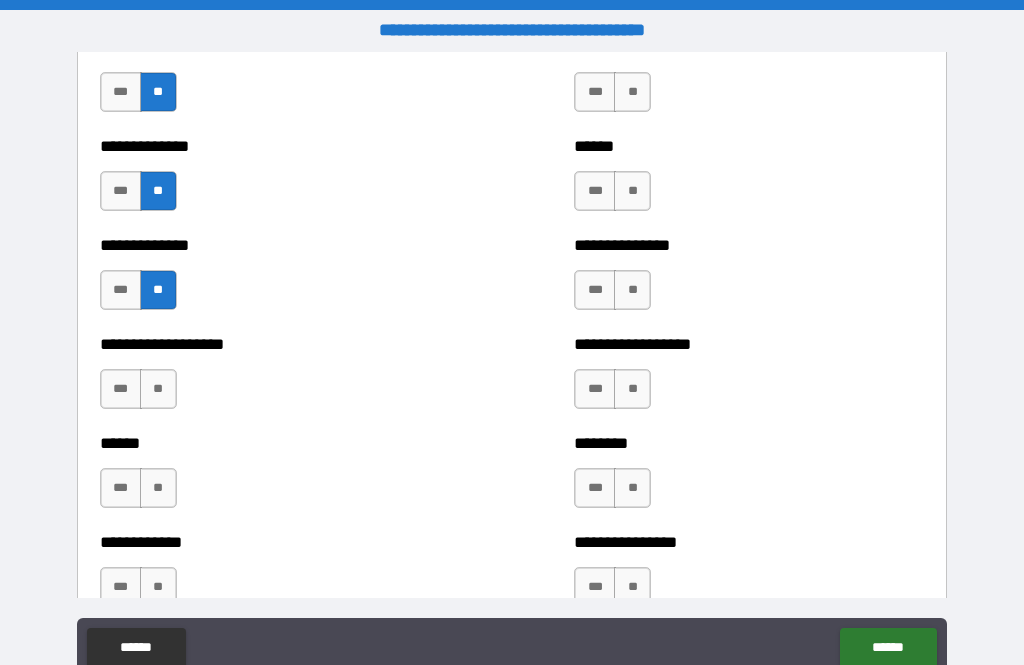 scroll, scrollTop: 4729, scrollLeft: 0, axis: vertical 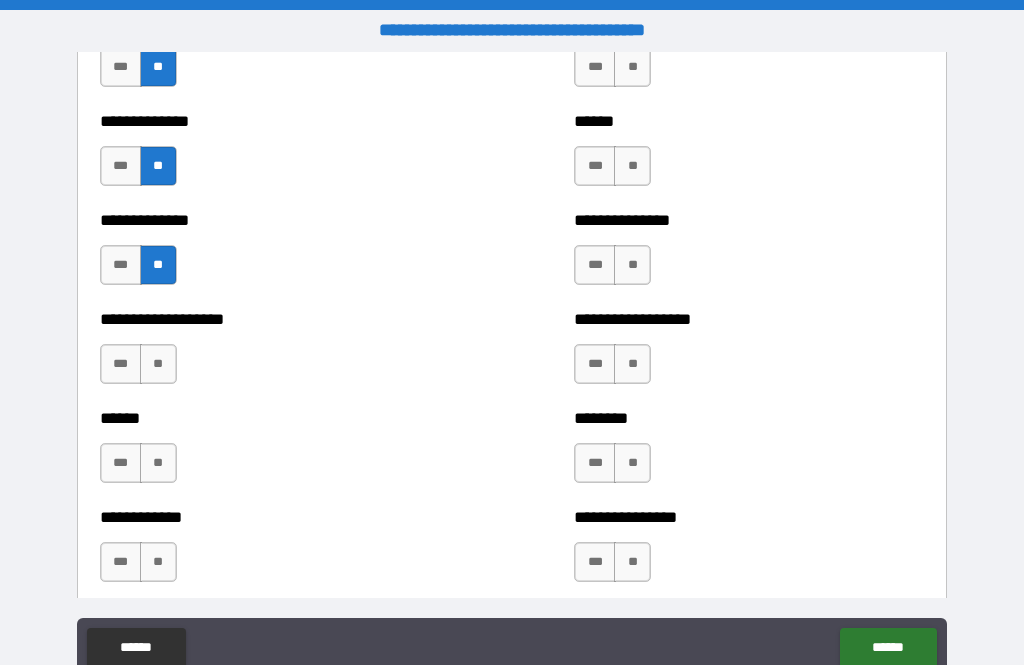 click on "**" at bounding box center [158, 364] 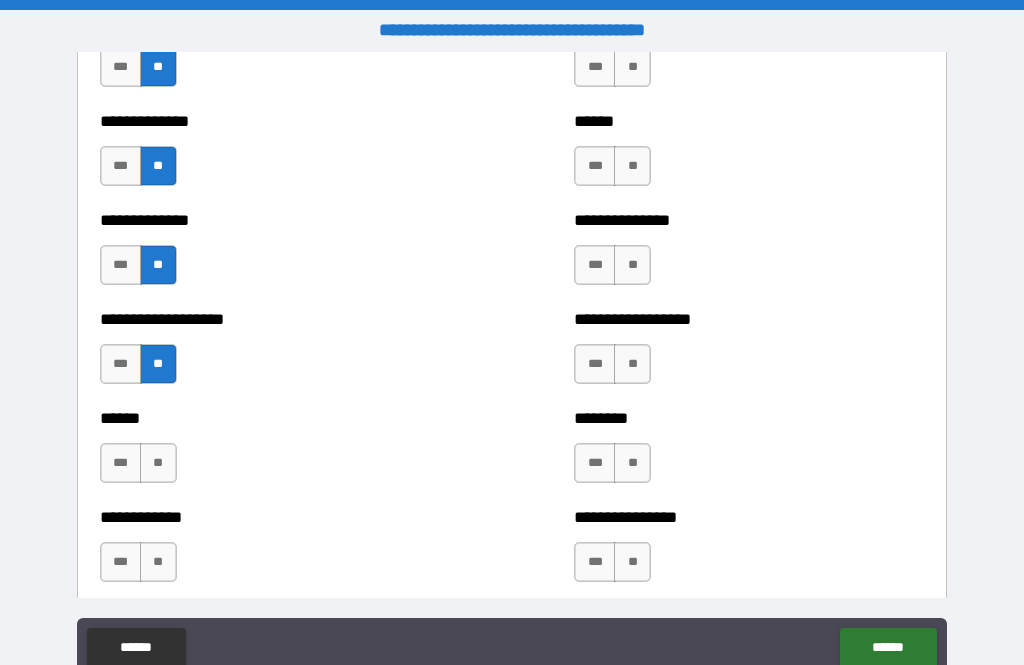 click on "**" at bounding box center [158, 463] 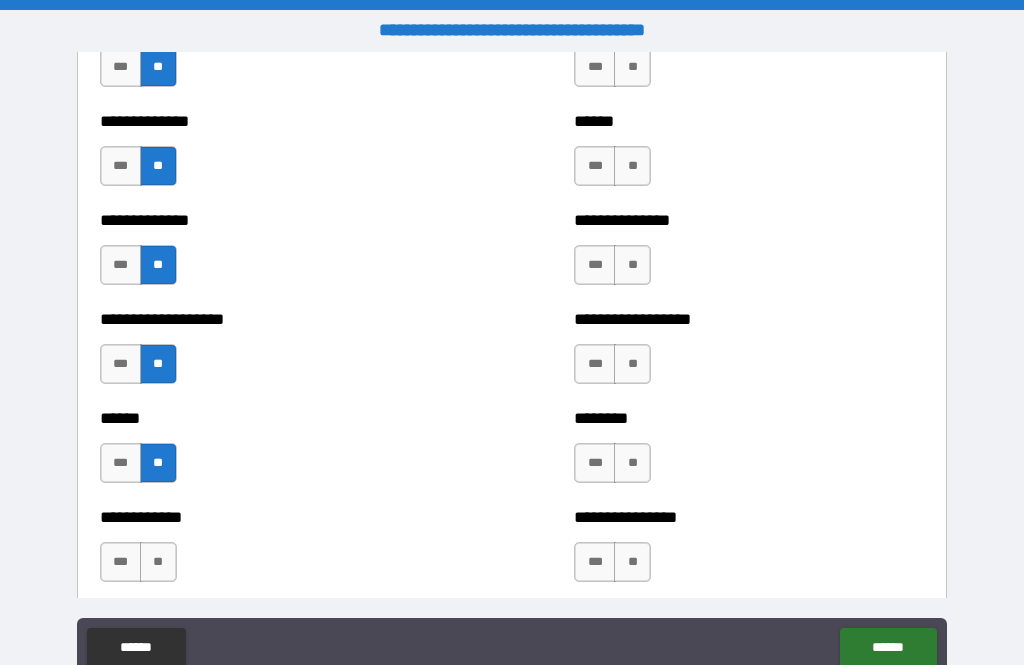 click on "**" at bounding box center (158, 562) 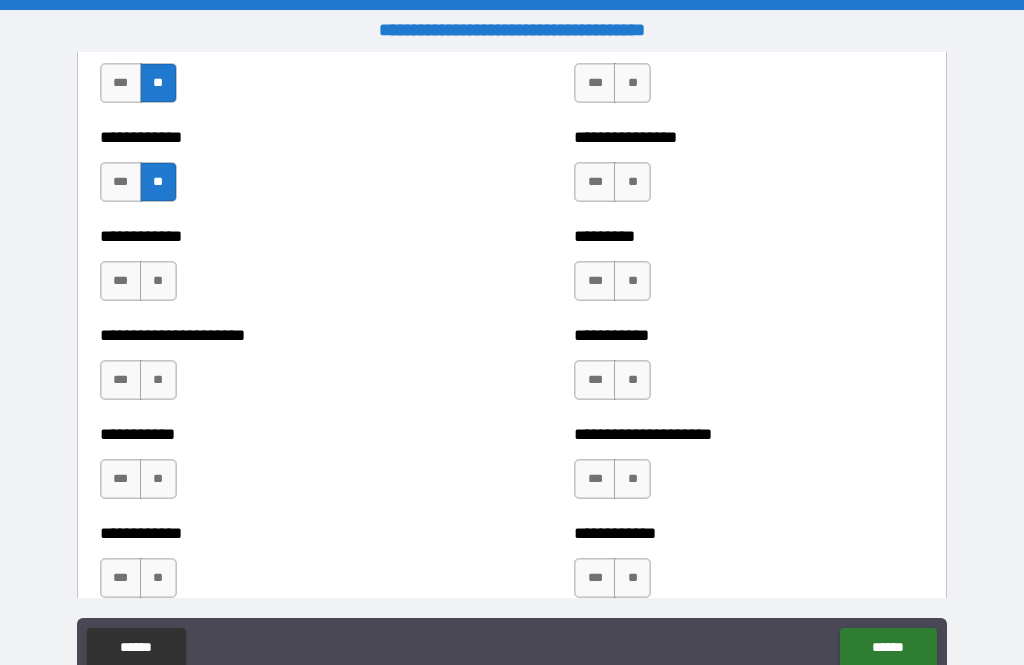 scroll, scrollTop: 5121, scrollLeft: 0, axis: vertical 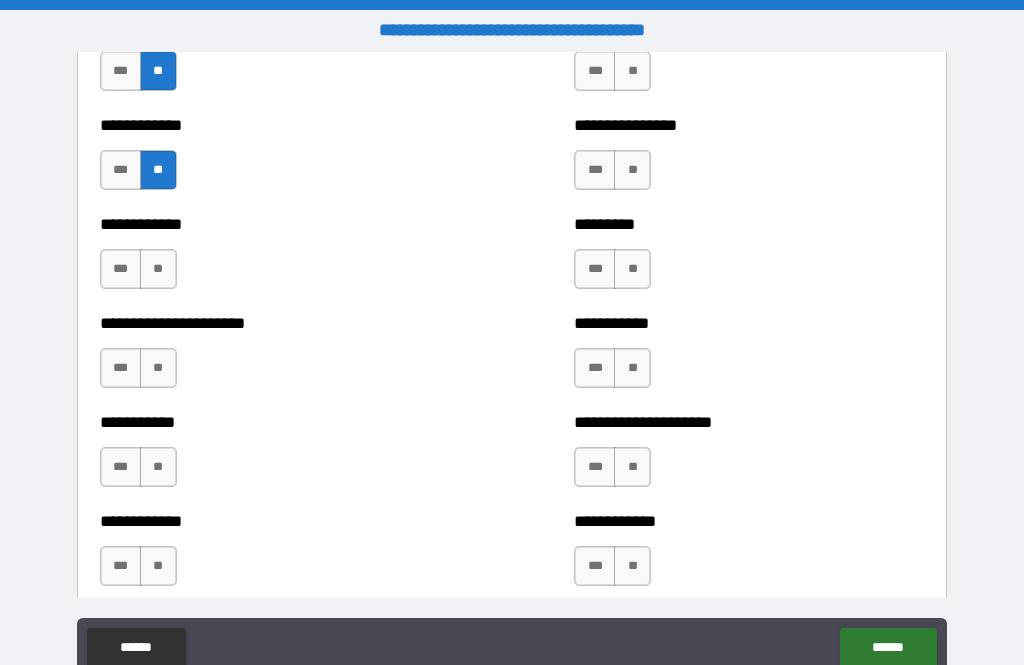 click on "**" at bounding box center (158, 269) 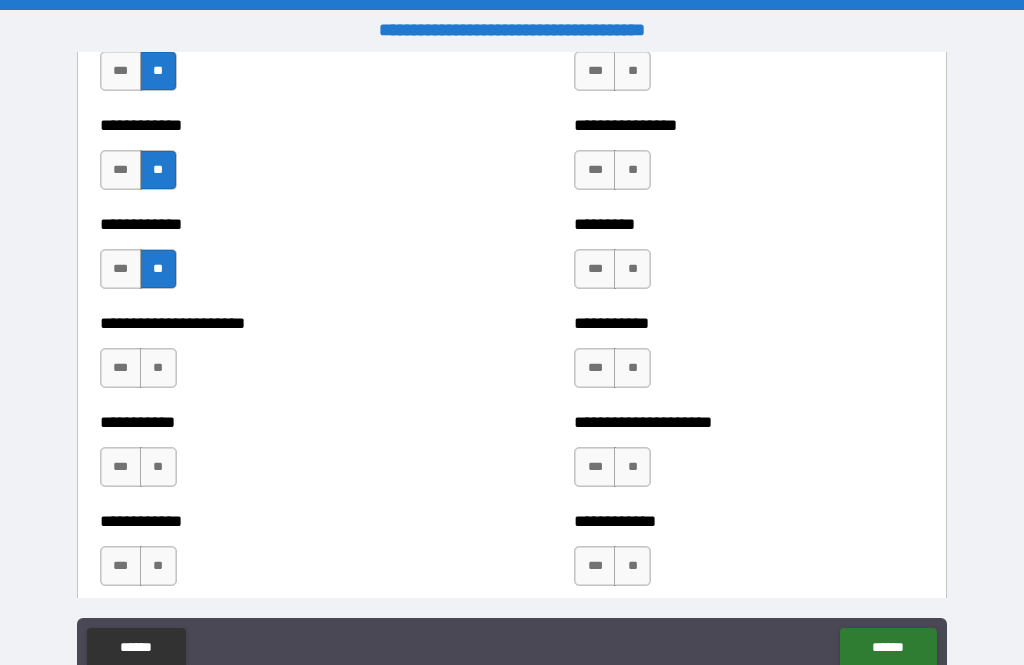 click on "**" at bounding box center [158, 368] 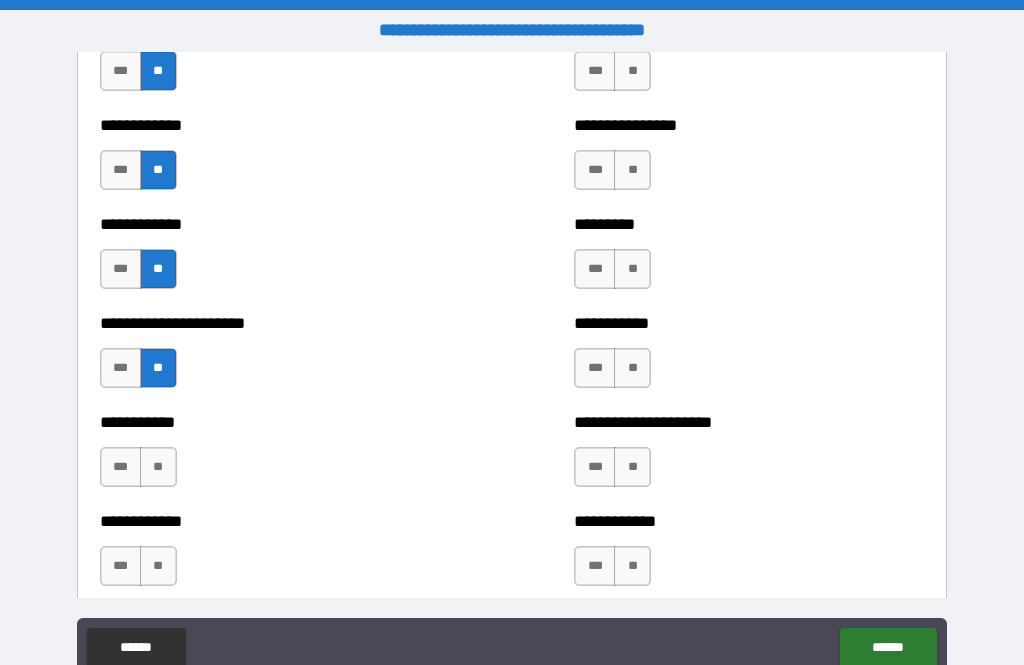 click on "**" at bounding box center (158, 467) 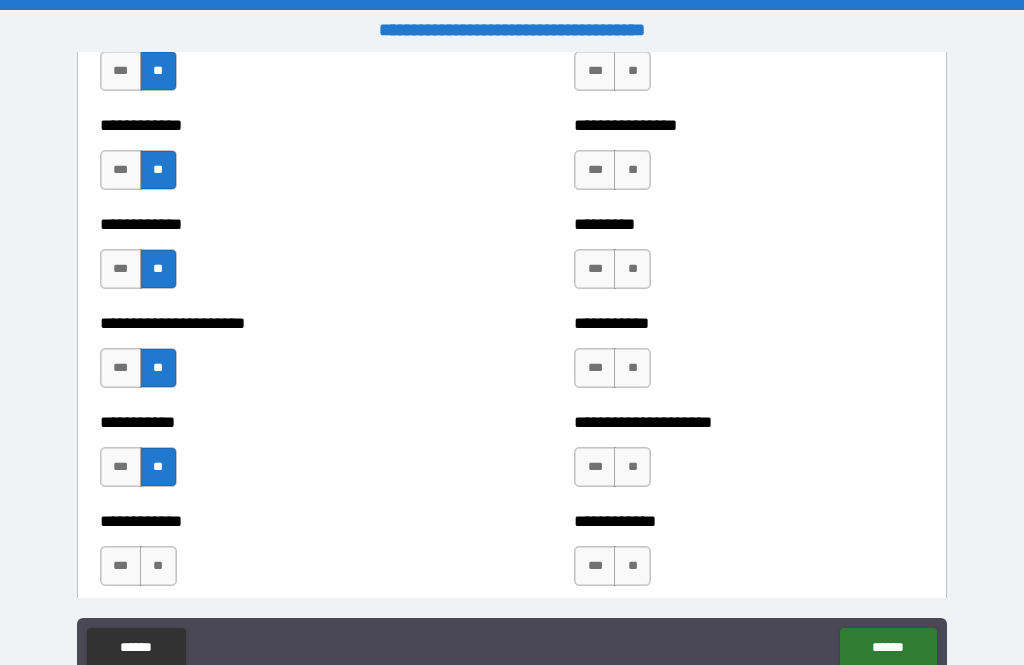click on "**" at bounding box center [158, 566] 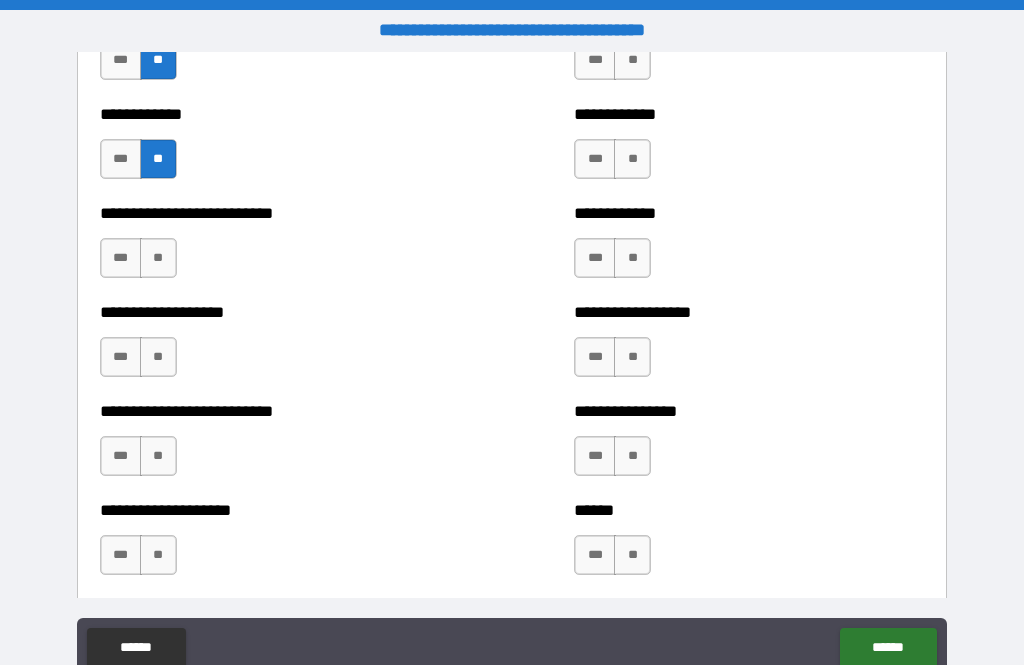 scroll, scrollTop: 5540, scrollLeft: 0, axis: vertical 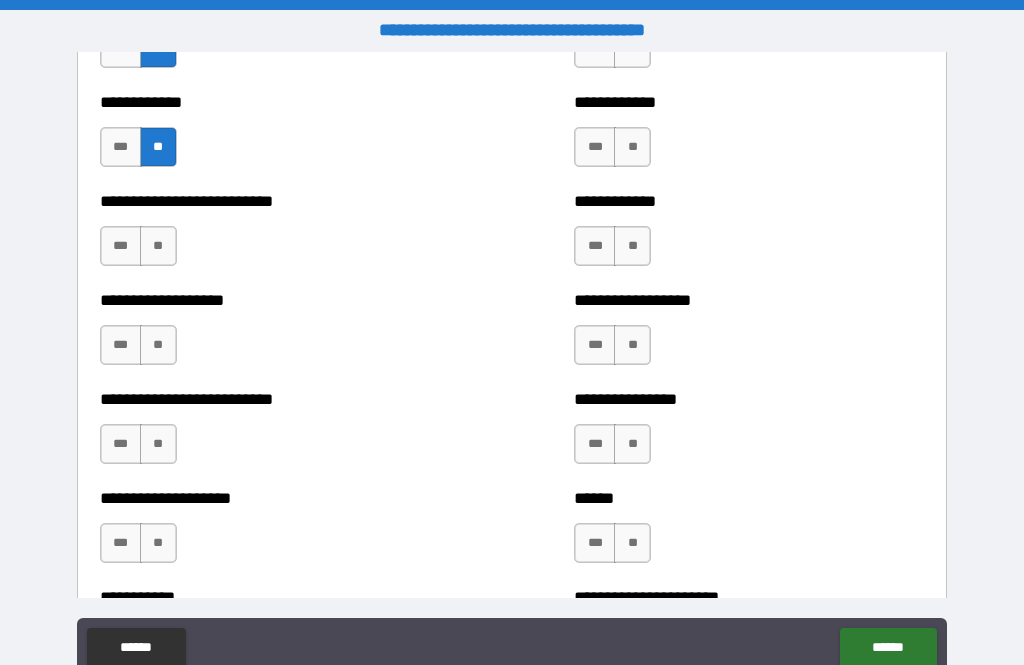 click on "**" at bounding box center [158, 246] 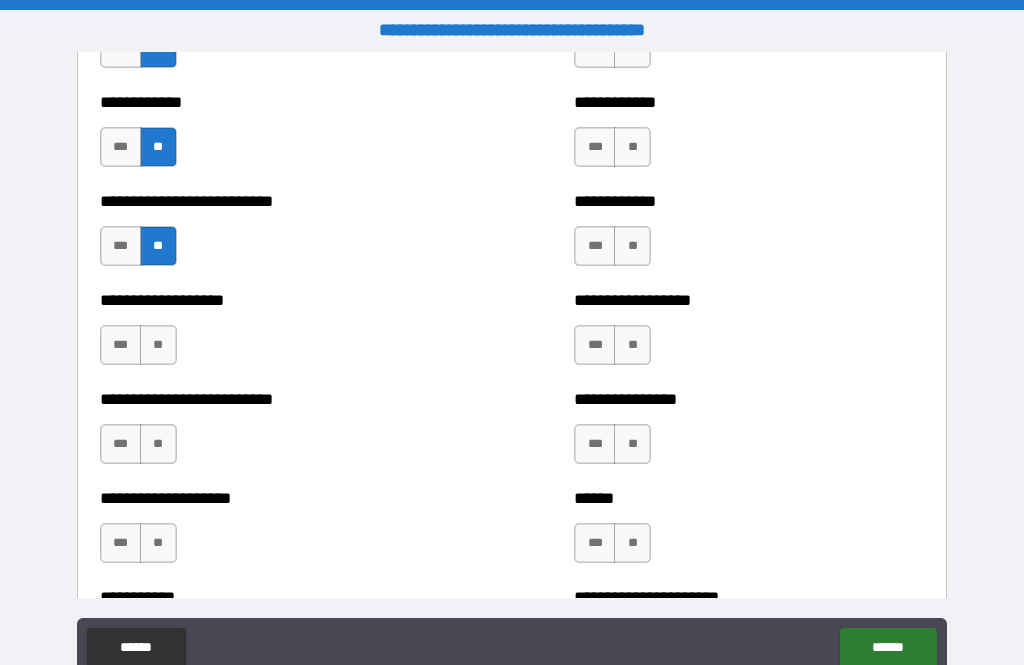 click on "**" at bounding box center [158, 345] 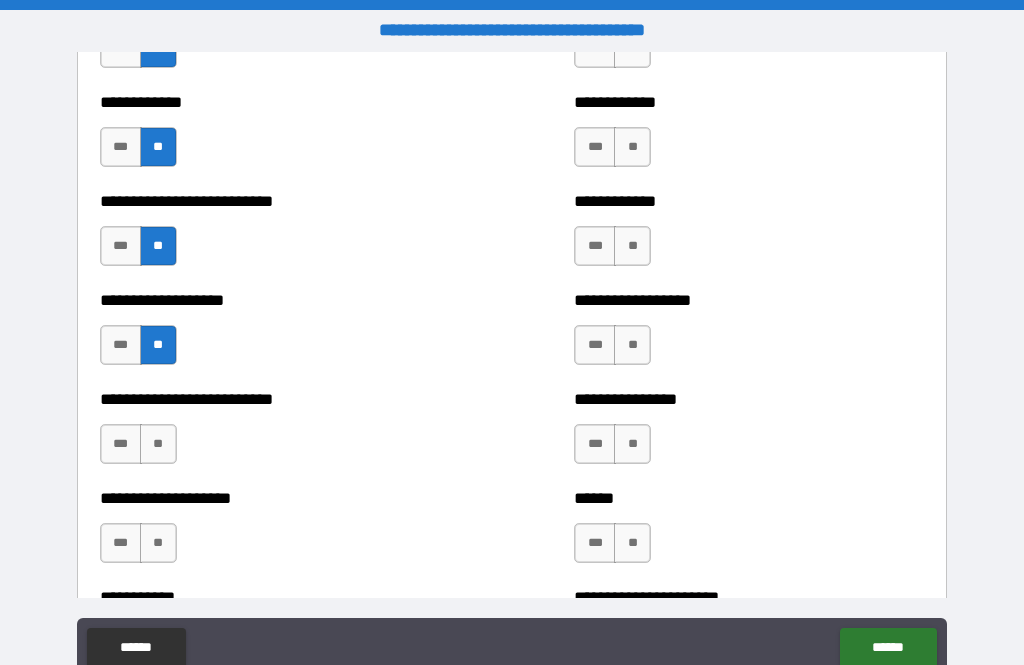 click on "**" at bounding box center [158, 444] 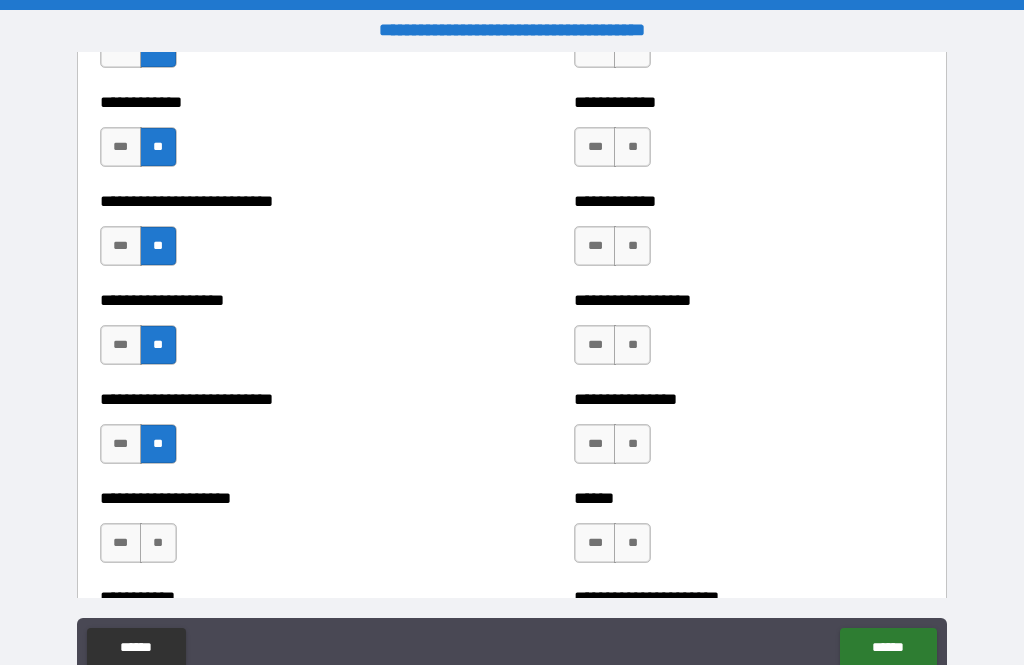 click on "**" at bounding box center (158, 543) 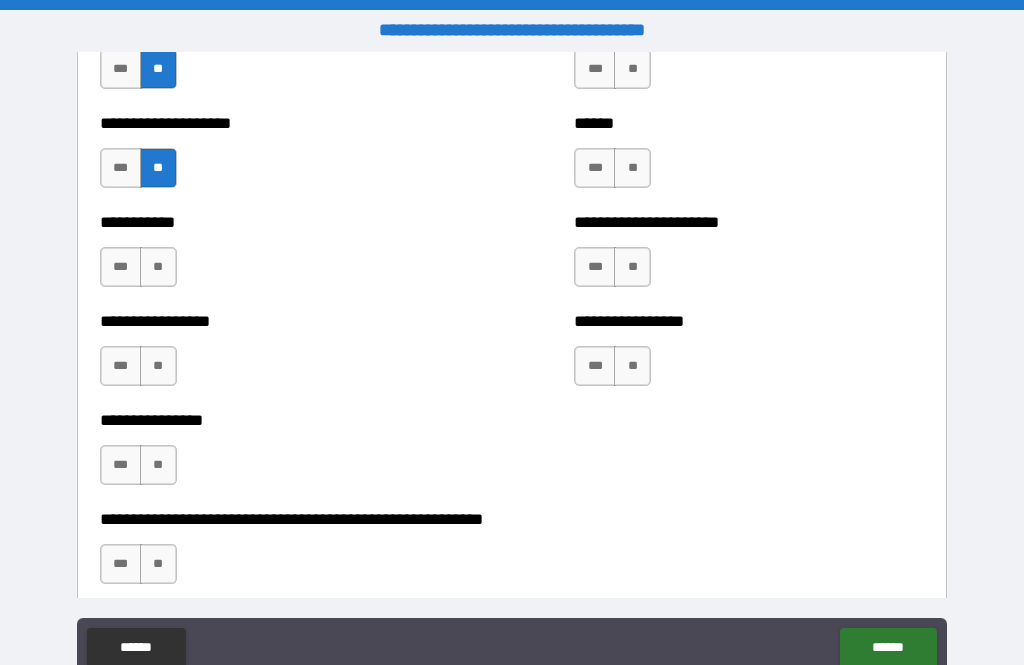 scroll, scrollTop: 5915, scrollLeft: 0, axis: vertical 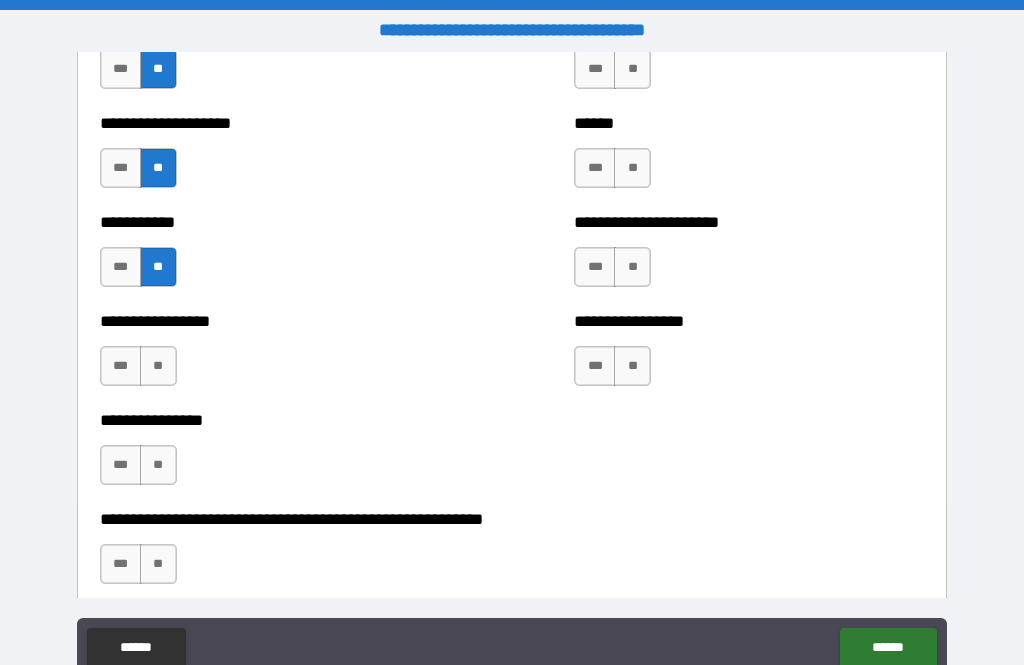 click on "**" at bounding box center [158, 366] 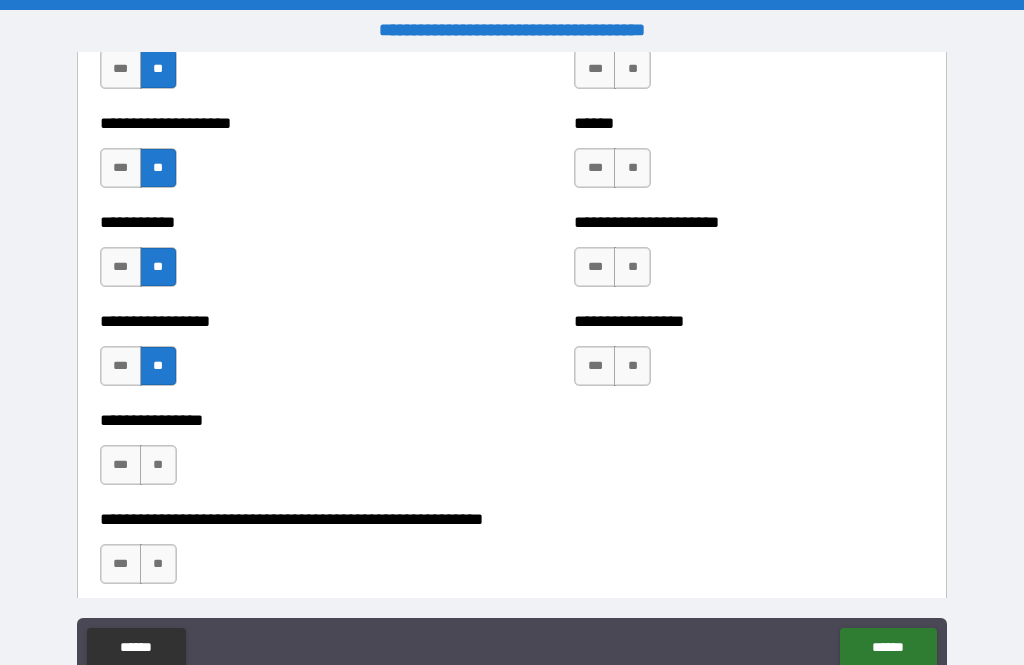 click on "**" at bounding box center (158, 465) 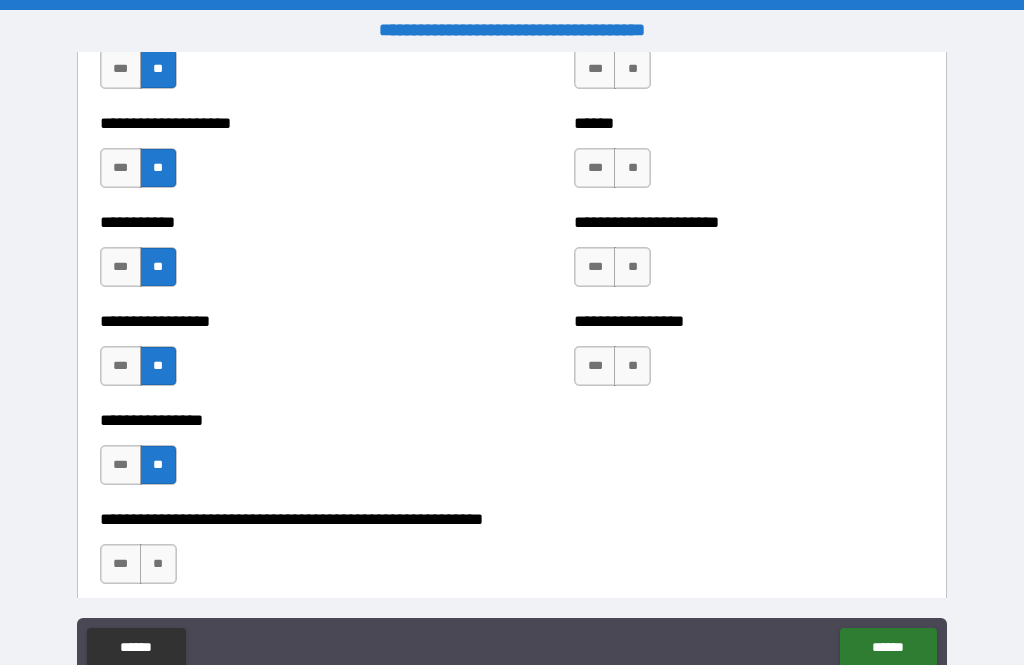 click on "**" at bounding box center (158, 564) 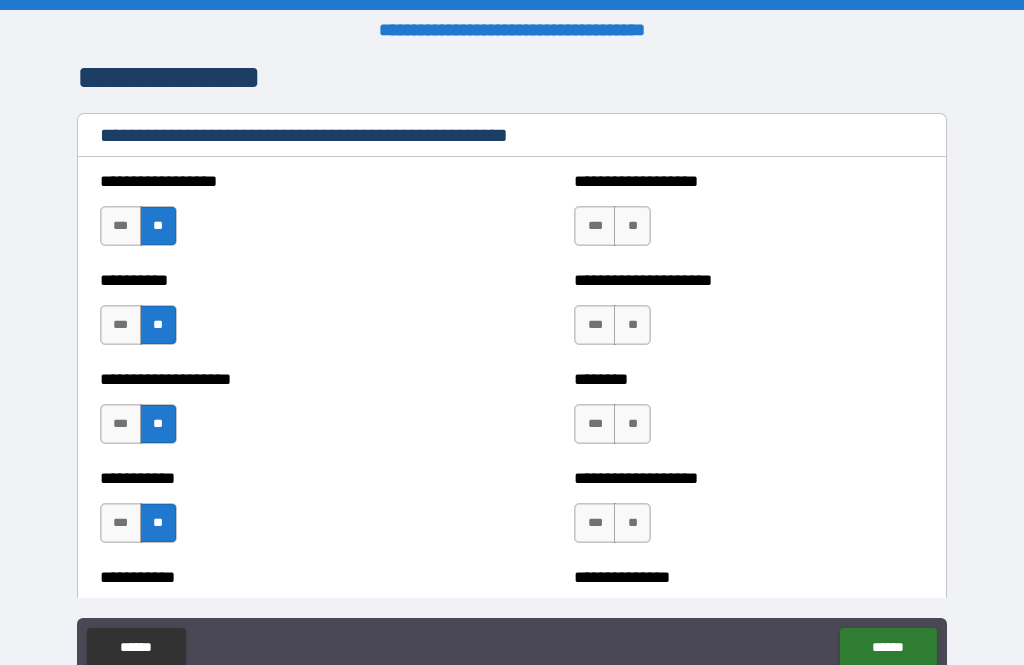 scroll, scrollTop: 2390, scrollLeft: 0, axis: vertical 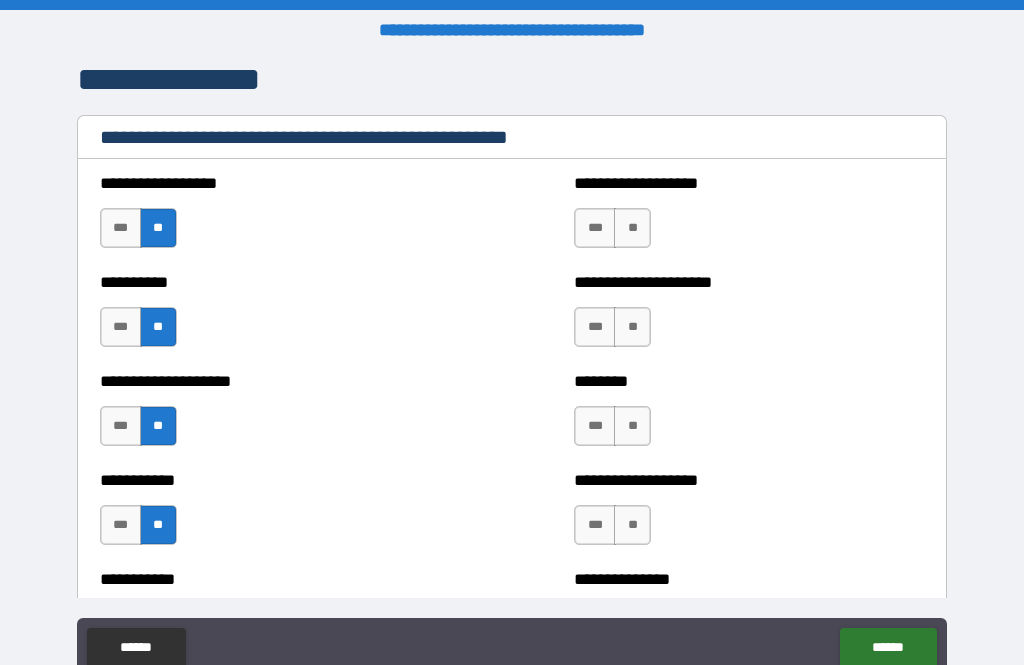 click on "**" at bounding box center [632, 228] 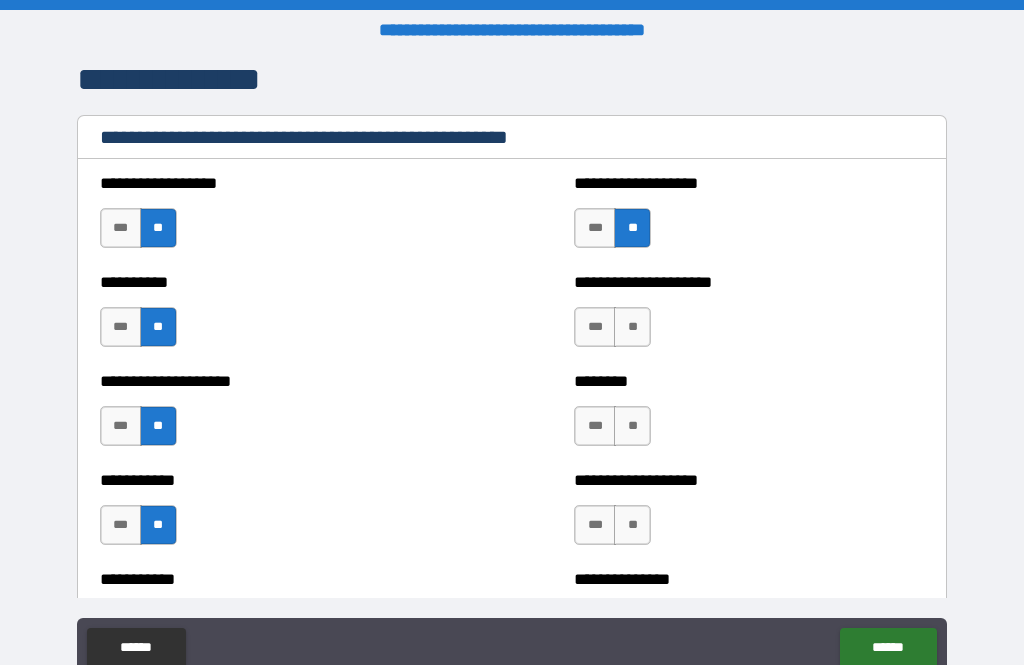 click on "**" at bounding box center (632, 327) 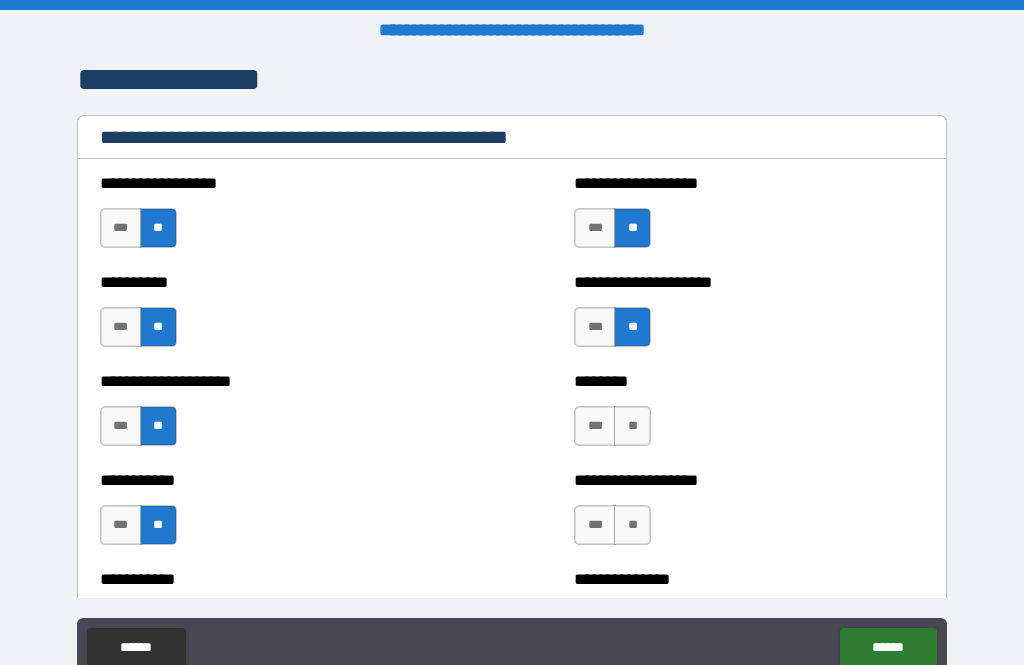 click on "**" at bounding box center (632, 426) 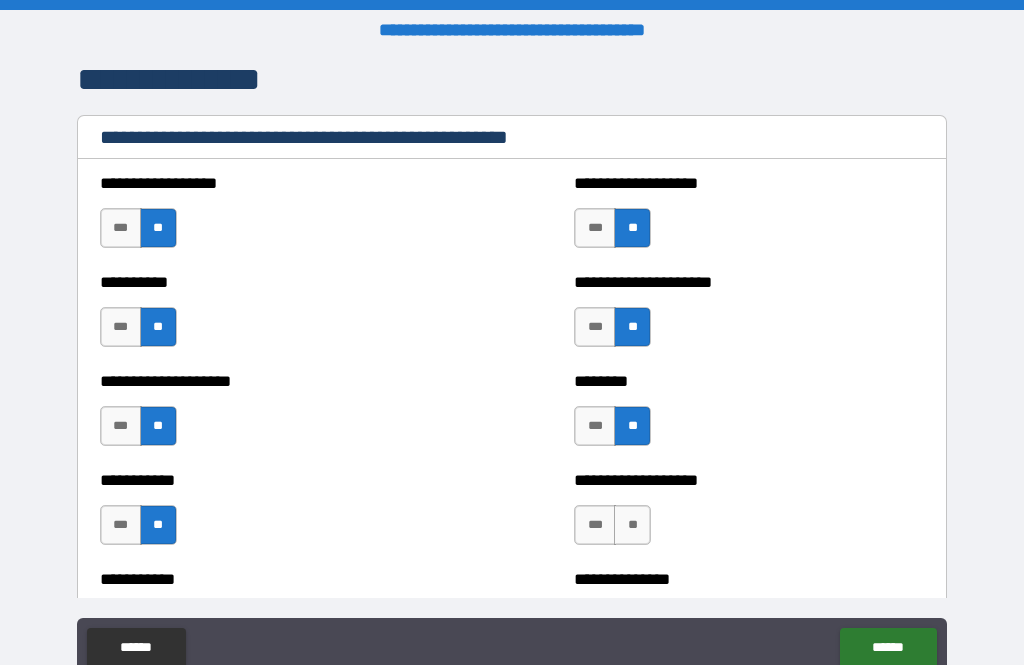 click on "**" at bounding box center (632, 525) 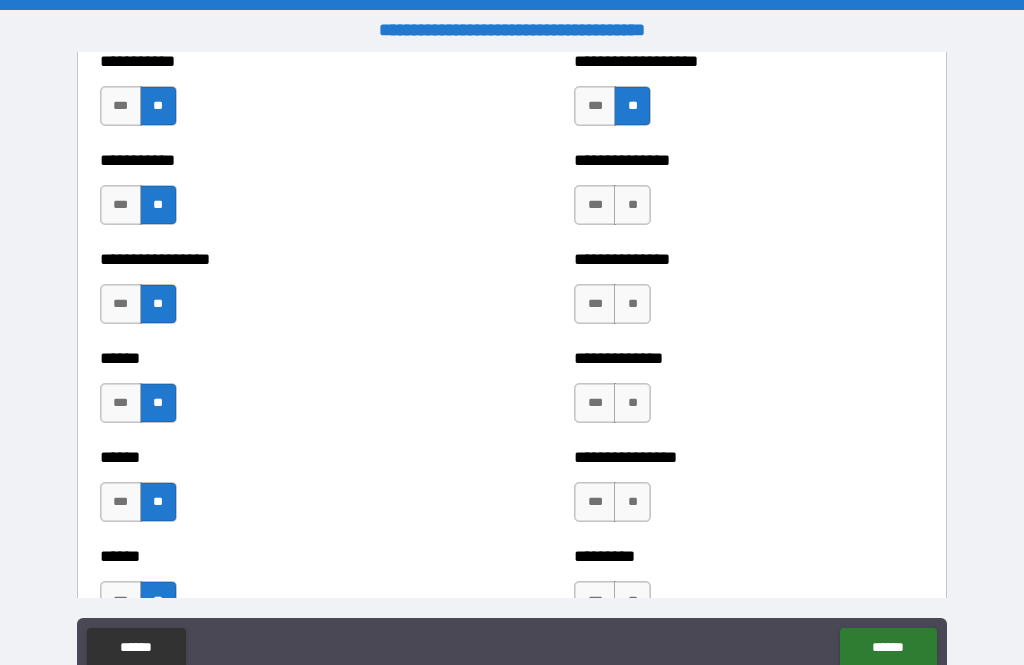 scroll, scrollTop: 2821, scrollLeft: 0, axis: vertical 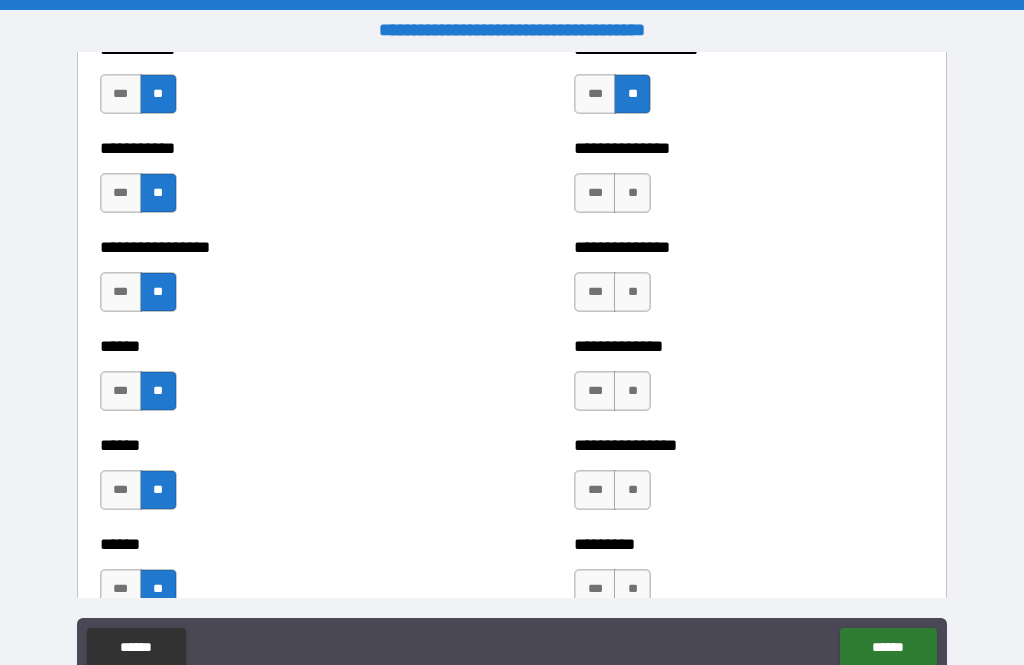 click on "**" at bounding box center [632, 193] 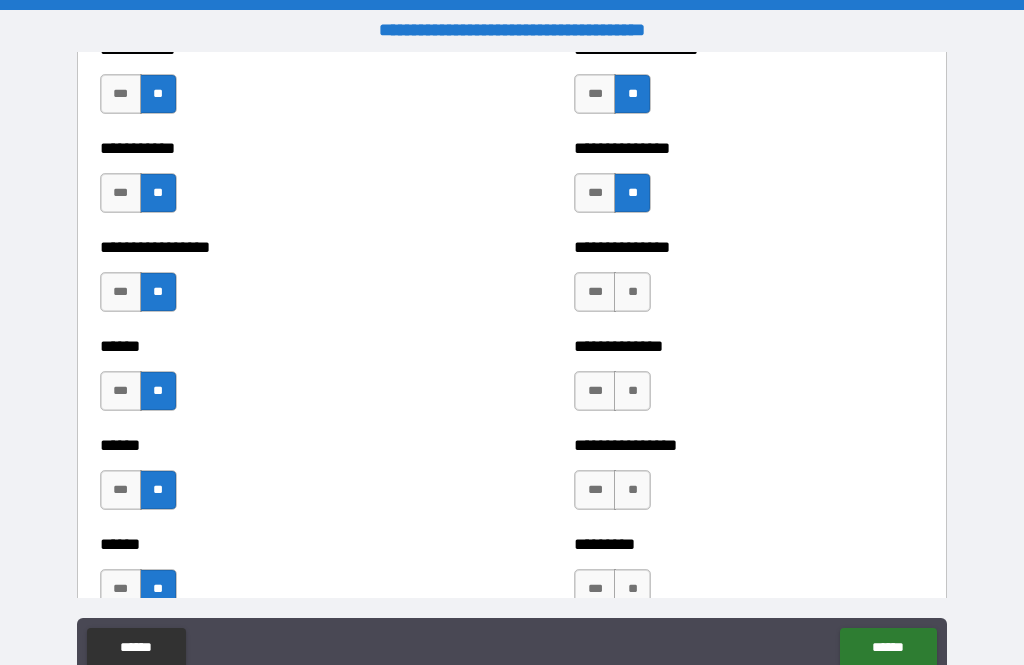 click on "**" at bounding box center [632, 292] 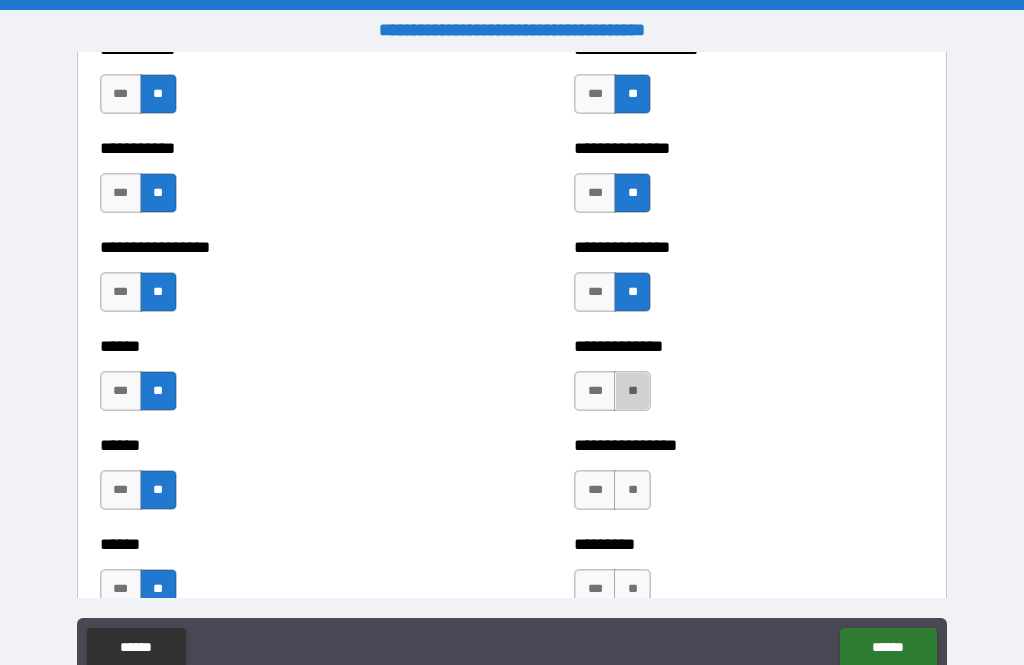 click on "**" at bounding box center [632, 391] 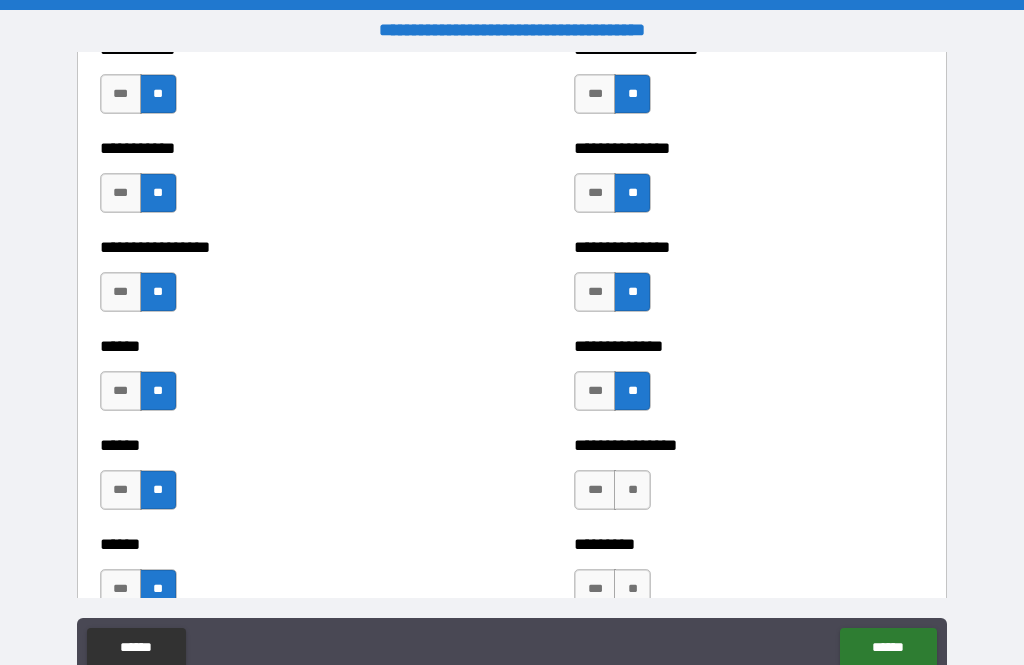 click on "**" at bounding box center (632, 490) 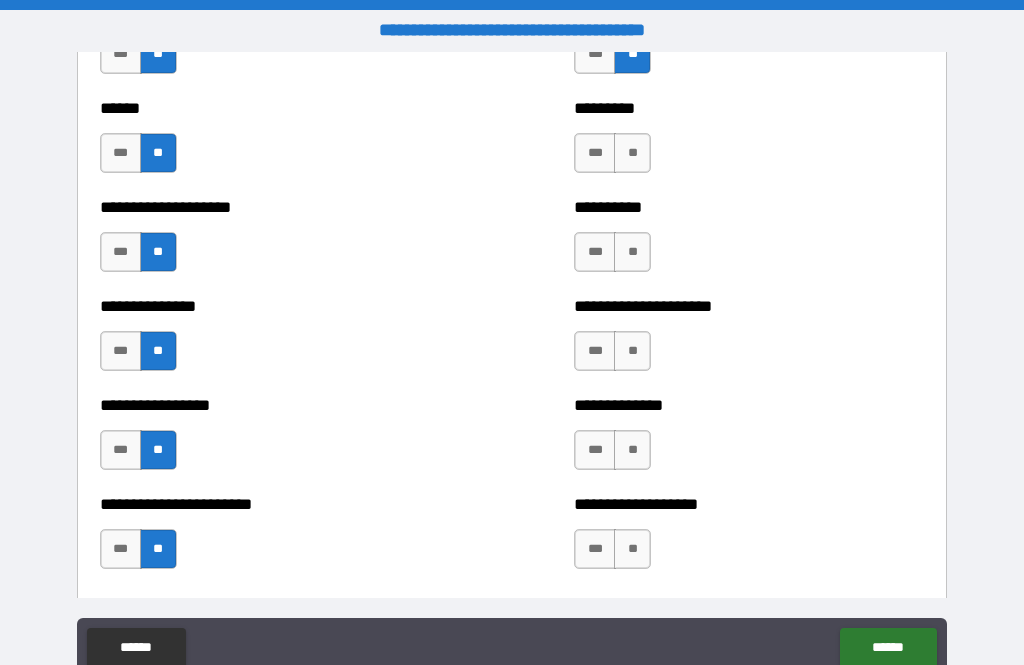 scroll, scrollTop: 3259, scrollLeft: 0, axis: vertical 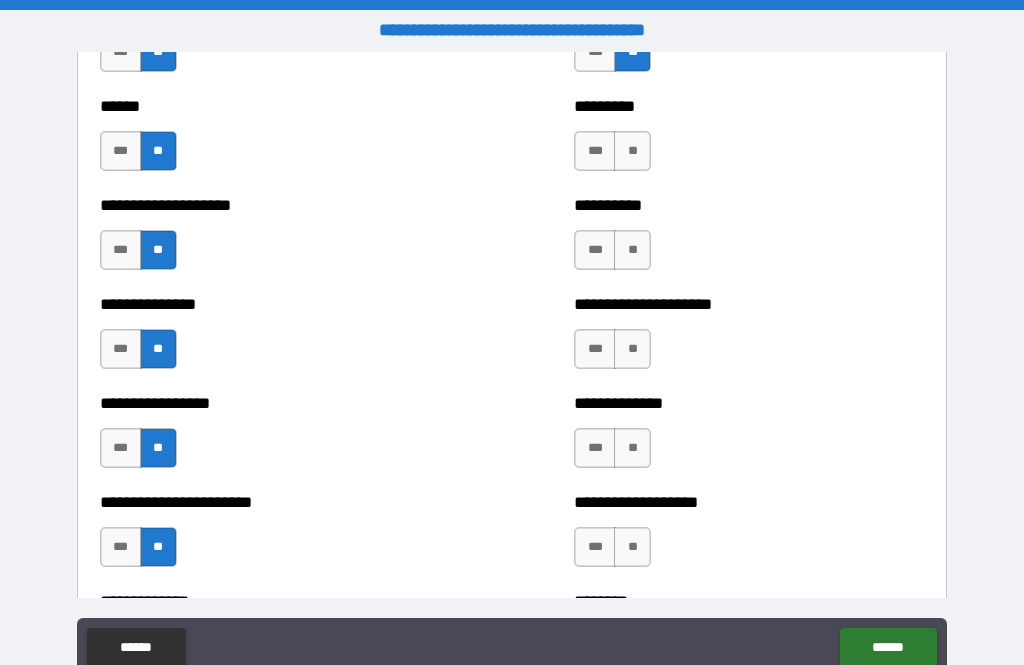 click on "**" at bounding box center (632, 151) 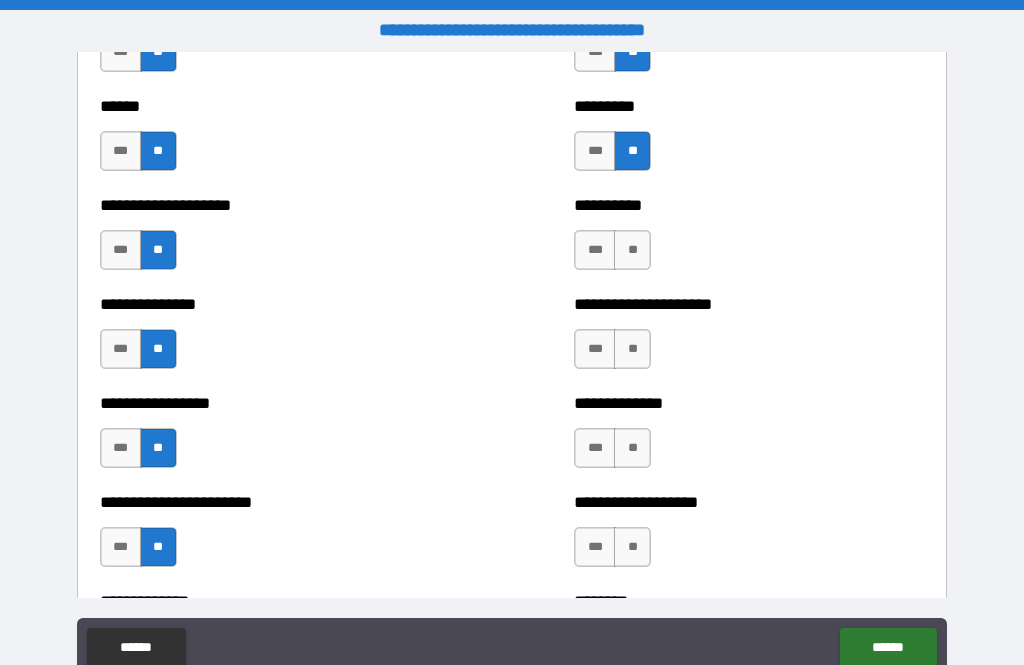 click on "**" at bounding box center [632, 250] 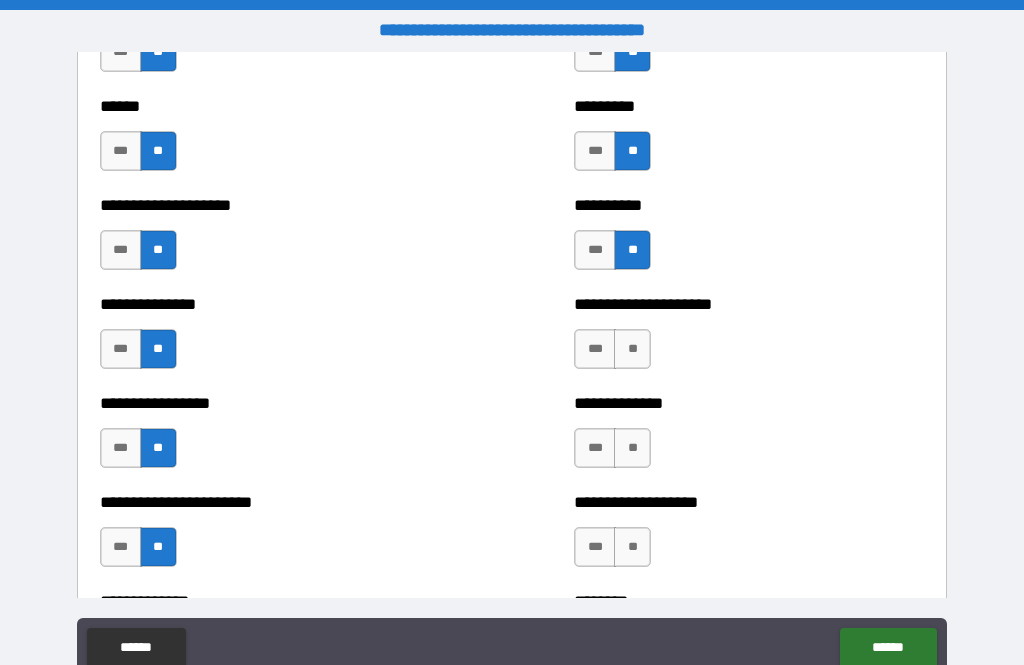 click on "**" at bounding box center [632, 349] 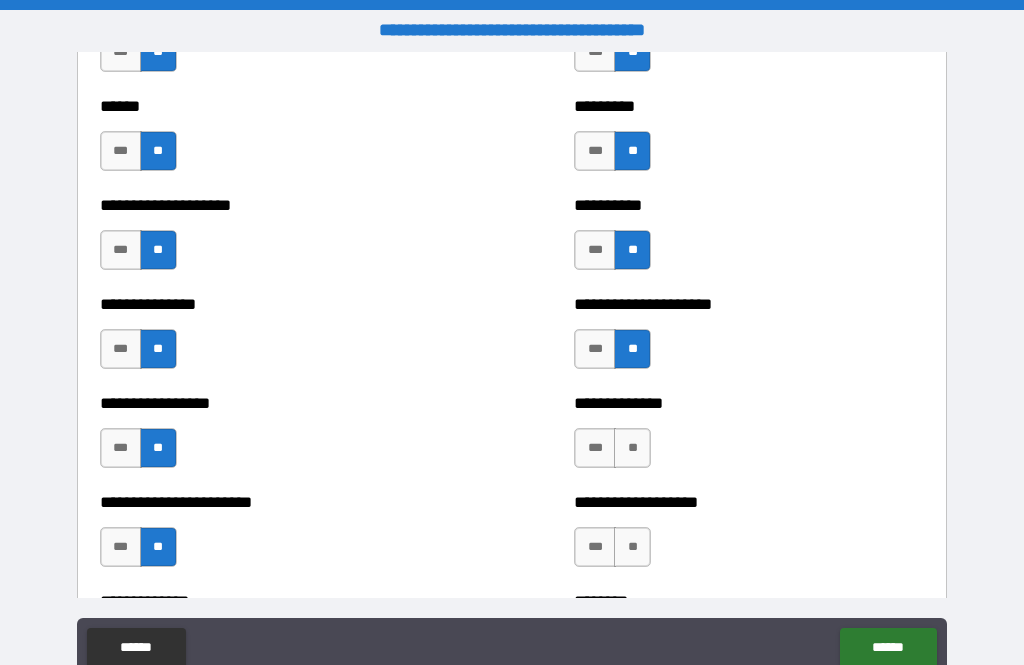 click on "**" at bounding box center [632, 448] 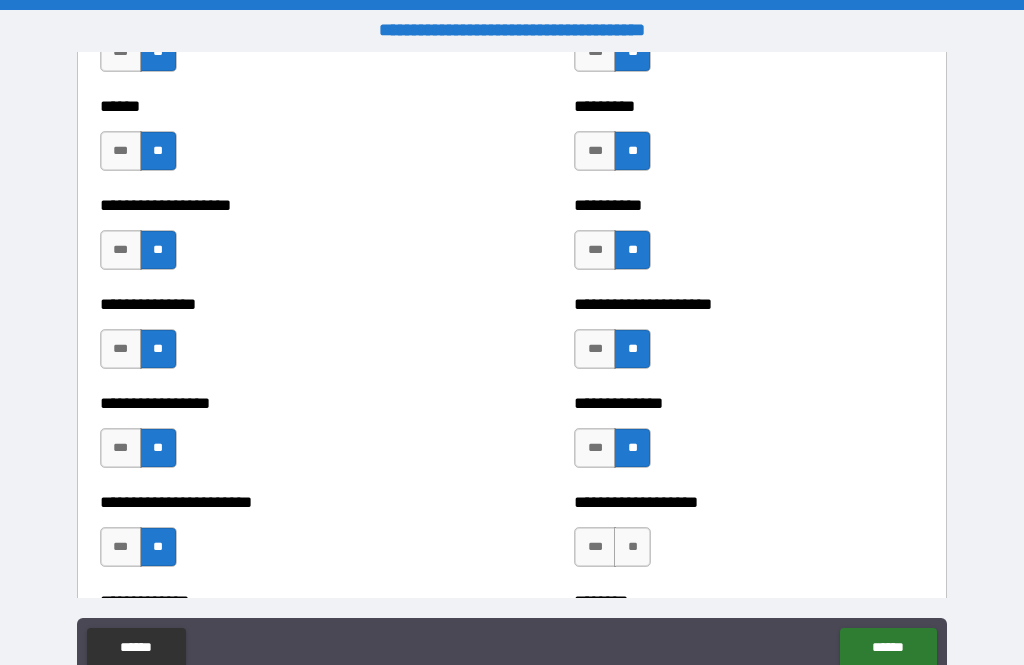 click on "**" at bounding box center [632, 547] 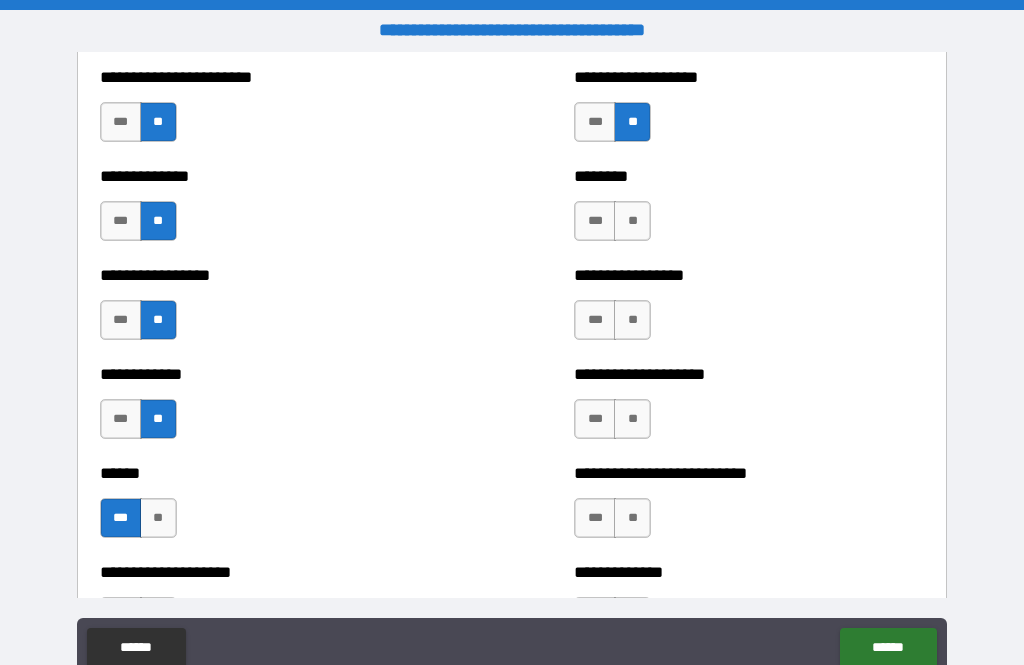 scroll, scrollTop: 3688, scrollLeft: 0, axis: vertical 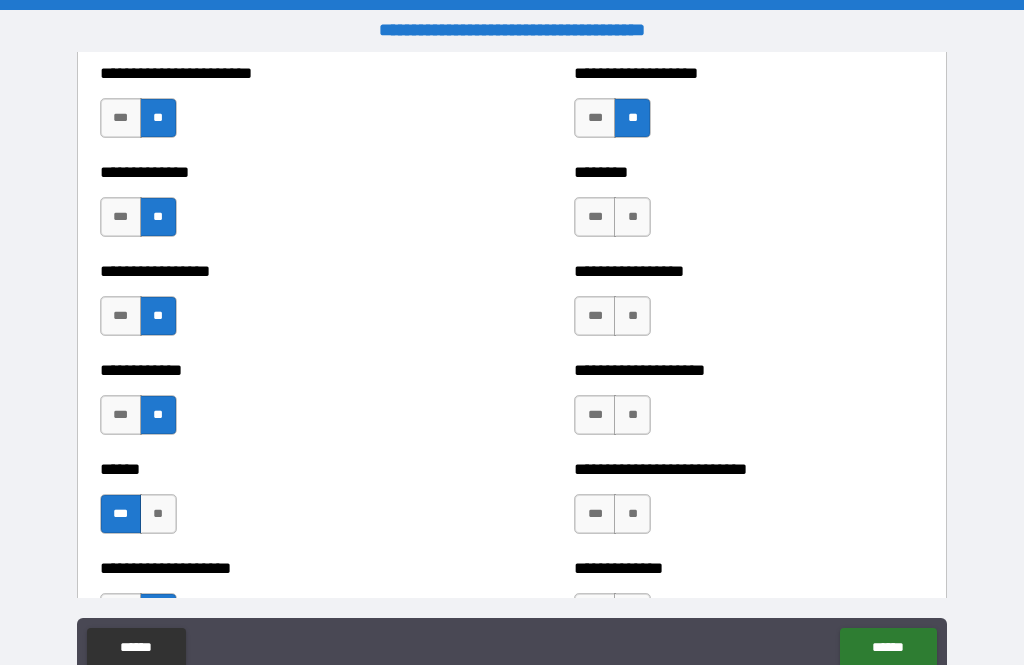 click on "**" at bounding box center [632, 217] 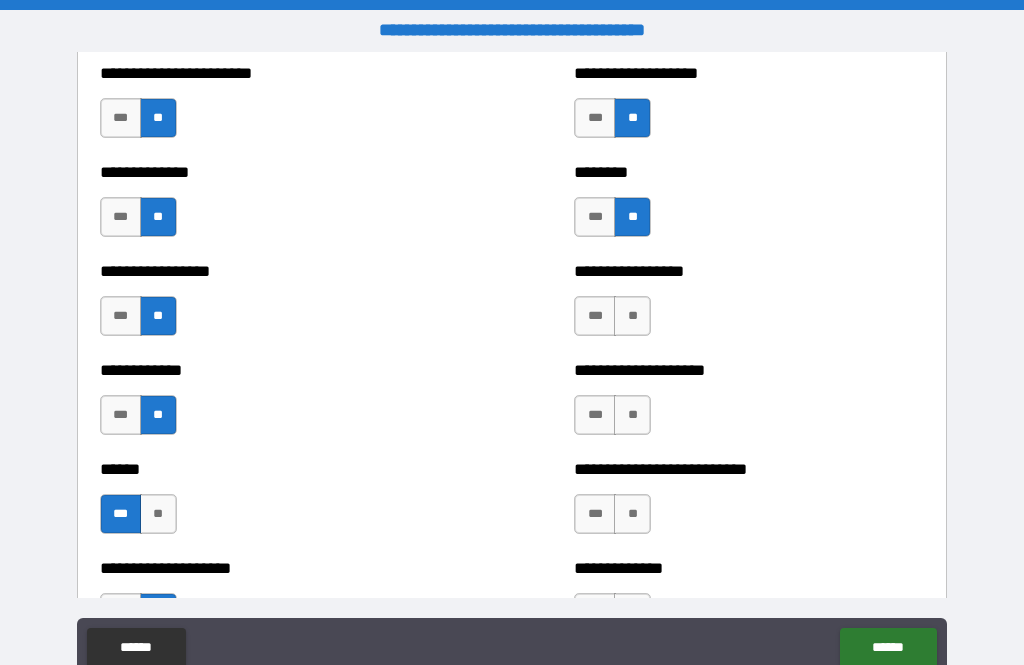 click on "**" at bounding box center [632, 316] 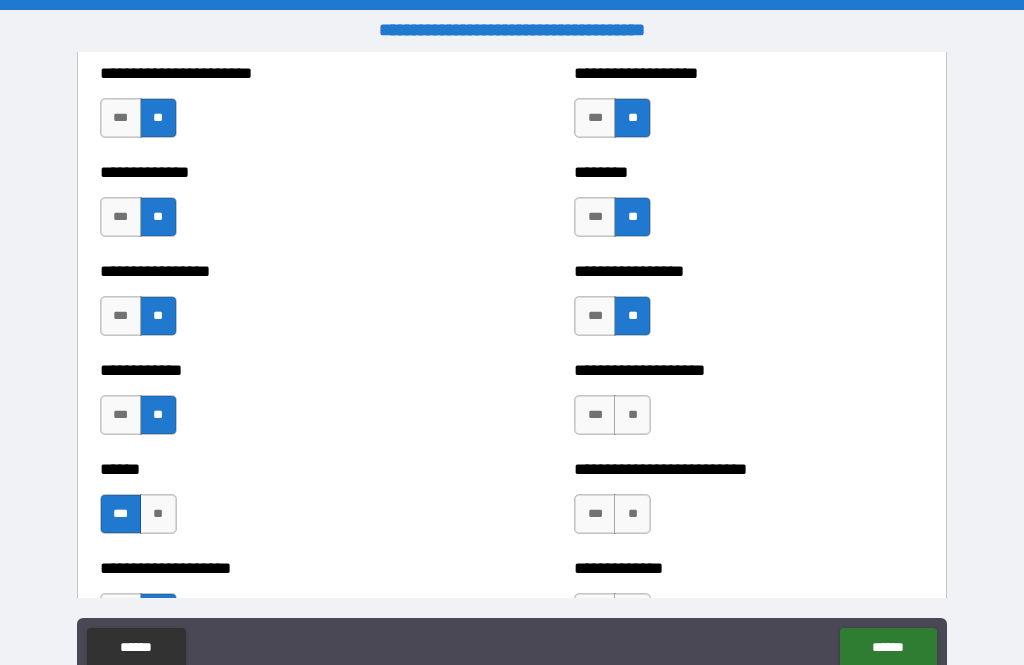 click on "**" at bounding box center (632, 415) 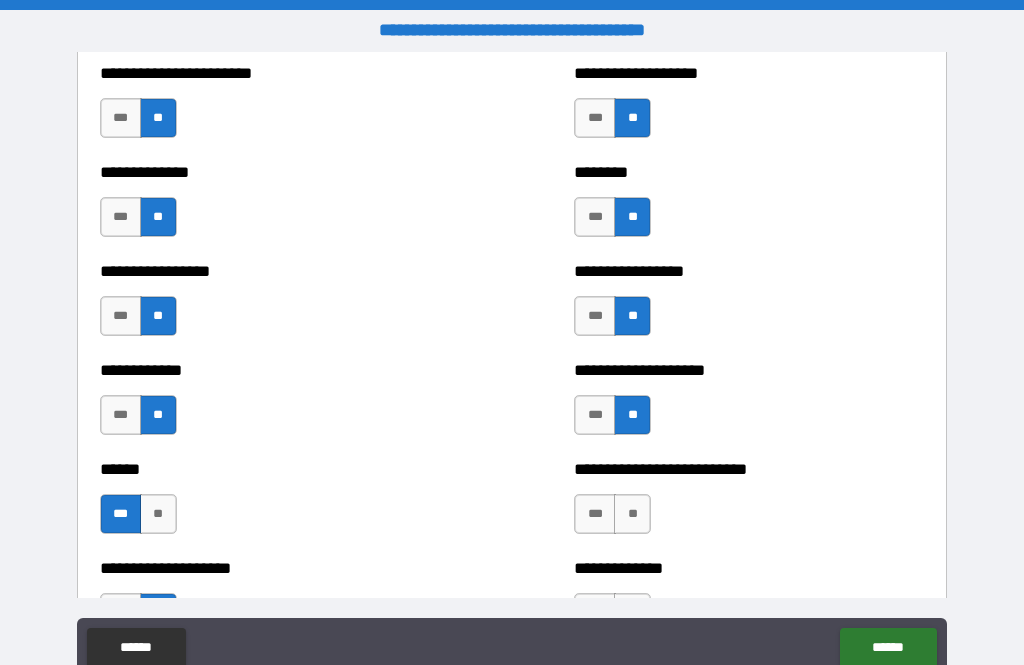 click on "**" at bounding box center [632, 514] 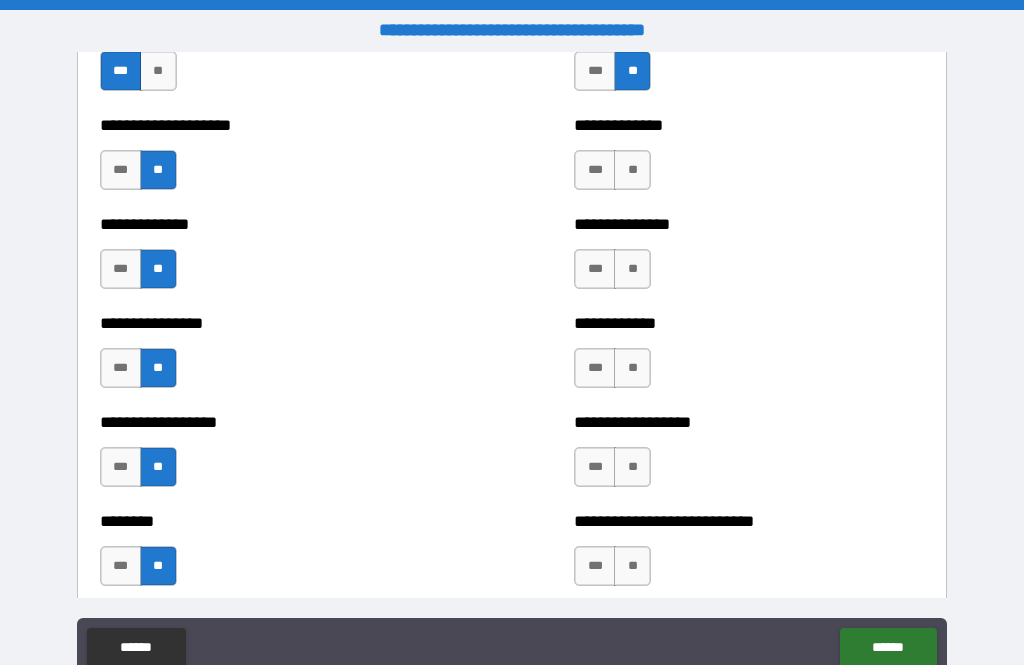 scroll, scrollTop: 4159, scrollLeft: 0, axis: vertical 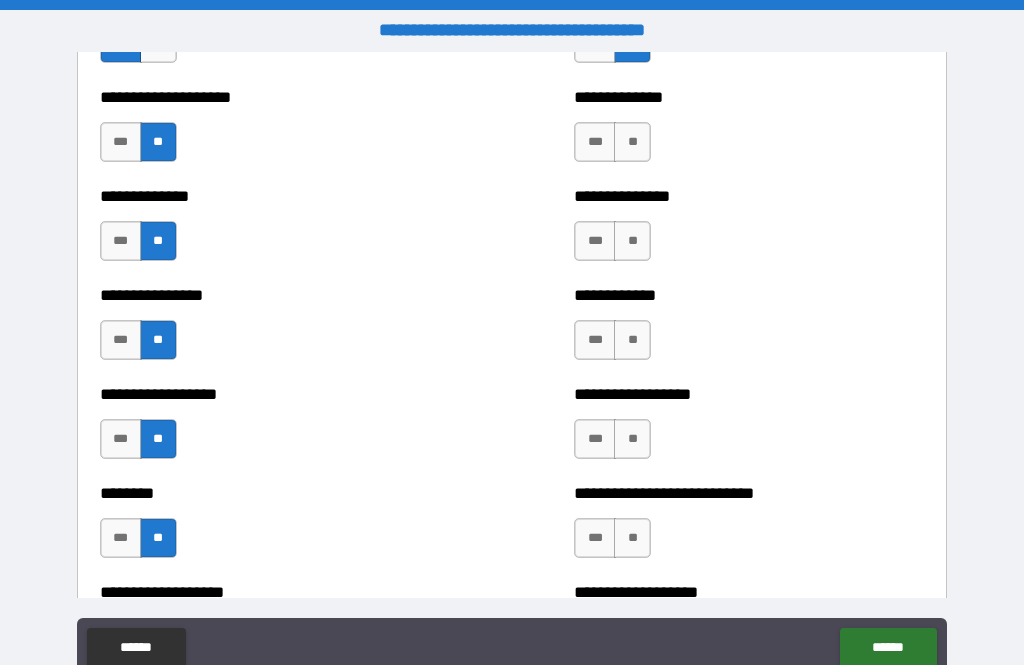 click on "**" at bounding box center [632, 142] 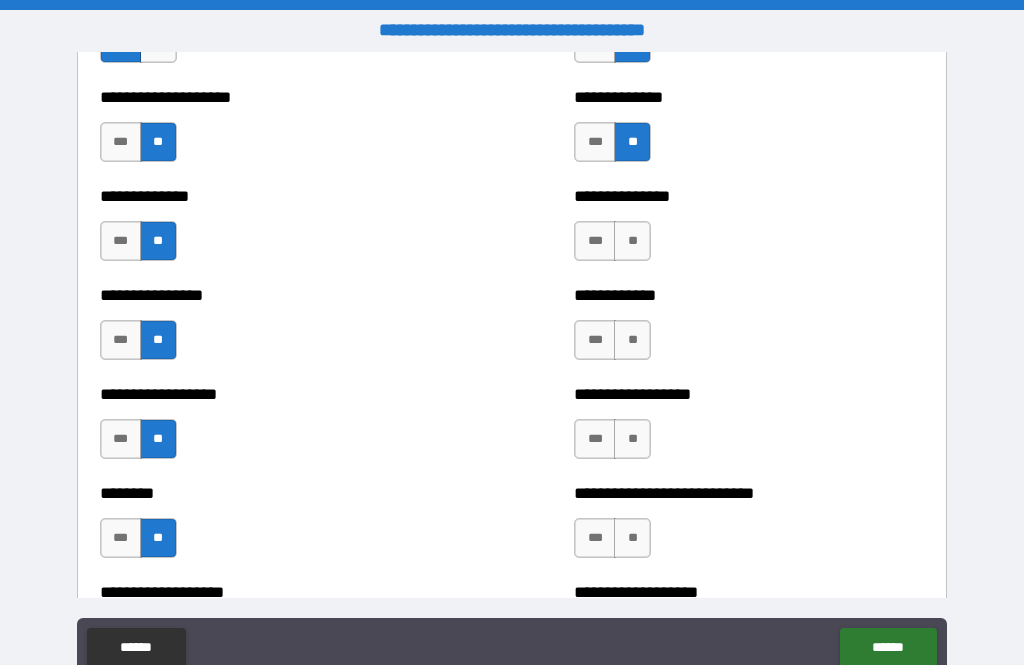 click on "**" at bounding box center [632, 241] 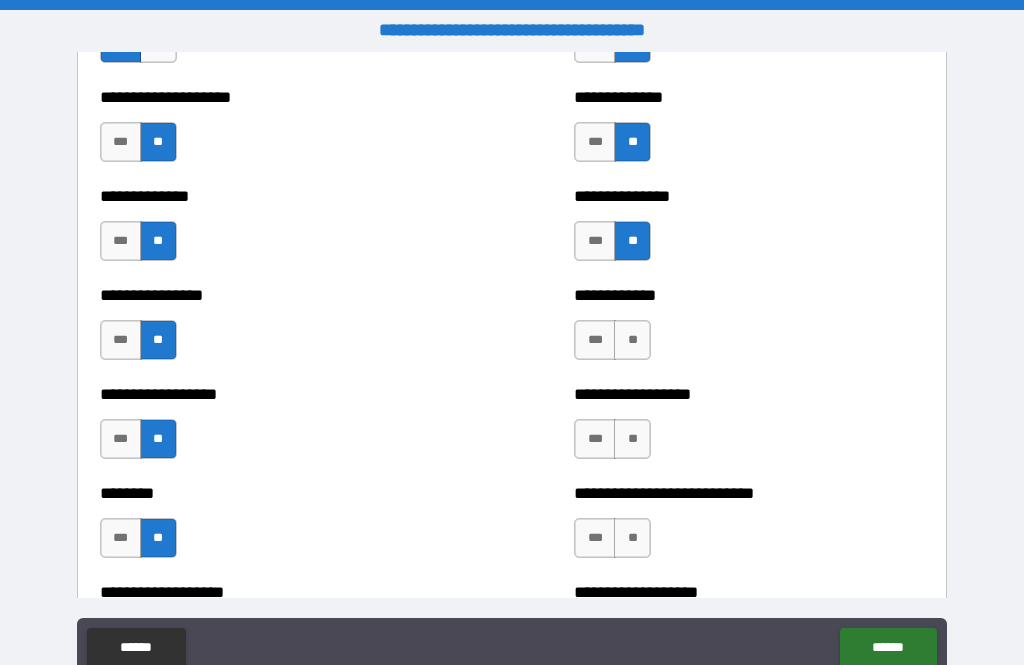 click on "**" at bounding box center (632, 340) 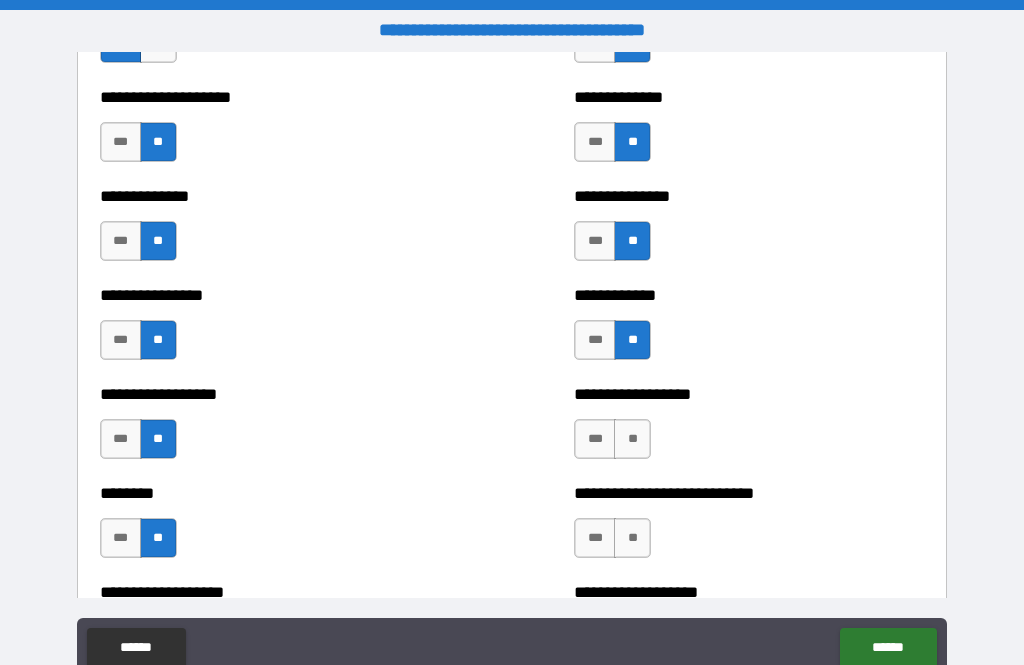 click on "**" at bounding box center (632, 439) 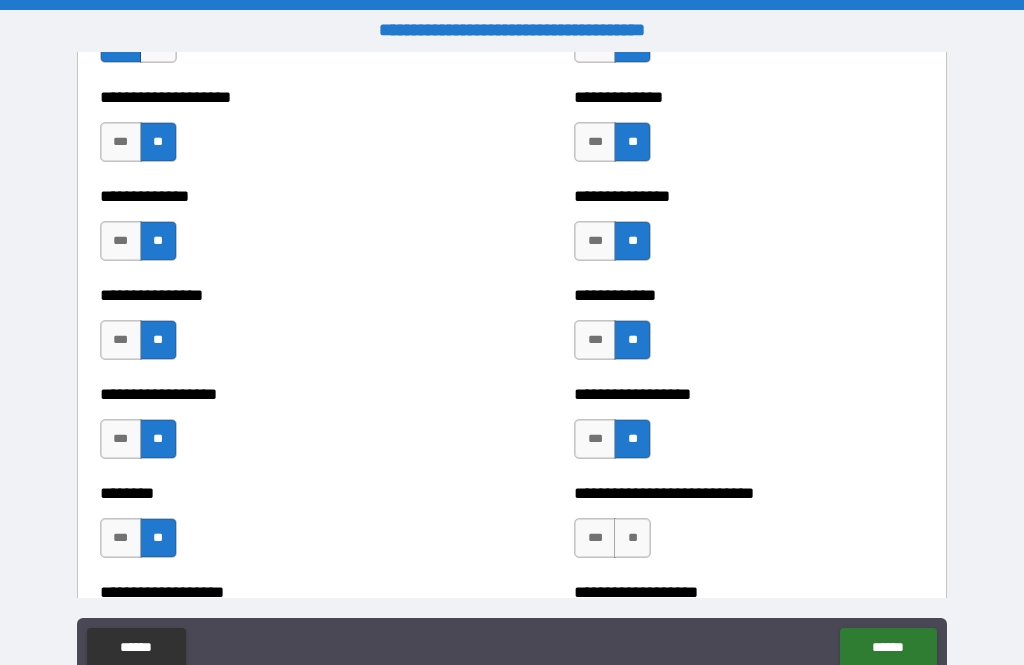 click on "**" at bounding box center (632, 538) 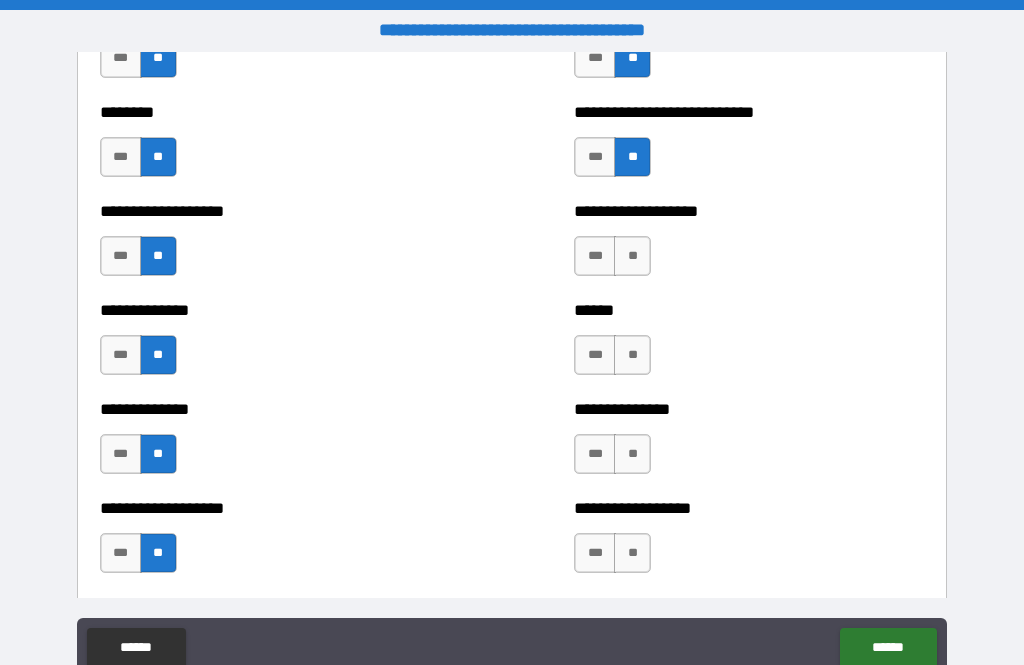 scroll, scrollTop: 4550, scrollLeft: 0, axis: vertical 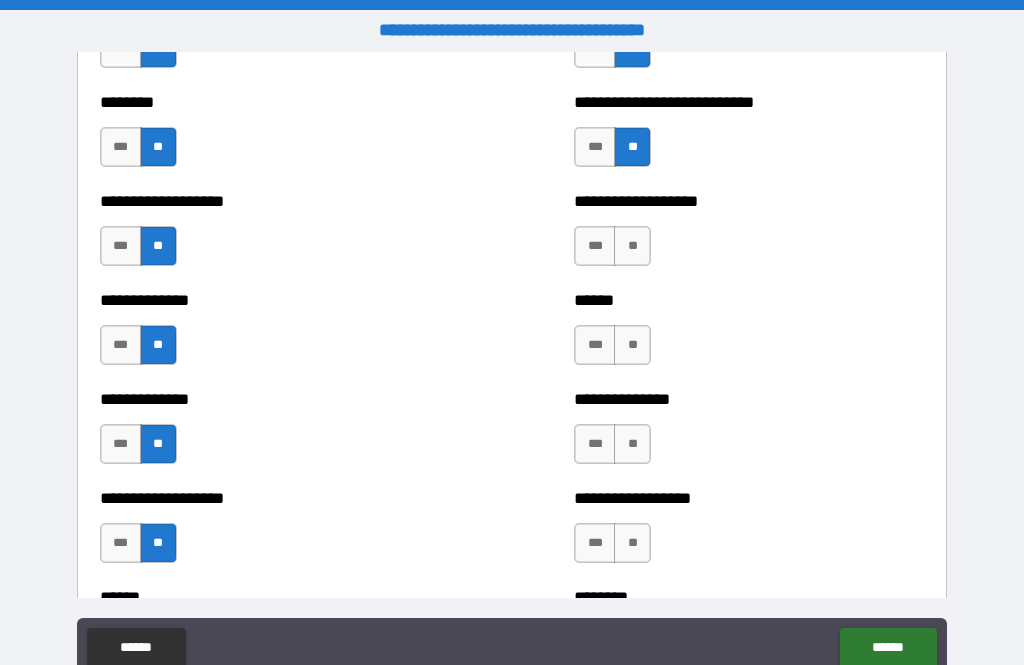 click on "**" at bounding box center (632, 246) 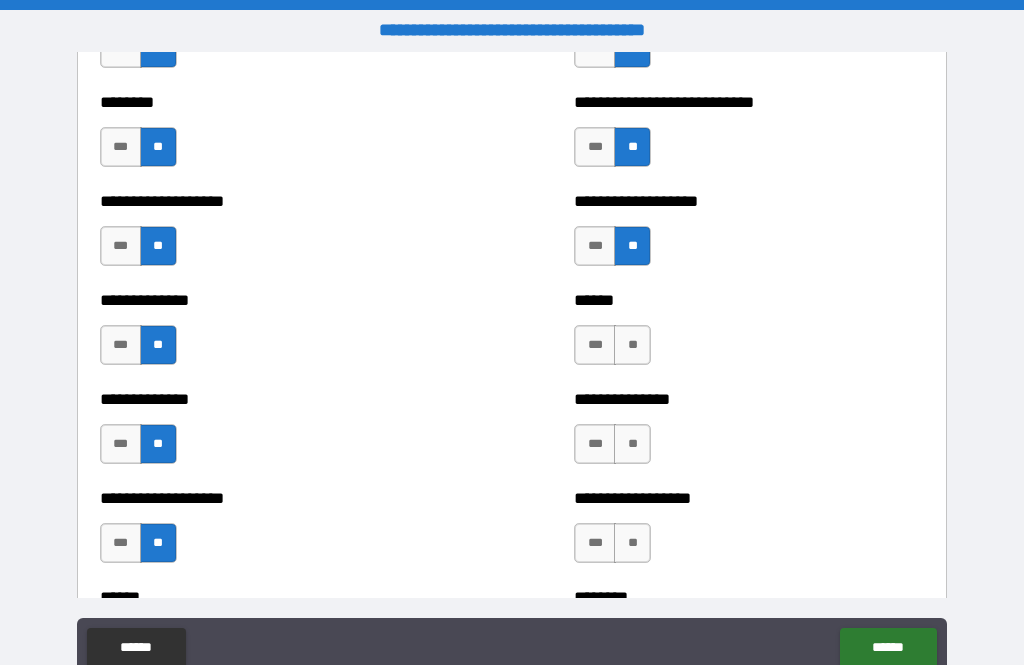 click on "**" at bounding box center [632, 345] 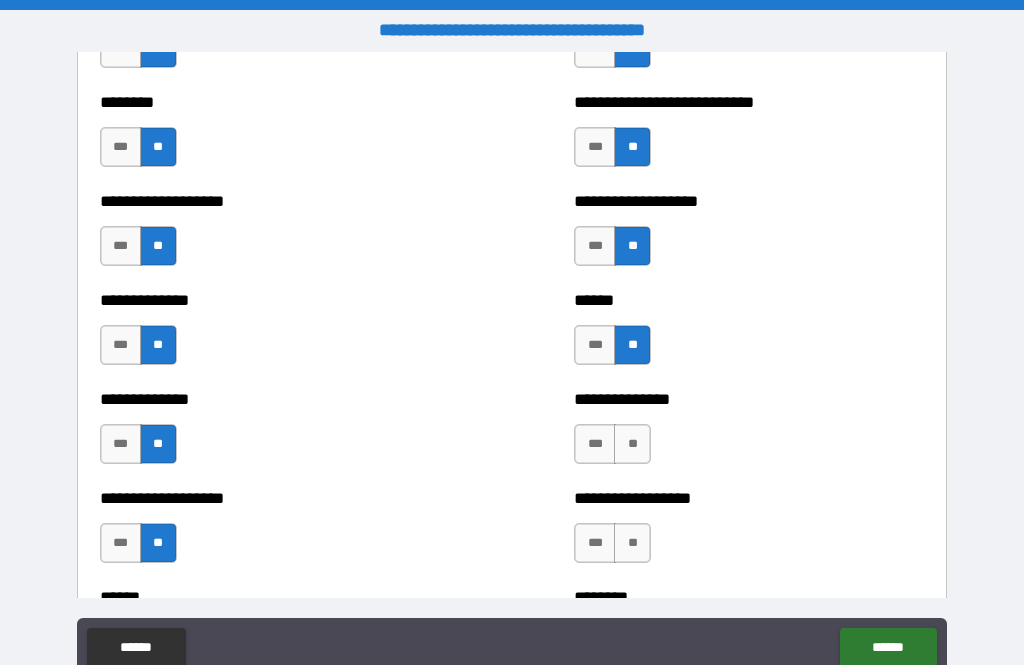 click on "**" at bounding box center [632, 444] 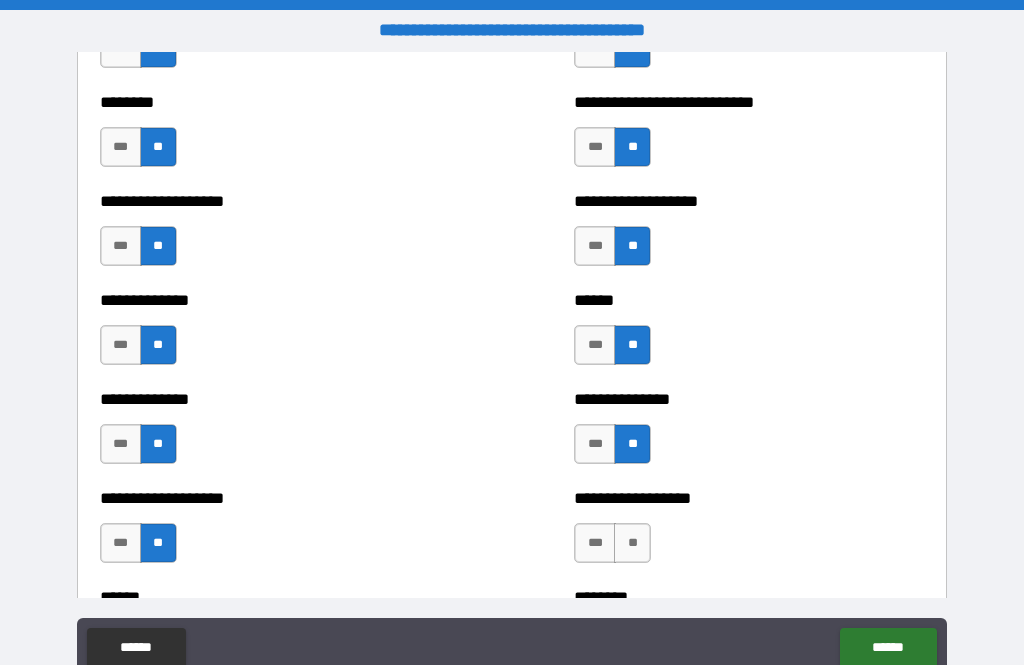 click on "**" at bounding box center [632, 543] 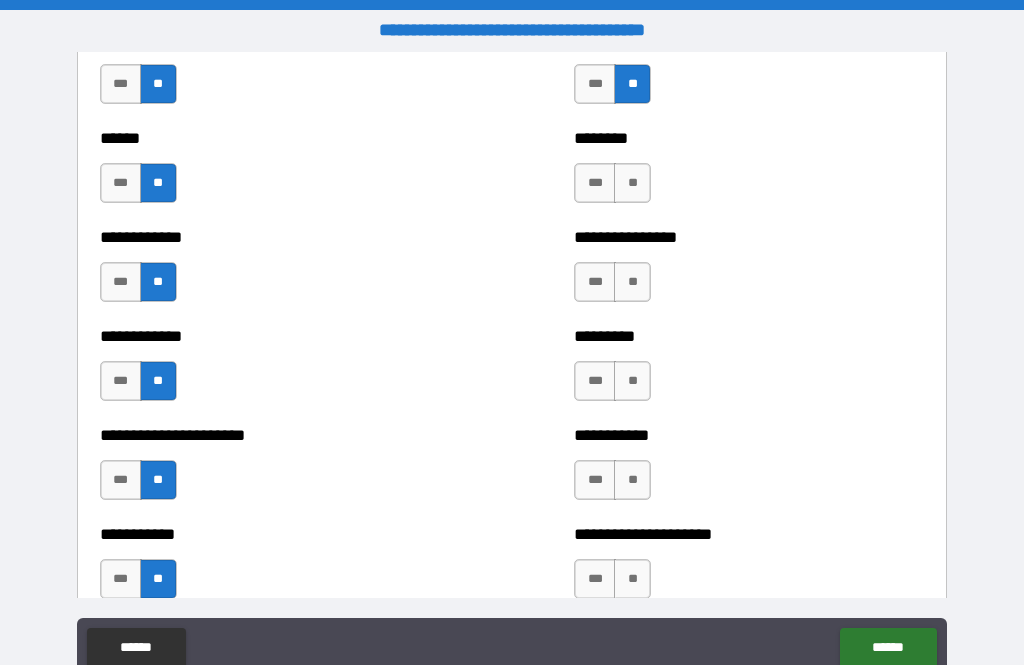 scroll, scrollTop: 5010, scrollLeft: 0, axis: vertical 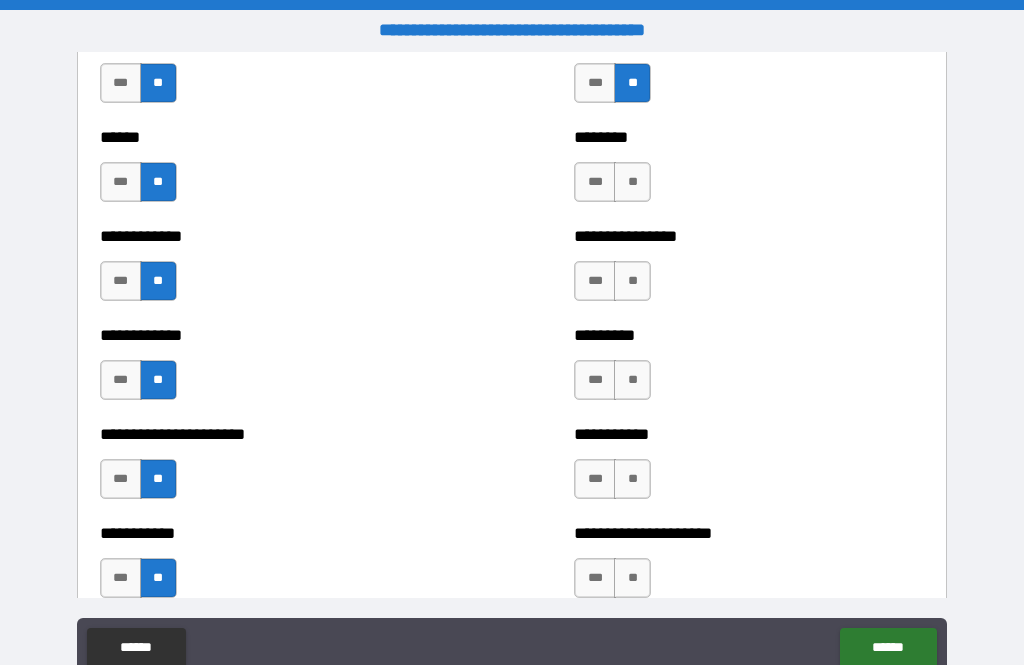 click on "**" at bounding box center [632, 182] 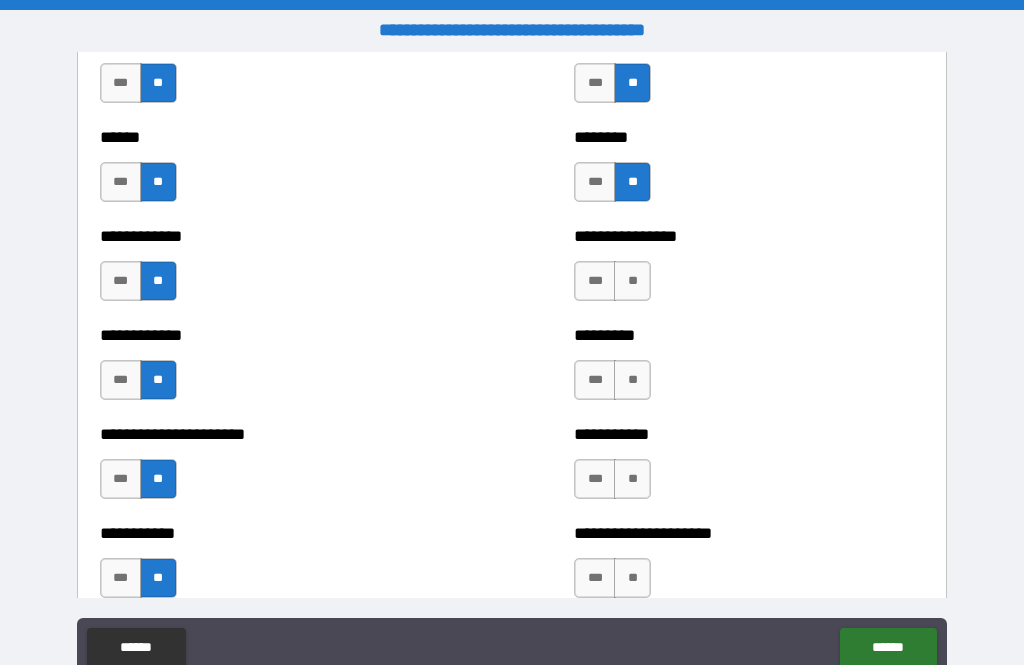 click on "**" at bounding box center (632, 281) 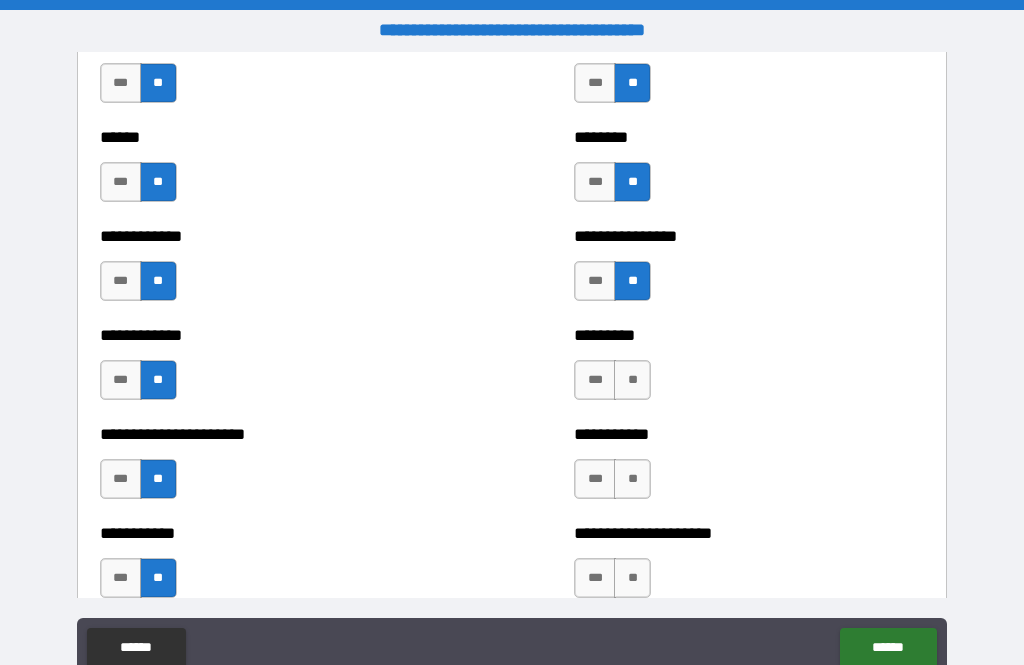 click on "*********" at bounding box center [749, 335] 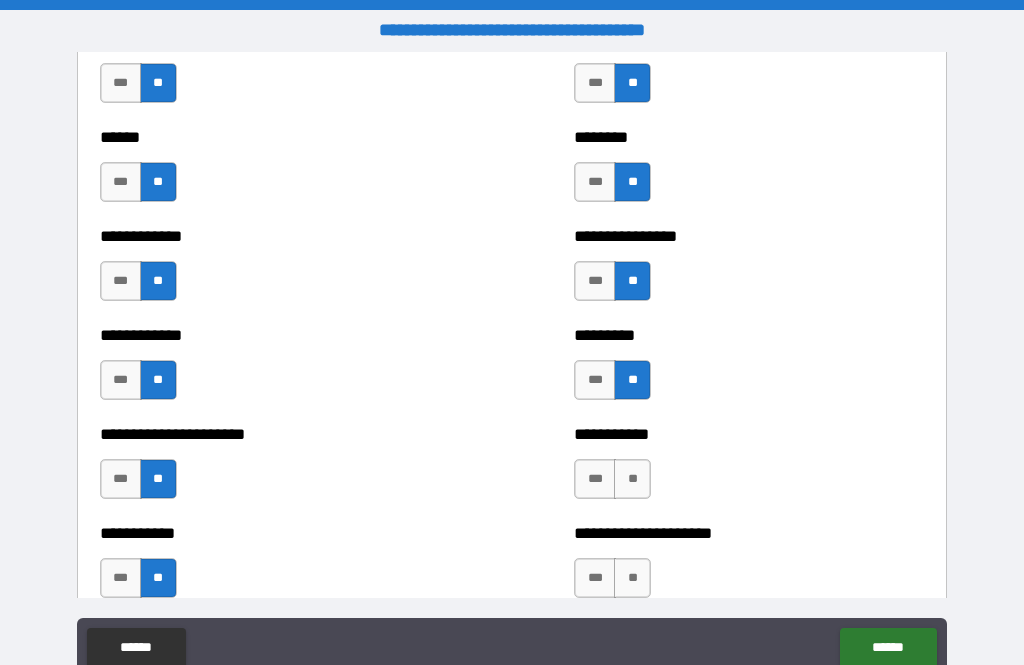click on "**" at bounding box center [632, 479] 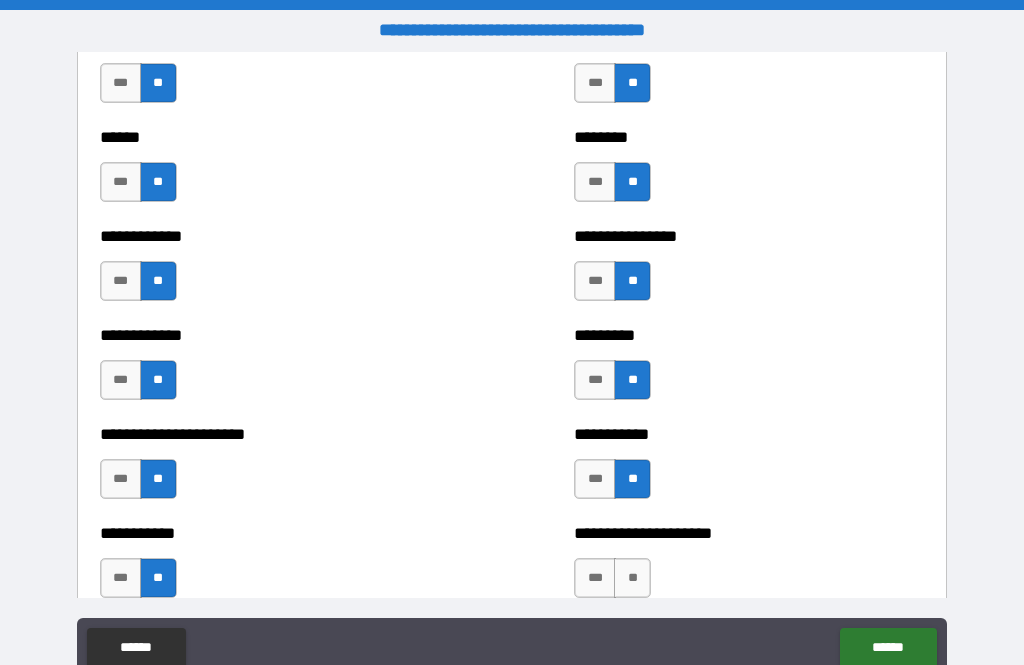 click on "**" at bounding box center (632, 578) 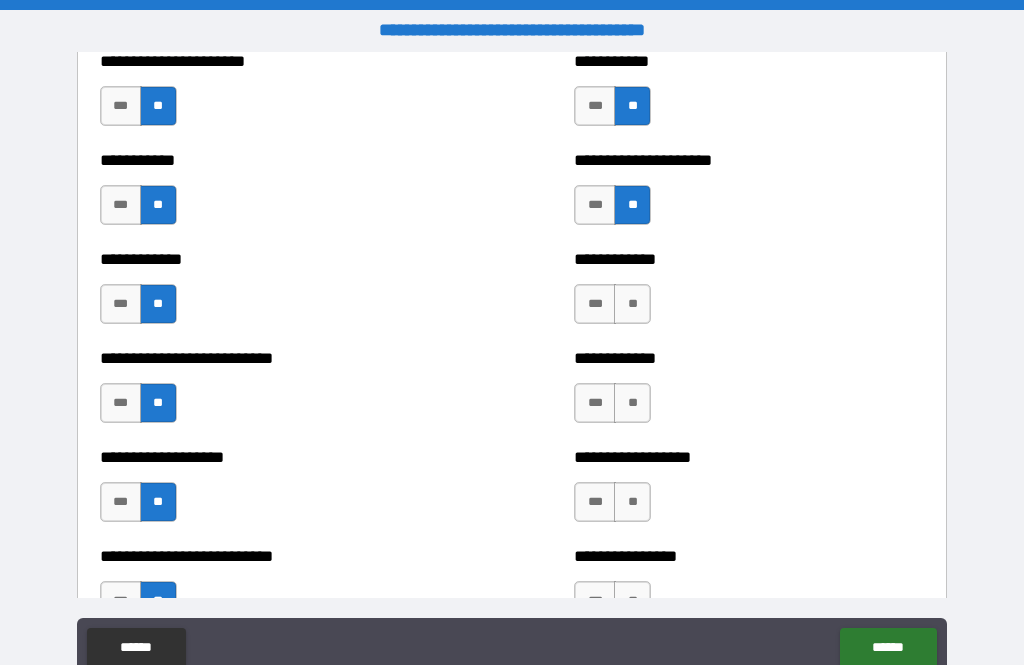 scroll, scrollTop: 5392, scrollLeft: 0, axis: vertical 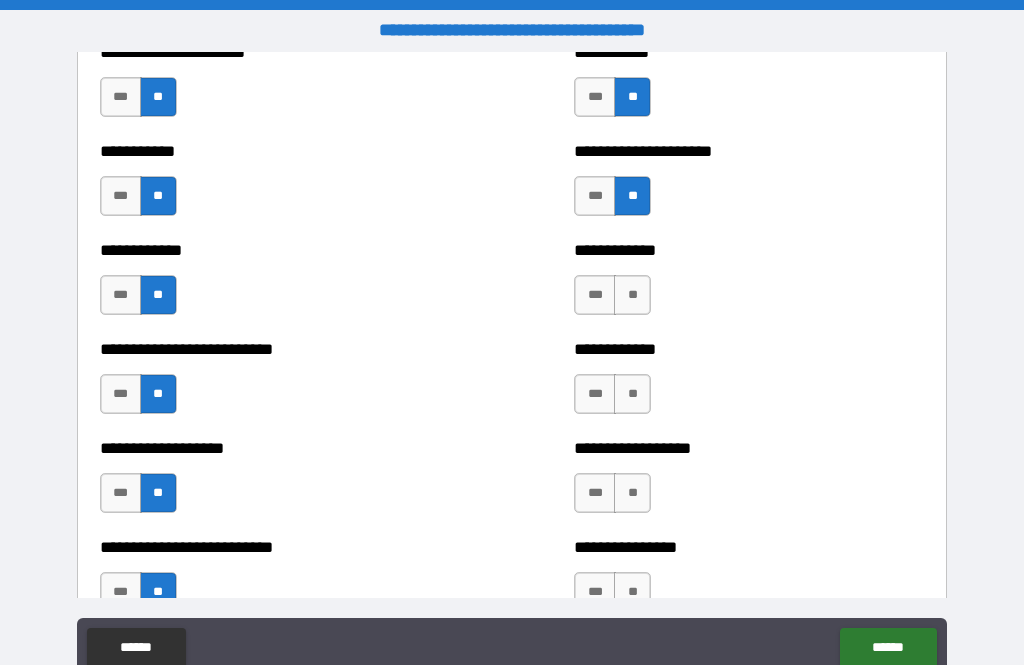 click on "**" at bounding box center [632, 295] 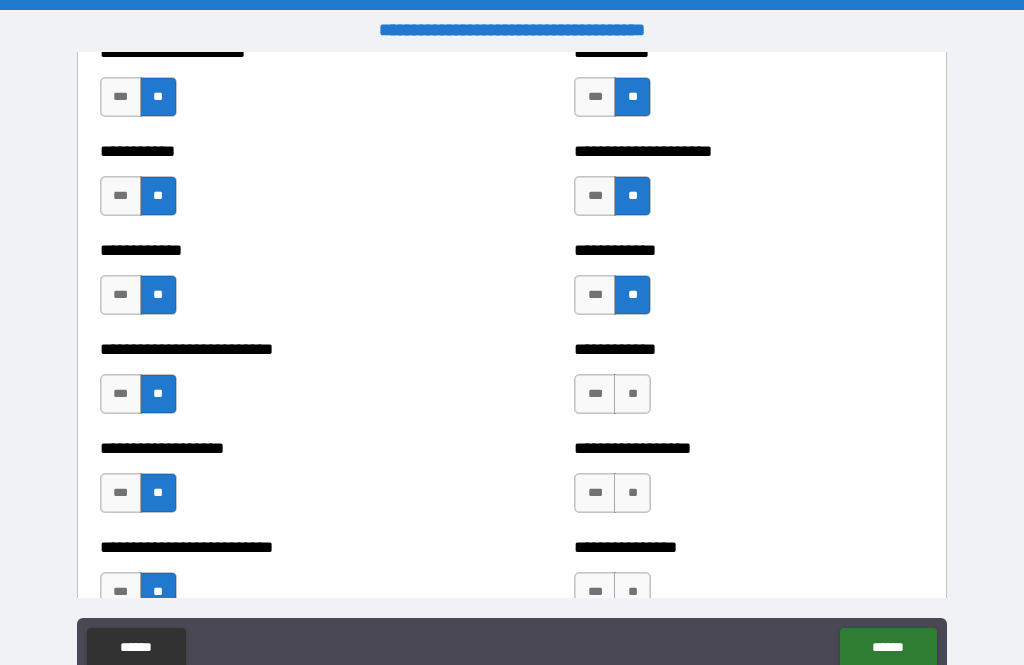 click on "**" at bounding box center [632, 394] 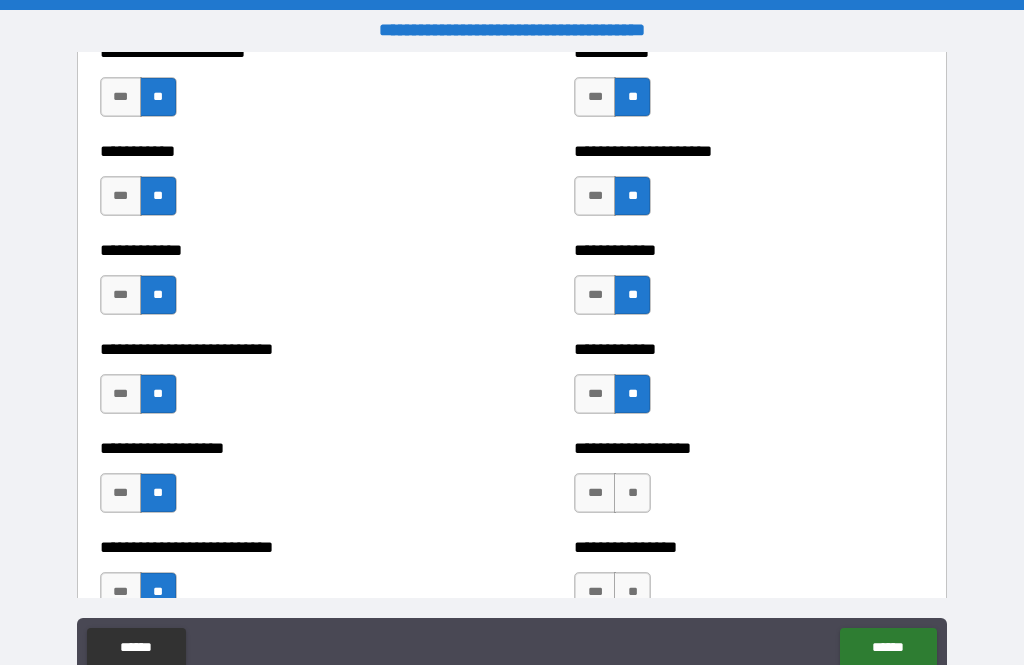 click on "**" at bounding box center [632, 493] 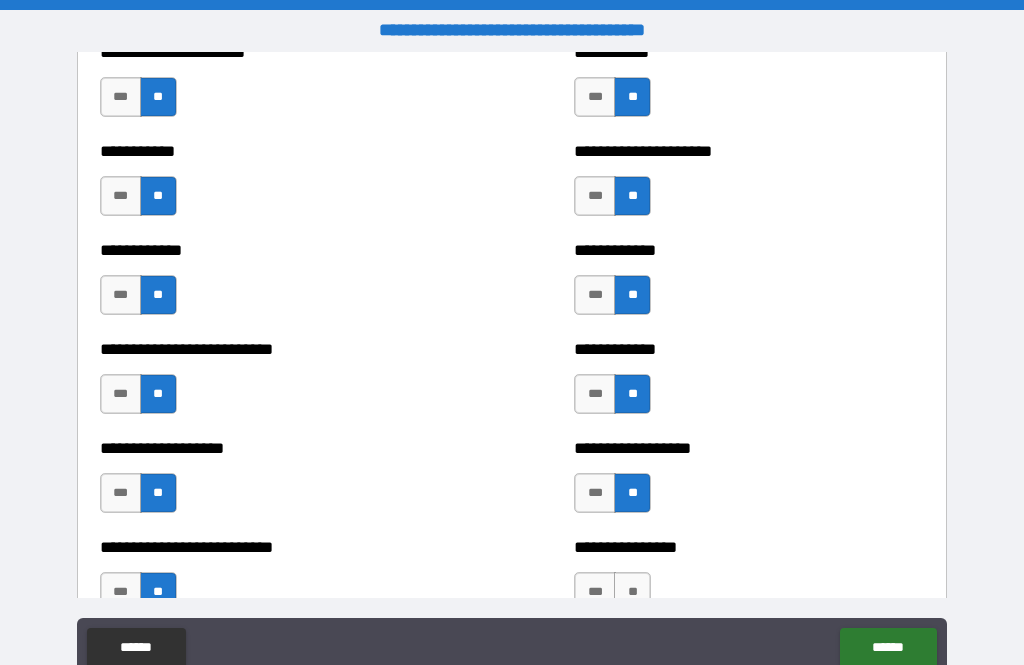 click on "**" at bounding box center [632, 592] 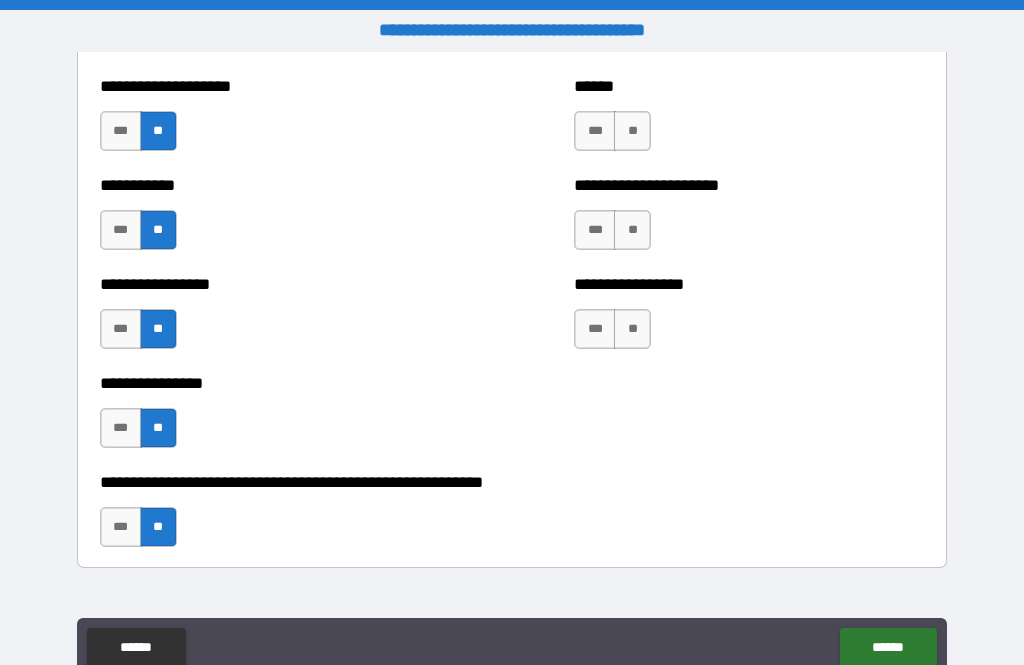 scroll, scrollTop: 5963, scrollLeft: 0, axis: vertical 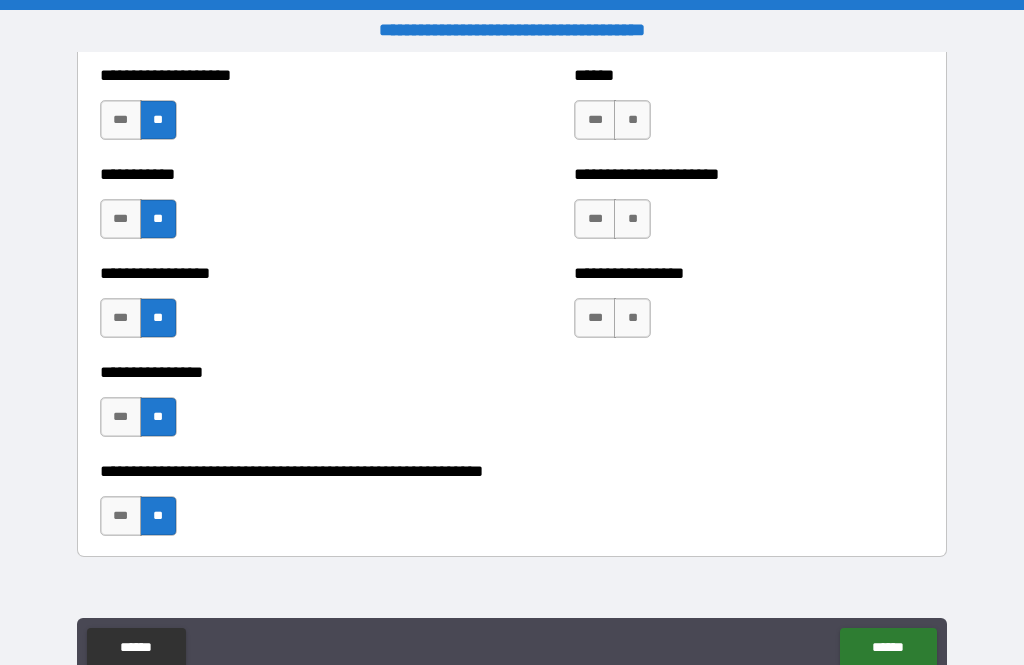 click on "**" at bounding box center (632, 120) 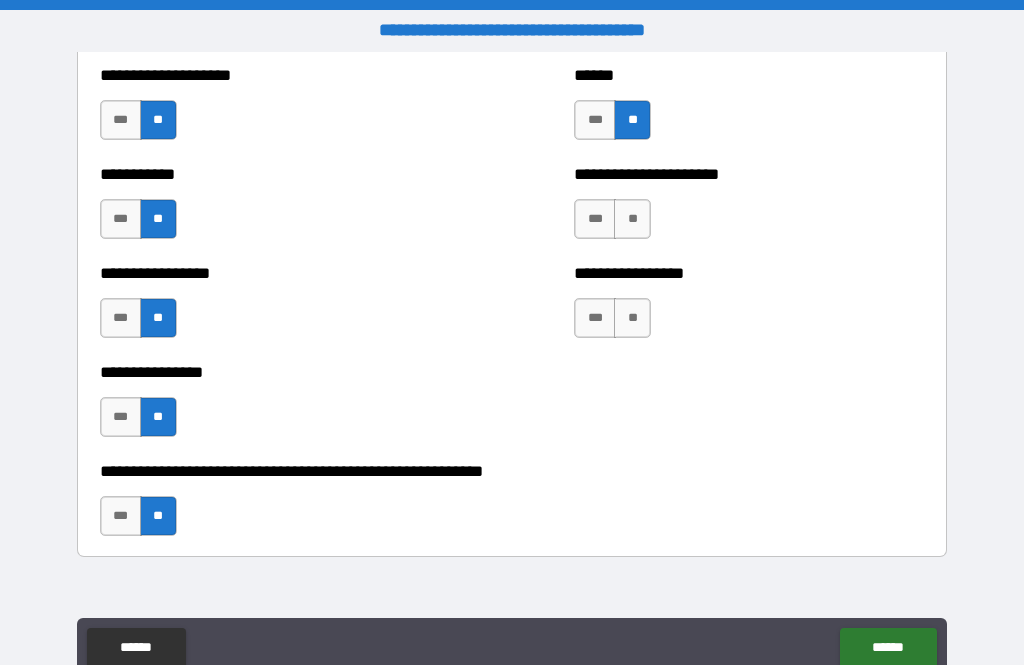 click on "**" at bounding box center [632, 219] 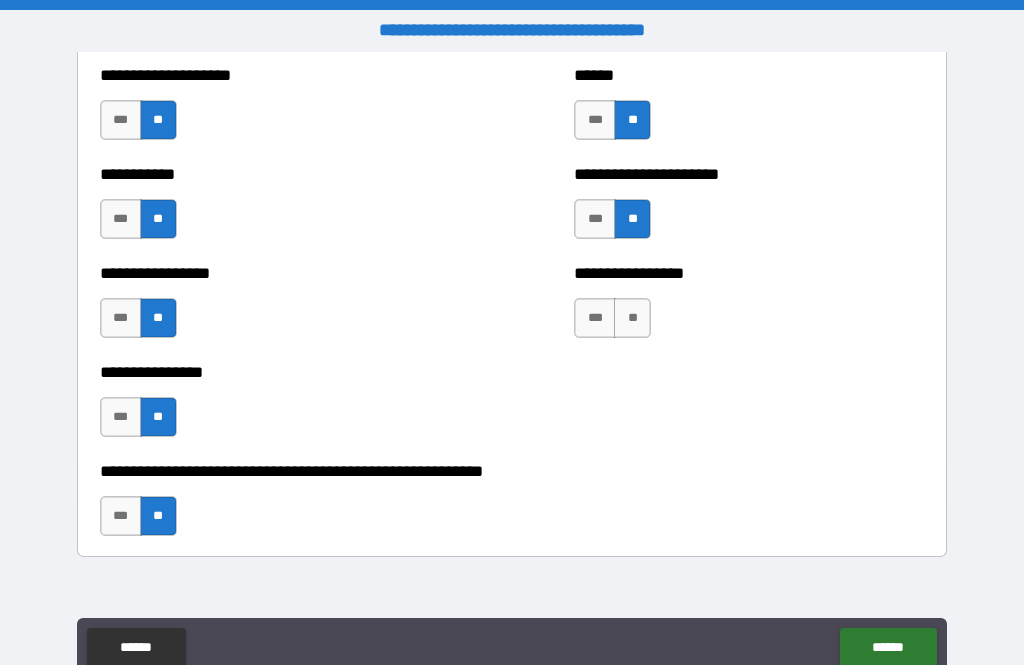 click on "**" at bounding box center [632, 318] 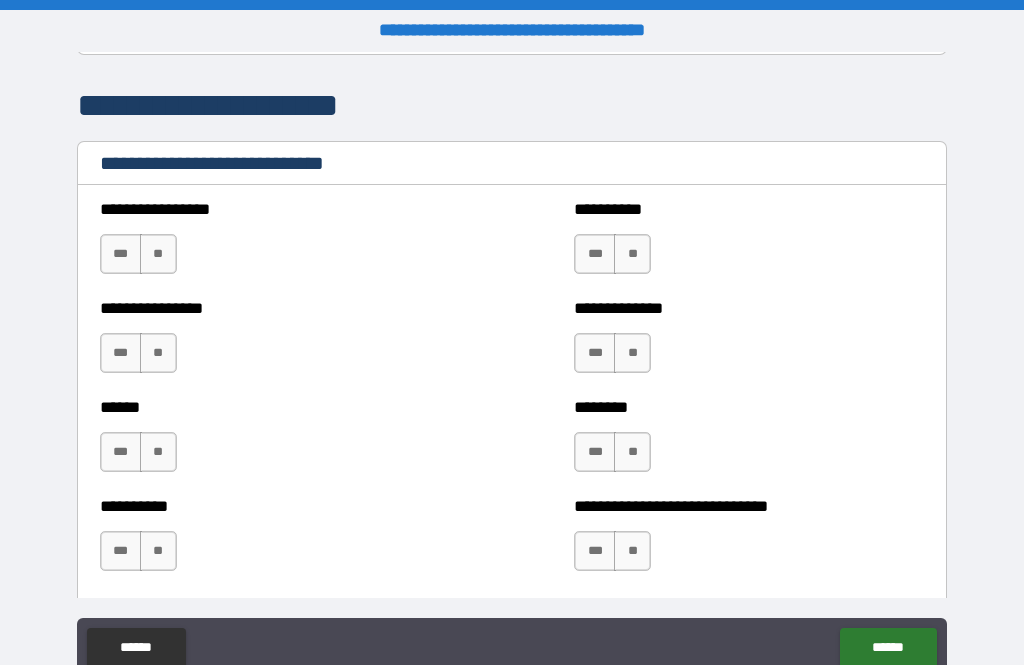scroll, scrollTop: 6642, scrollLeft: 0, axis: vertical 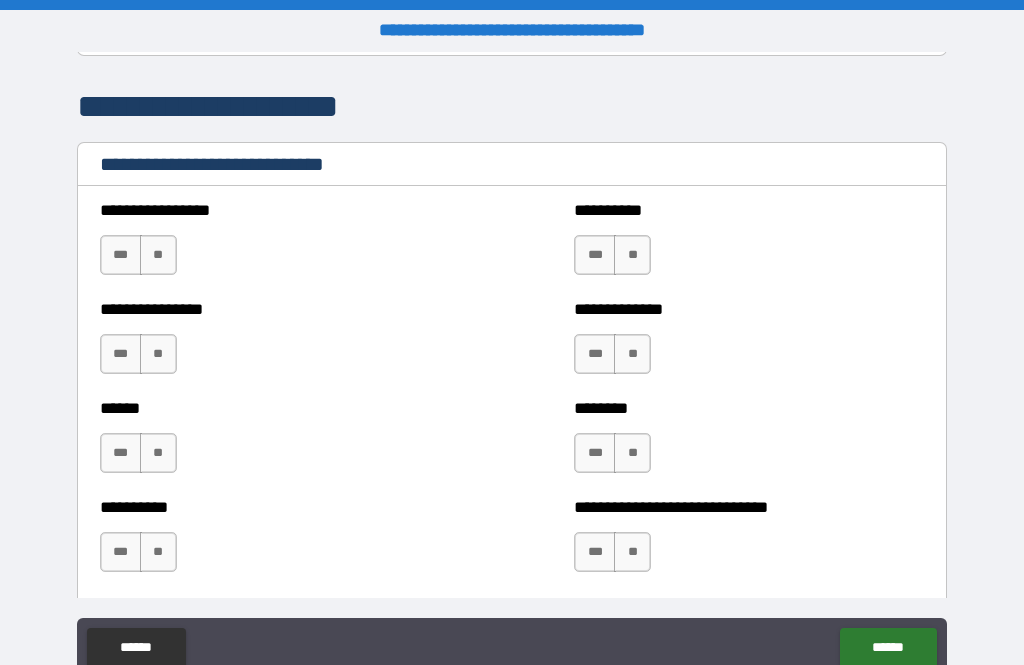 click on "**" at bounding box center (158, 255) 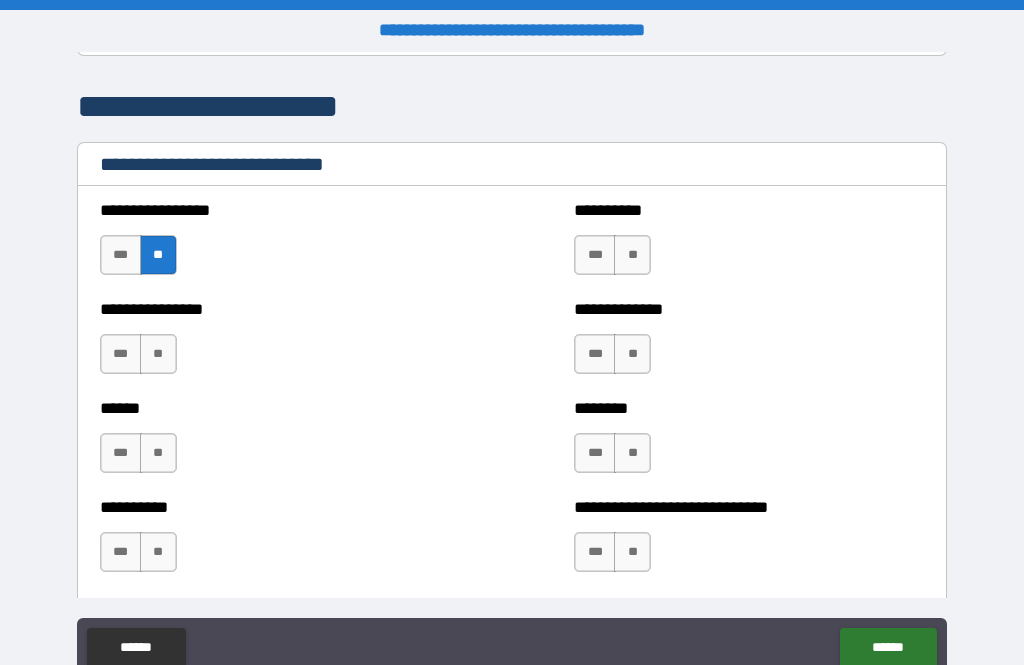 click on "**" at bounding box center (158, 354) 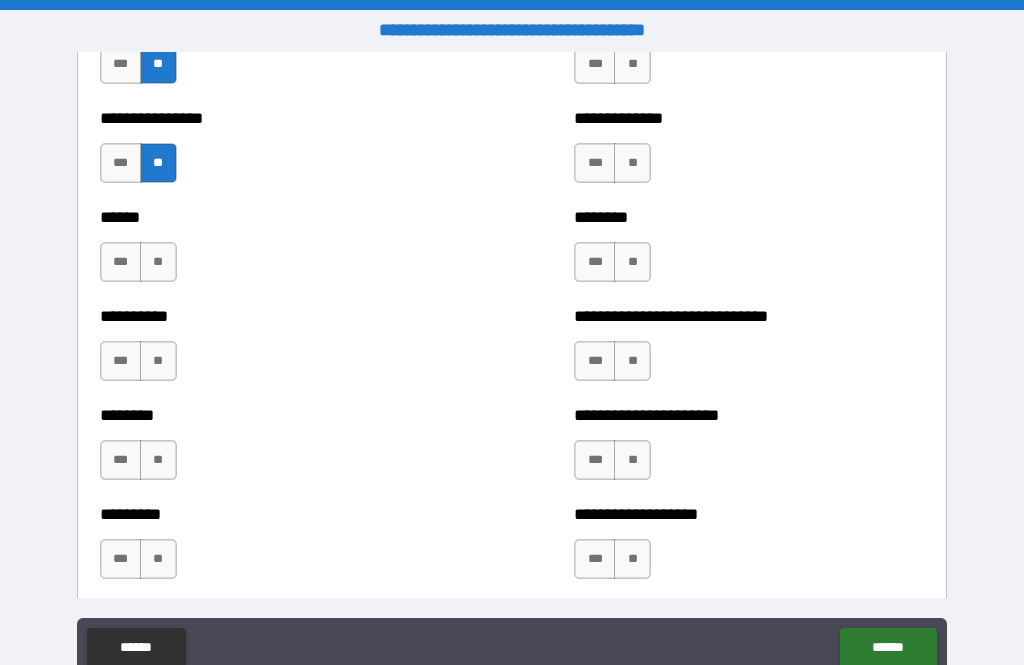 scroll, scrollTop: 6838, scrollLeft: 0, axis: vertical 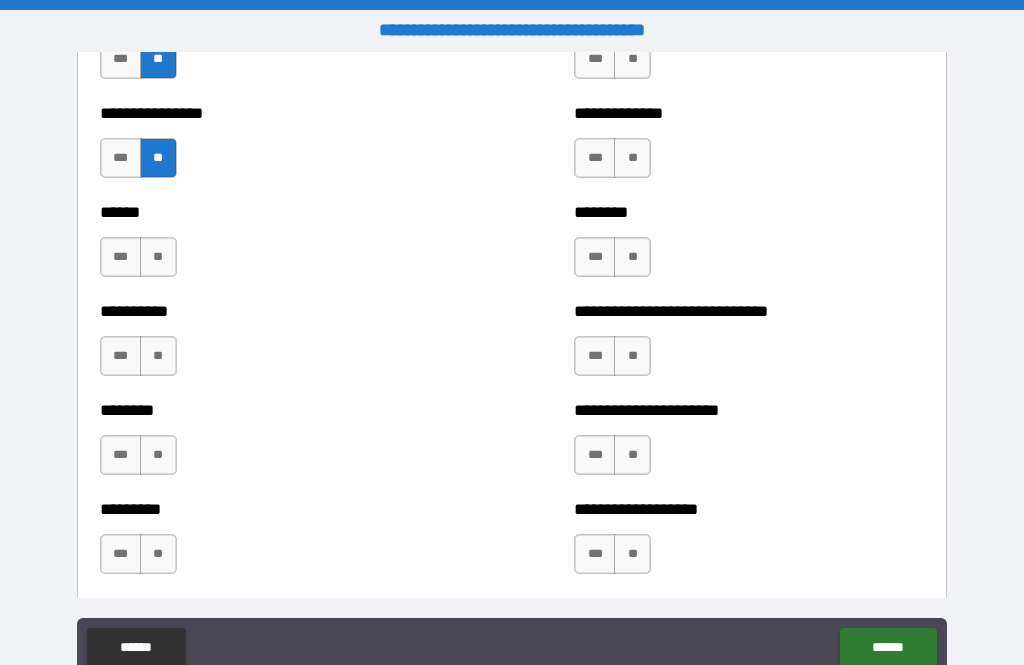 click on "**" at bounding box center (158, 257) 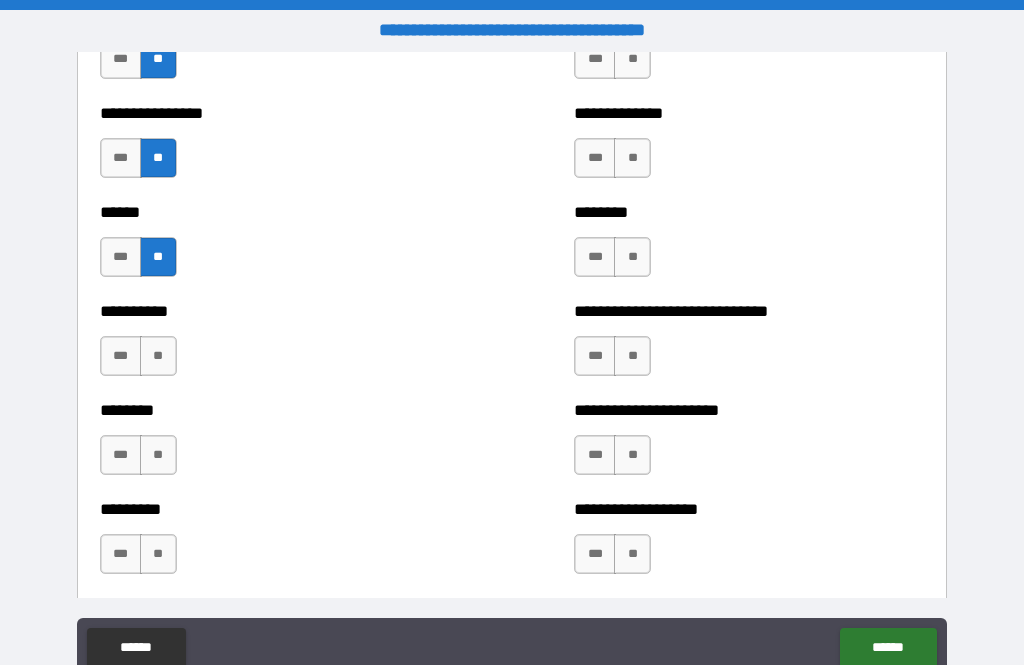 click on "**" at bounding box center (158, 356) 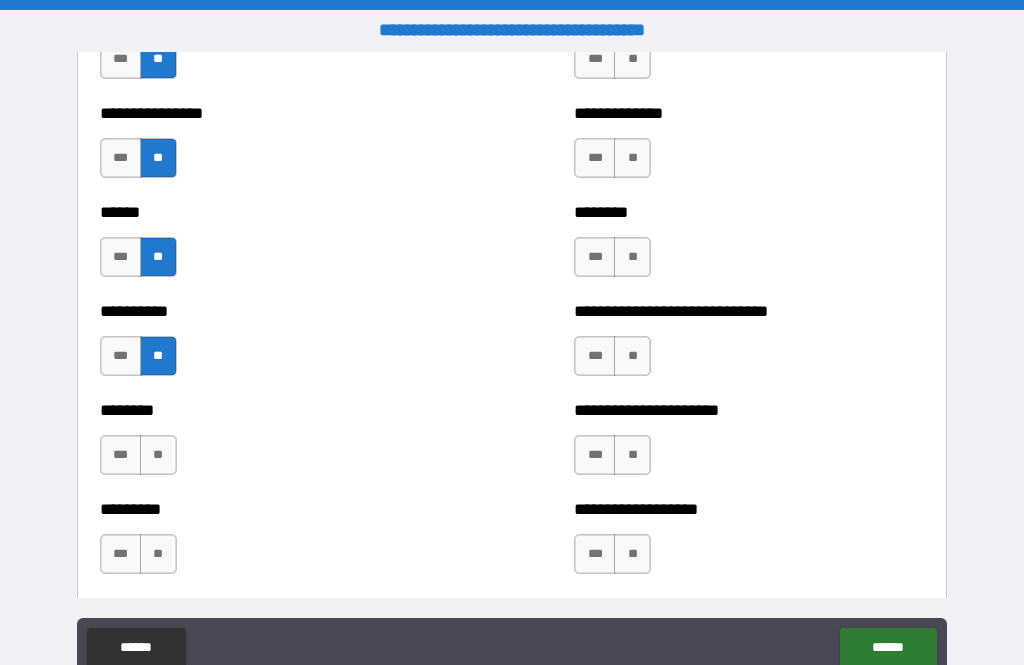 click on "**" at bounding box center [158, 455] 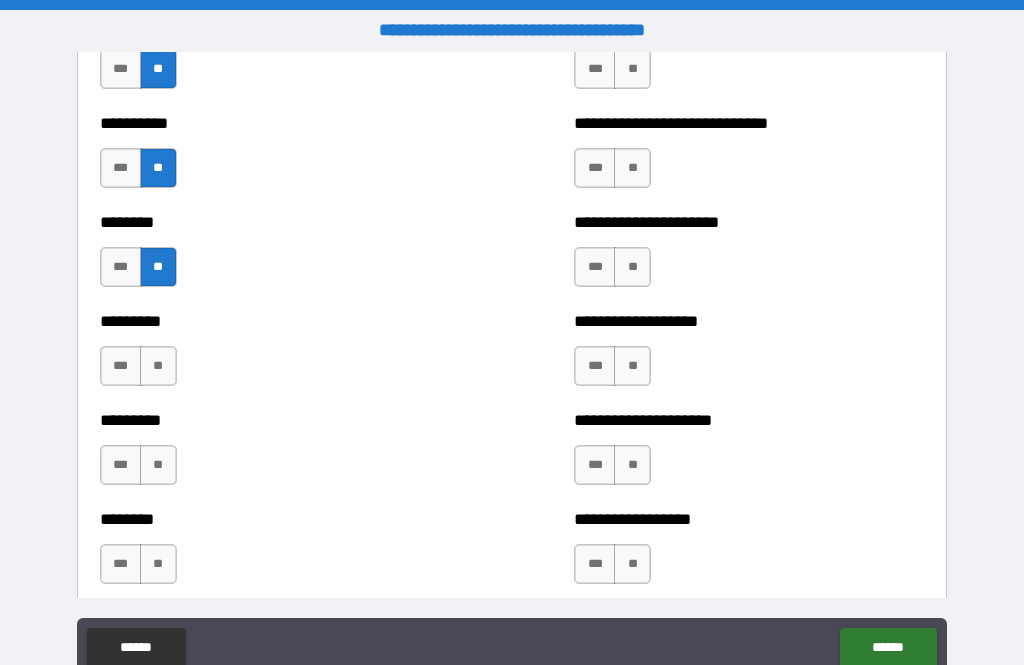 scroll, scrollTop: 7082, scrollLeft: 0, axis: vertical 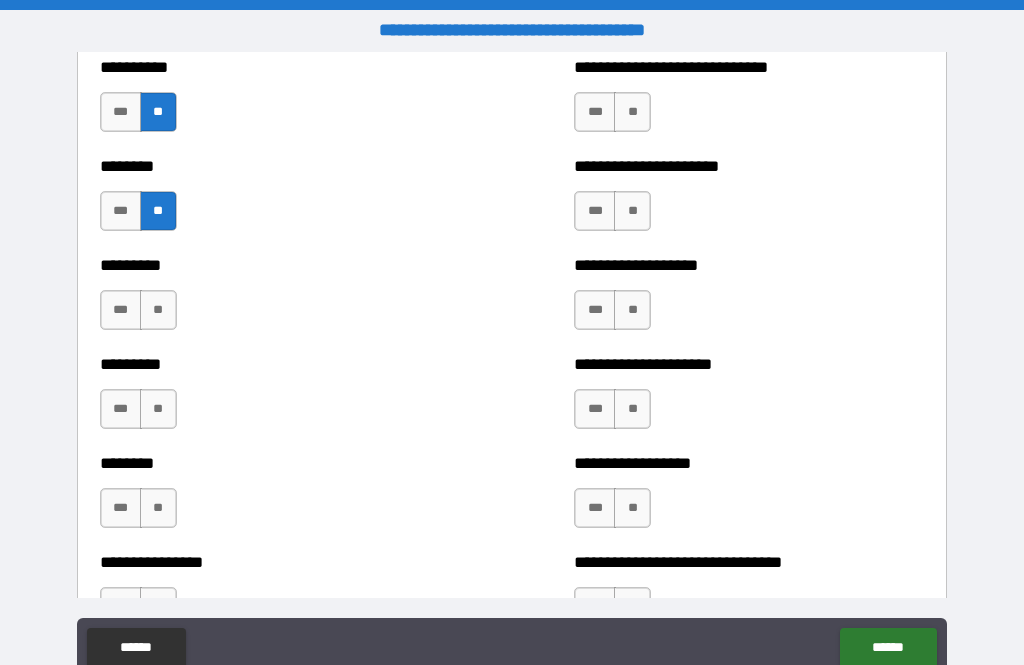 click on "**" at bounding box center (158, 310) 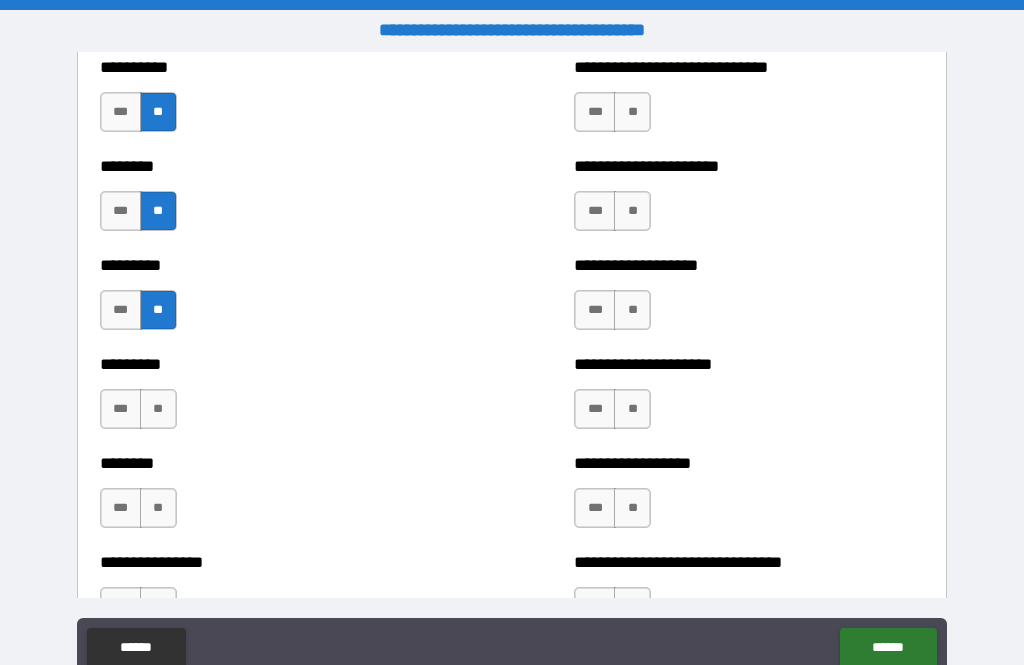 click on "**" at bounding box center (158, 409) 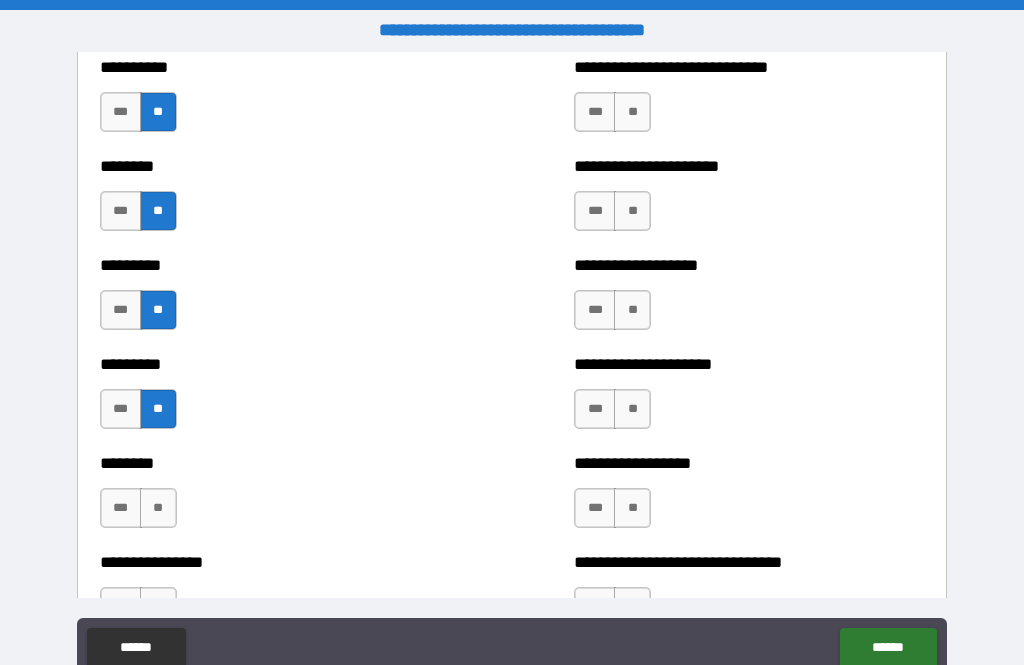click on "**" at bounding box center (158, 508) 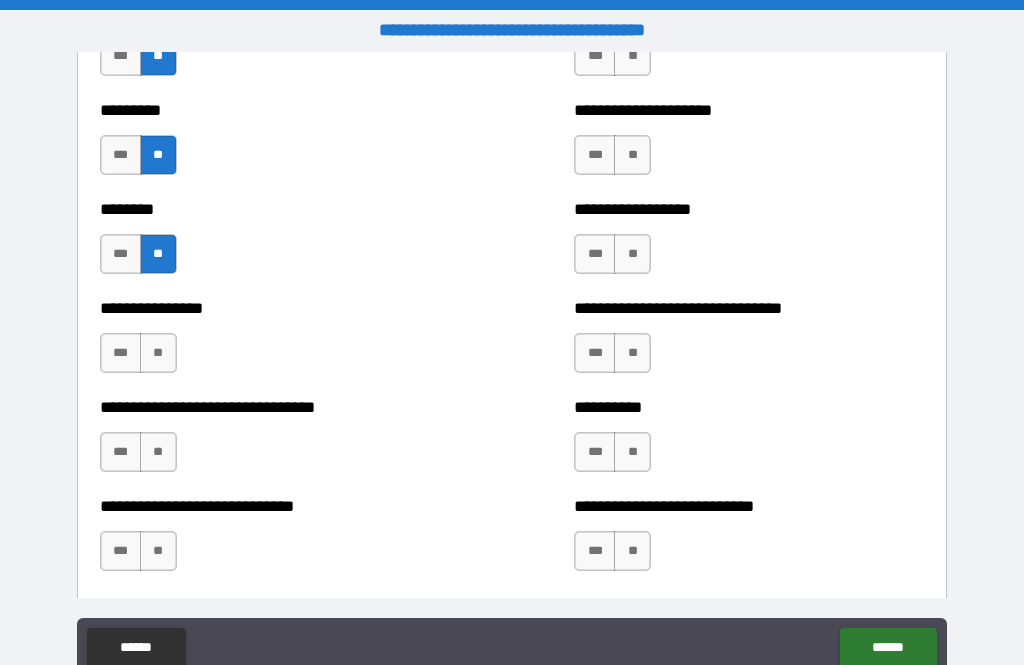 scroll, scrollTop: 7337, scrollLeft: 0, axis: vertical 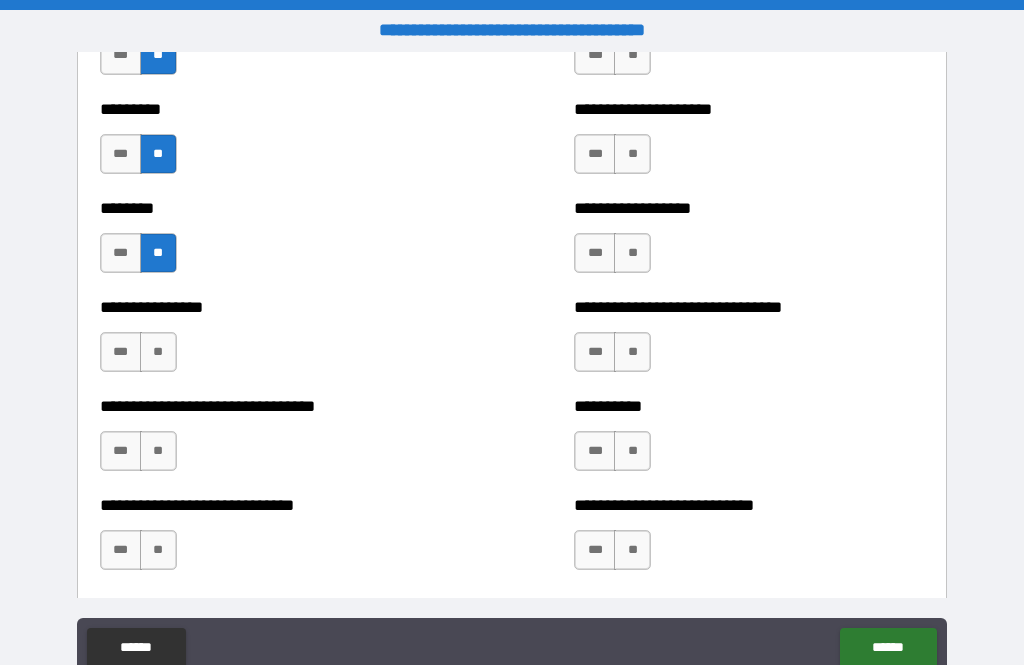 click on "**" at bounding box center [158, 352] 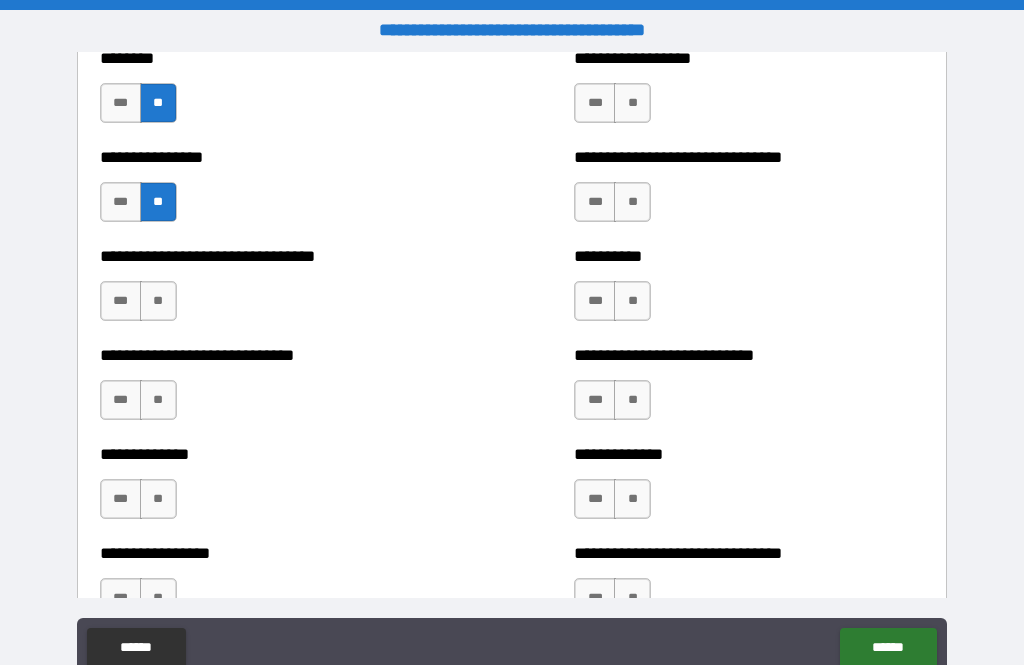 scroll, scrollTop: 7487, scrollLeft: 0, axis: vertical 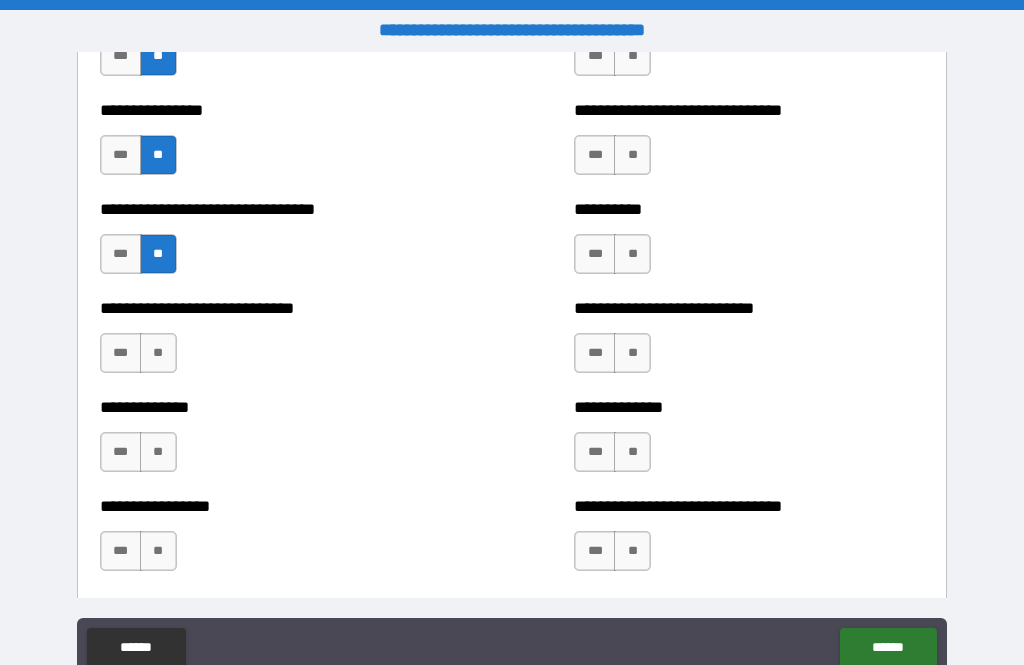 click on "**" at bounding box center [158, 353] 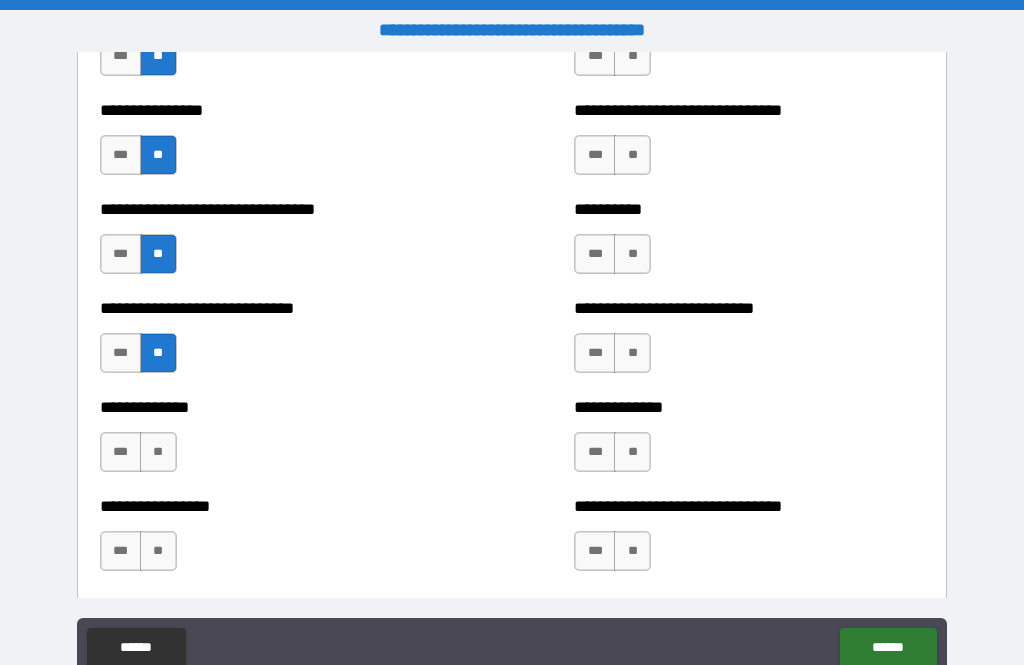 click on "**" at bounding box center [158, 452] 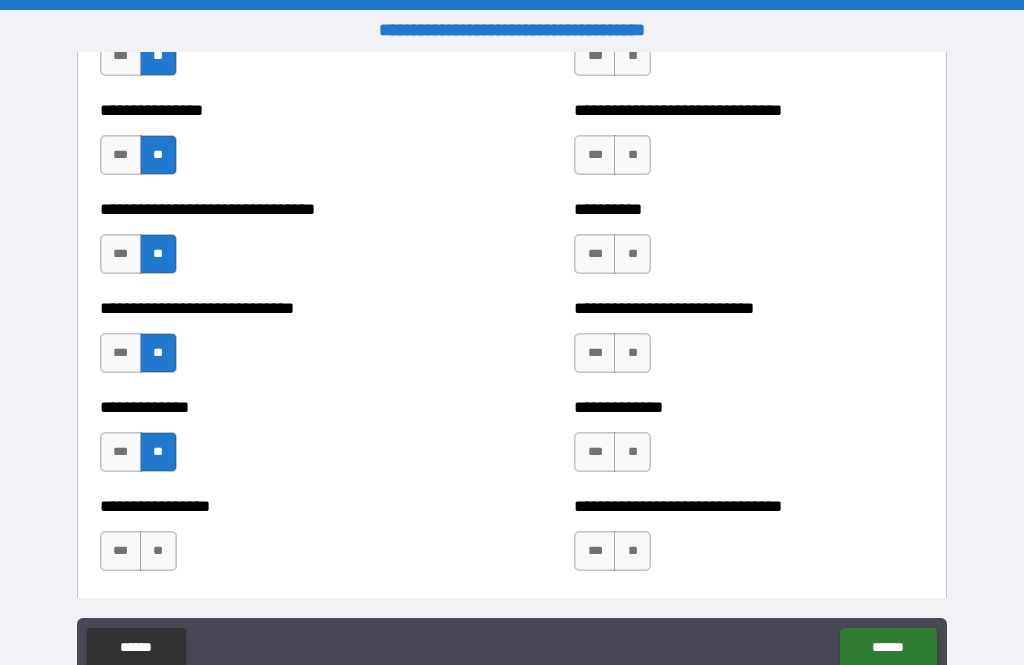 click on "**" at bounding box center (158, 551) 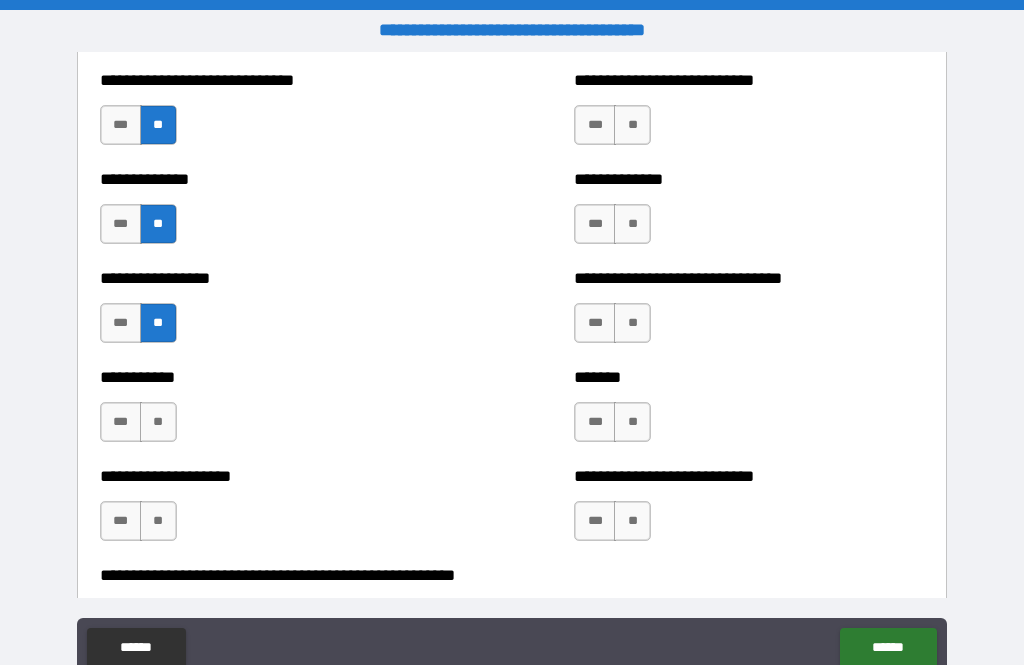 scroll, scrollTop: 7768, scrollLeft: 0, axis: vertical 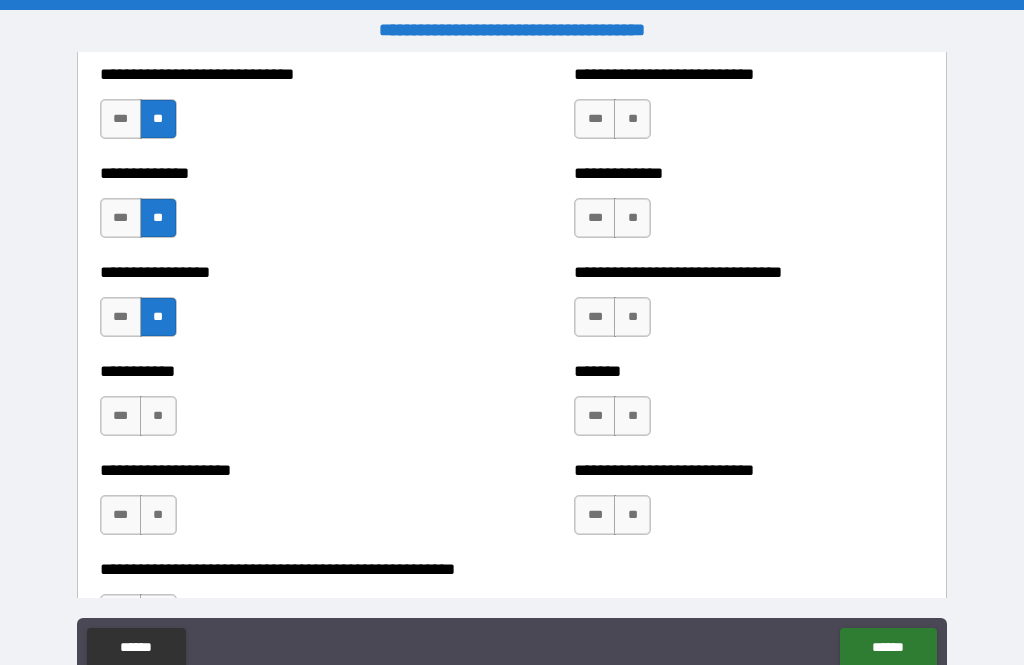 click on "**" at bounding box center (158, 416) 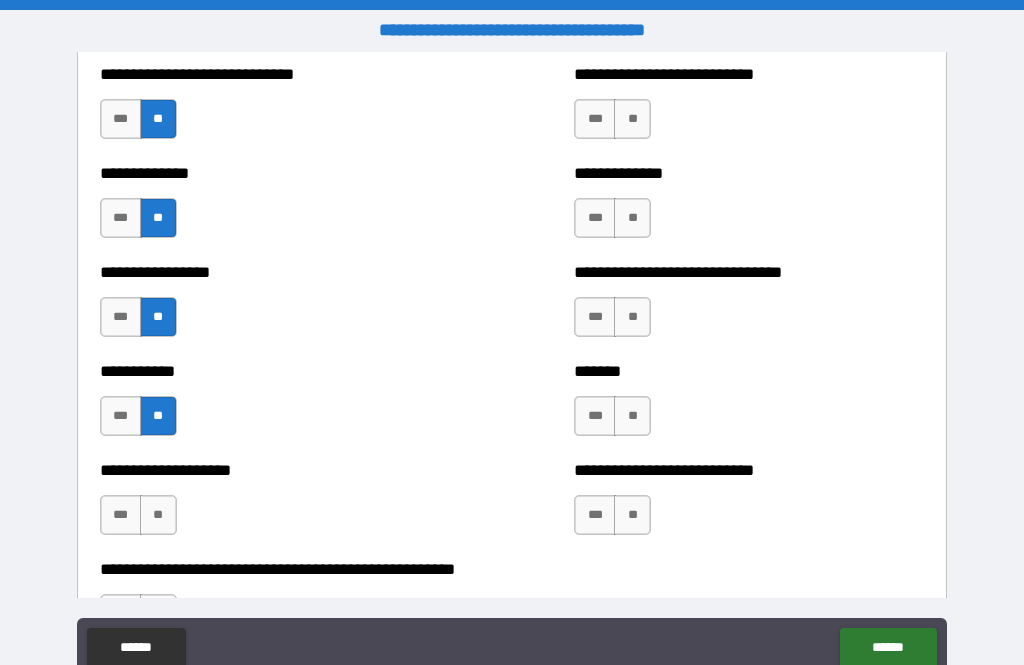 click on "**" at bounding box center (158, 515) 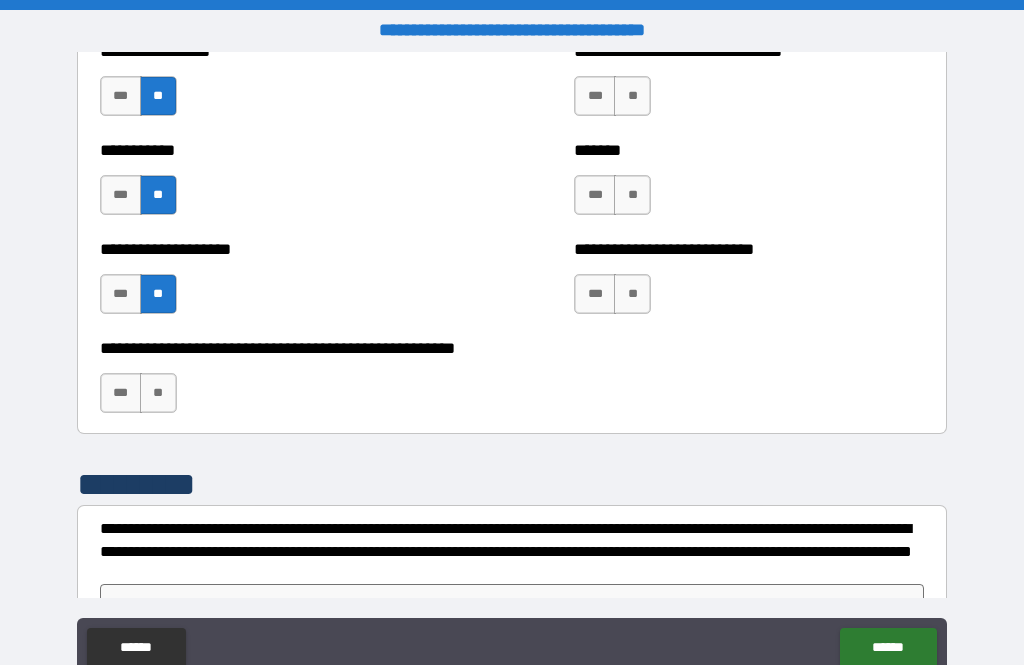 scroll, scrollTop: 7989, scrollLeft: 0, axis: vertical 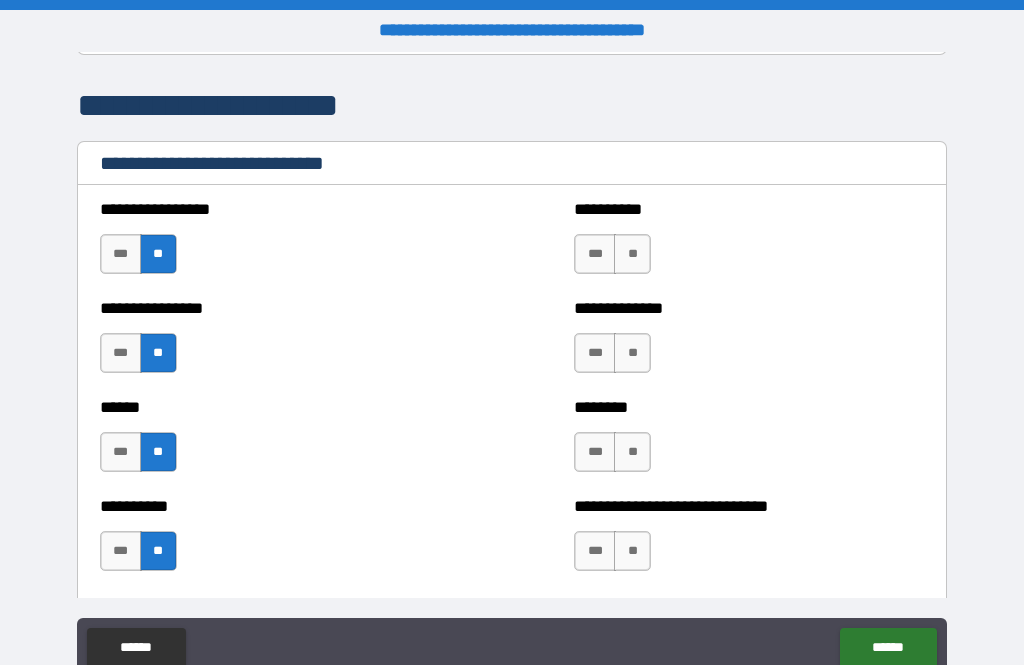 click on "**" at bounding box center (632, 254) 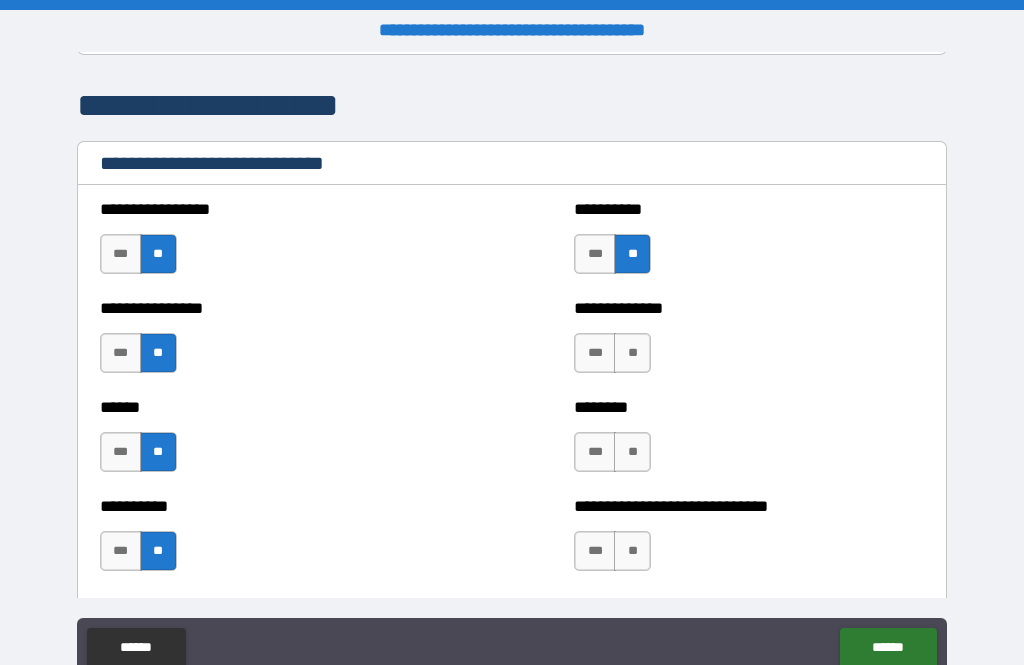 click on "**" at bounding box center [632, 353] 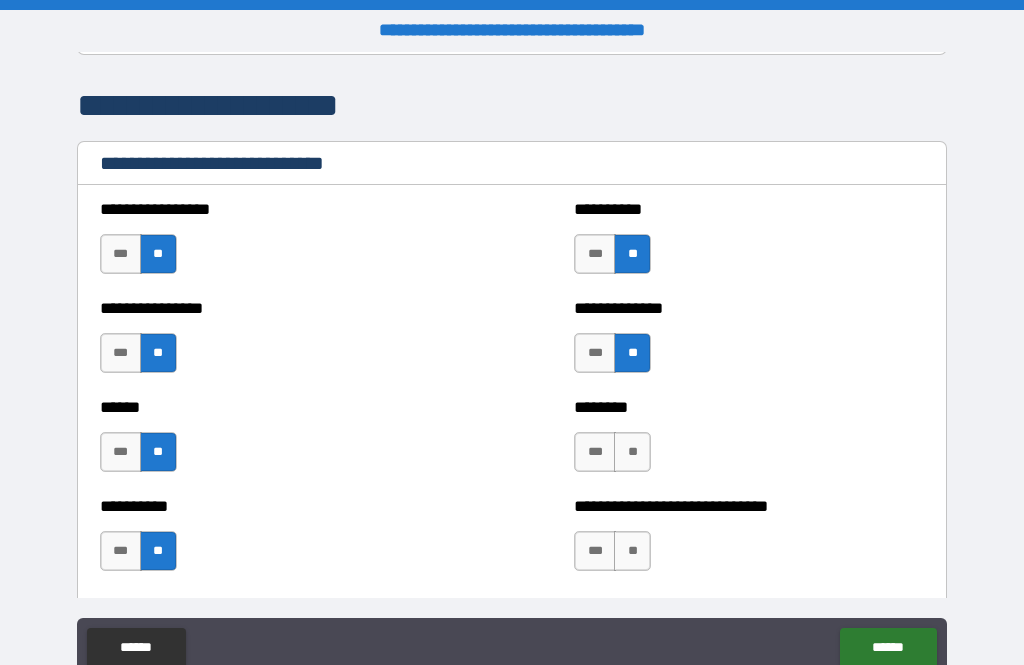 click on "***" at bounding box center (595, 452) 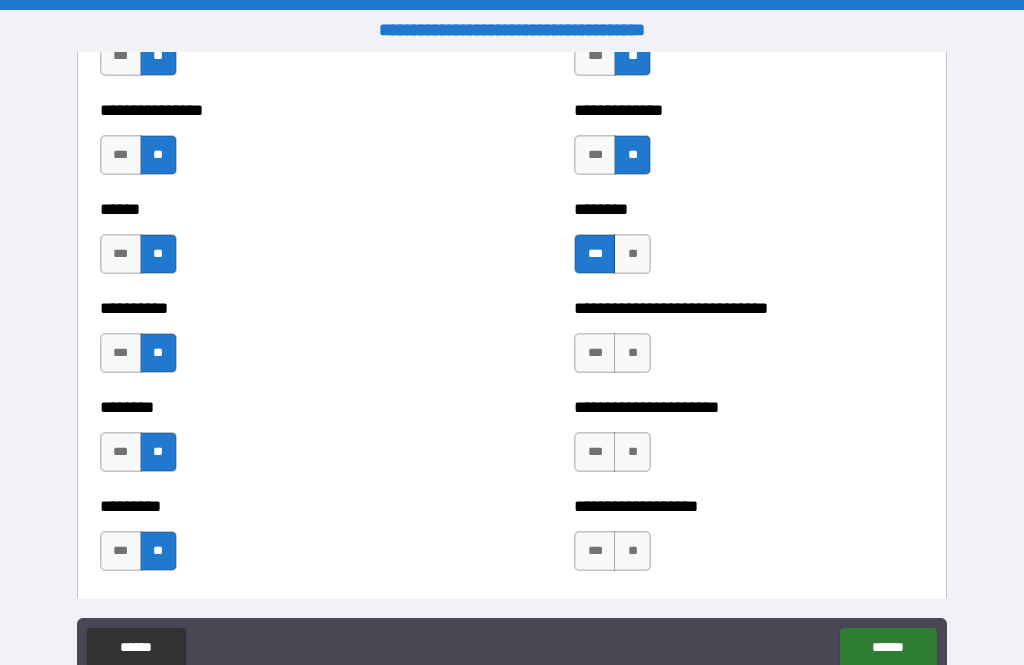 scroll, scrollTop: 6855, scrollLeft: 0, axis: vertical 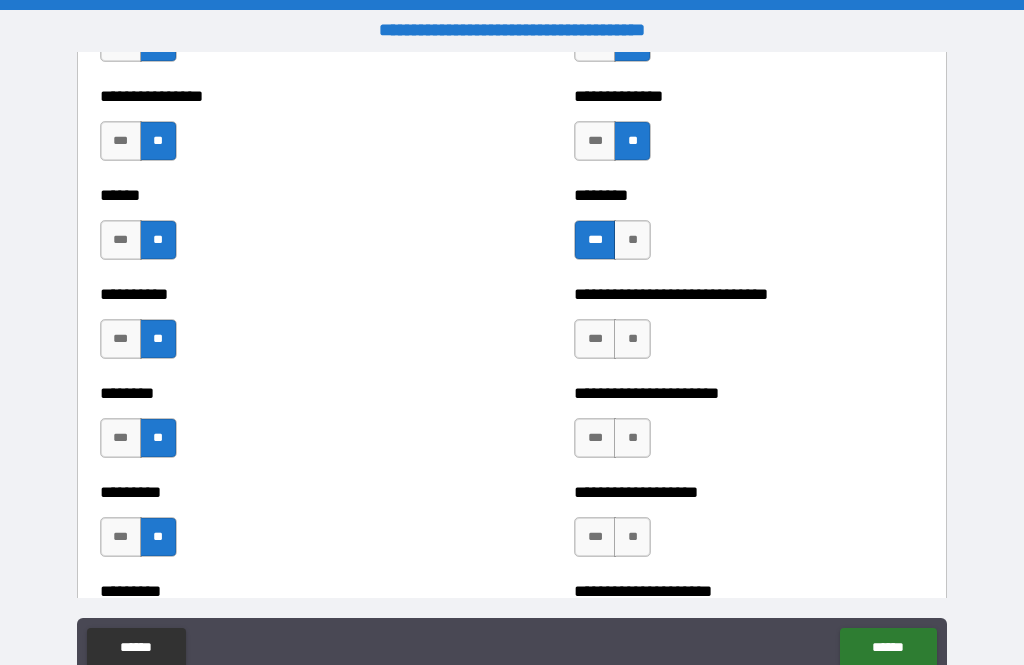 click on "***" at bounding box center [595, 339] 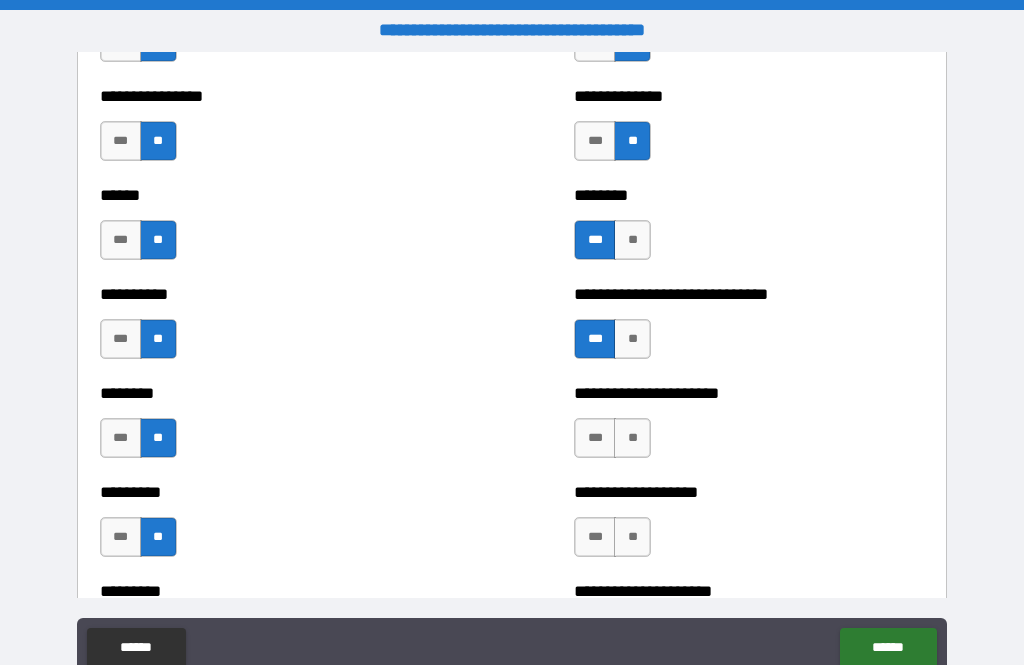click on "**" at bounding box center [632, 438] 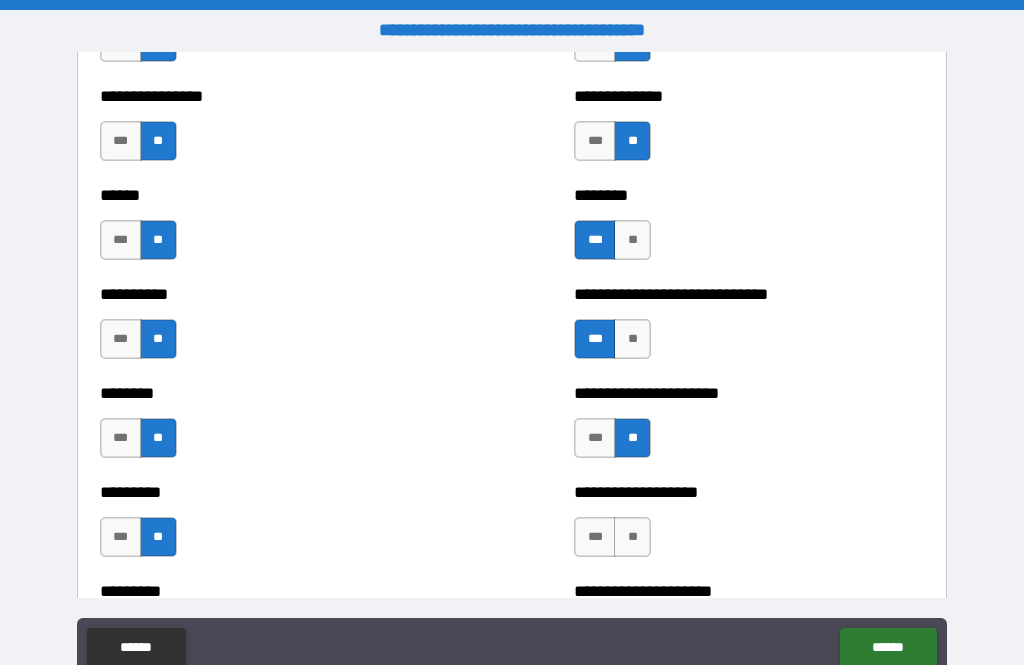 click on "**" at bounding box center [632, 537] 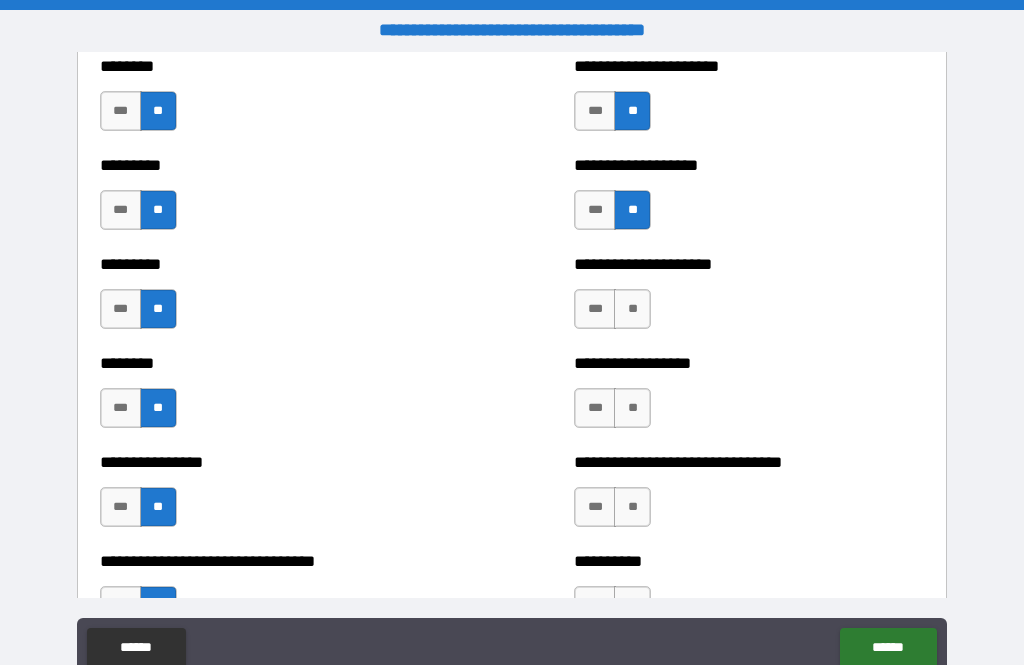 scroll, scrollTop: 7210, scrollLeft: 0, axis: vertical 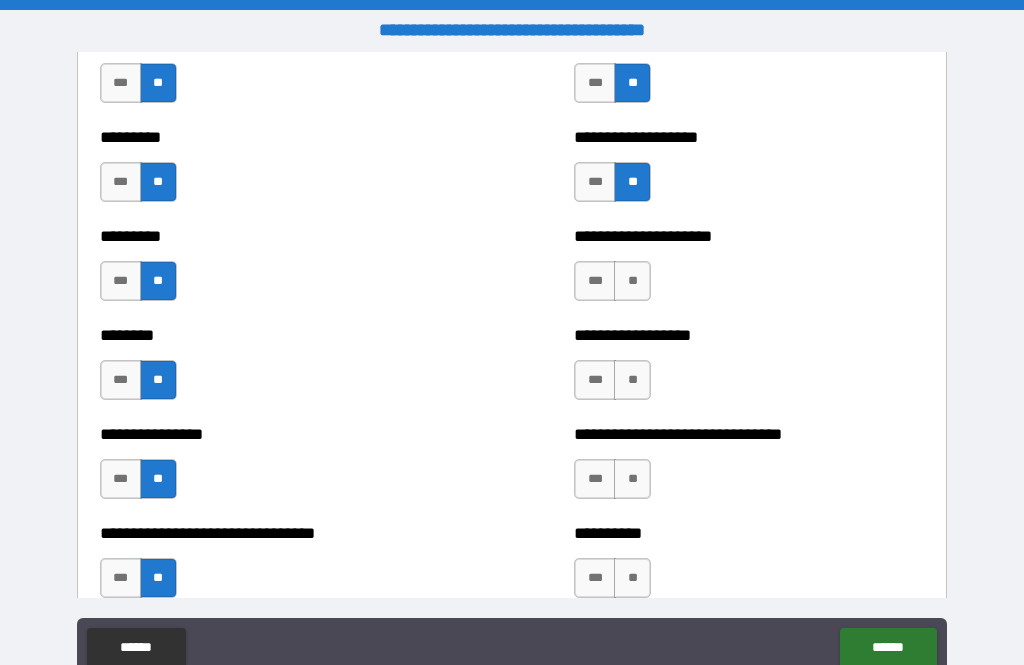 click on "**" at bounding box center (632, 281) 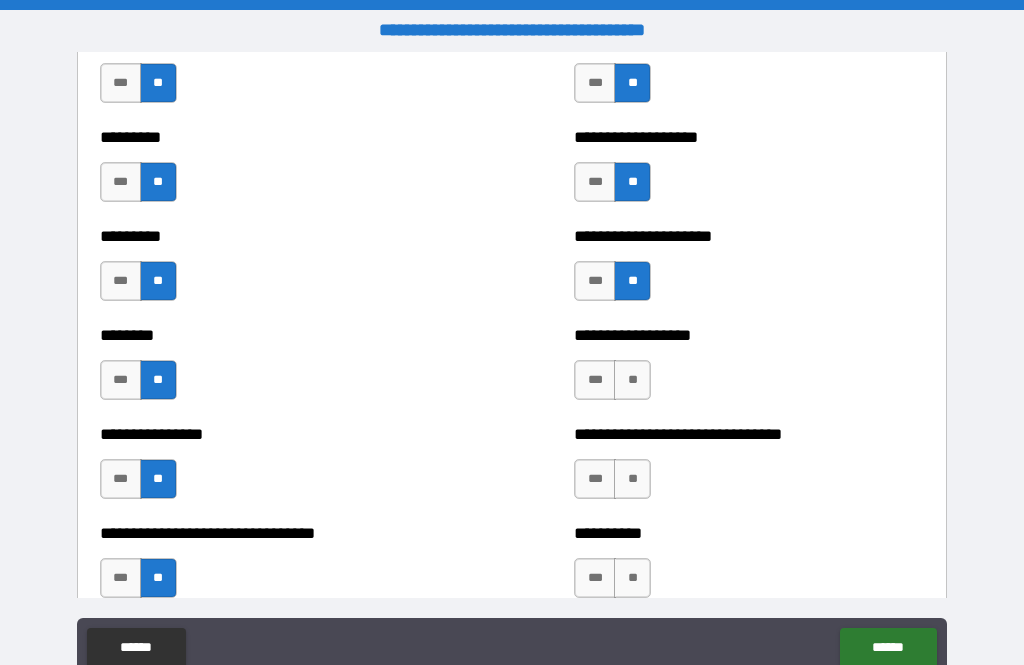 click on "**" at bounding box center [632, 380] 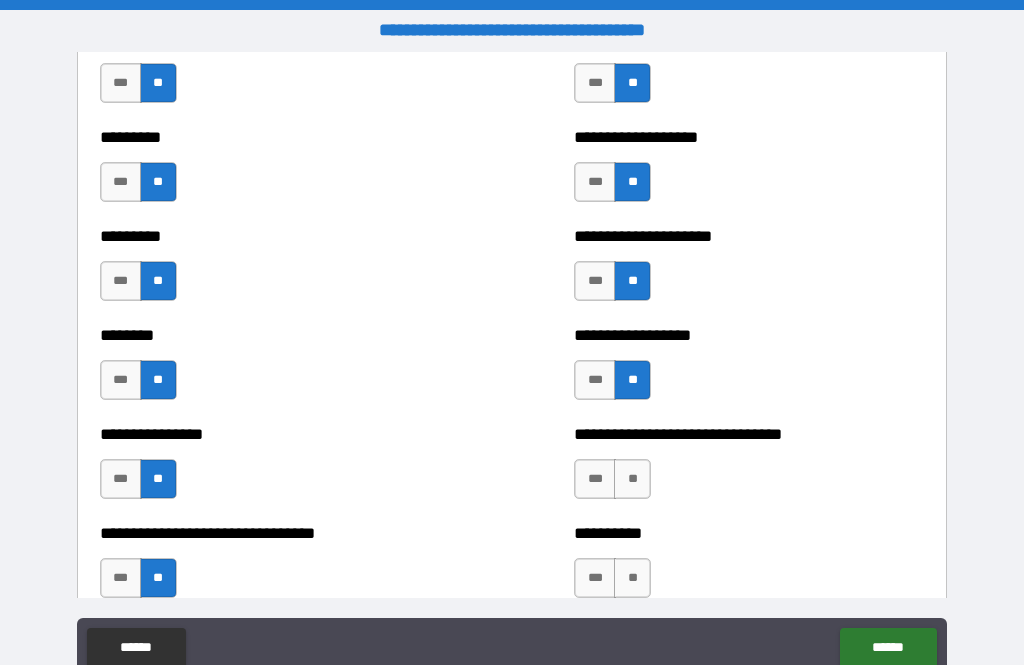 click on "**" at bounding box center [632, 479] 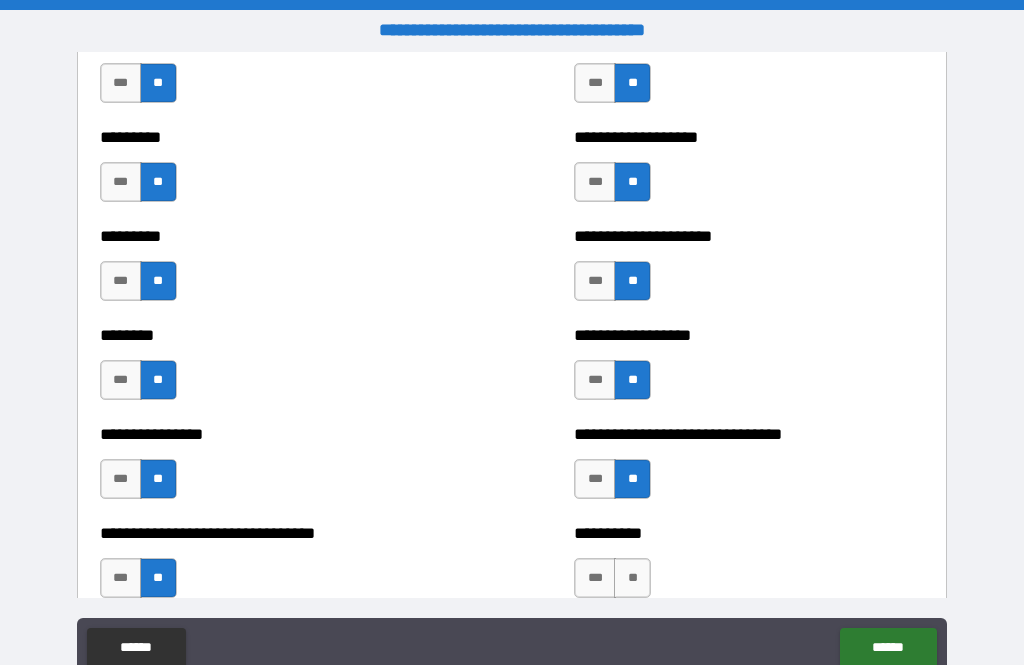 click on "**" at bounding box center (632, 578) 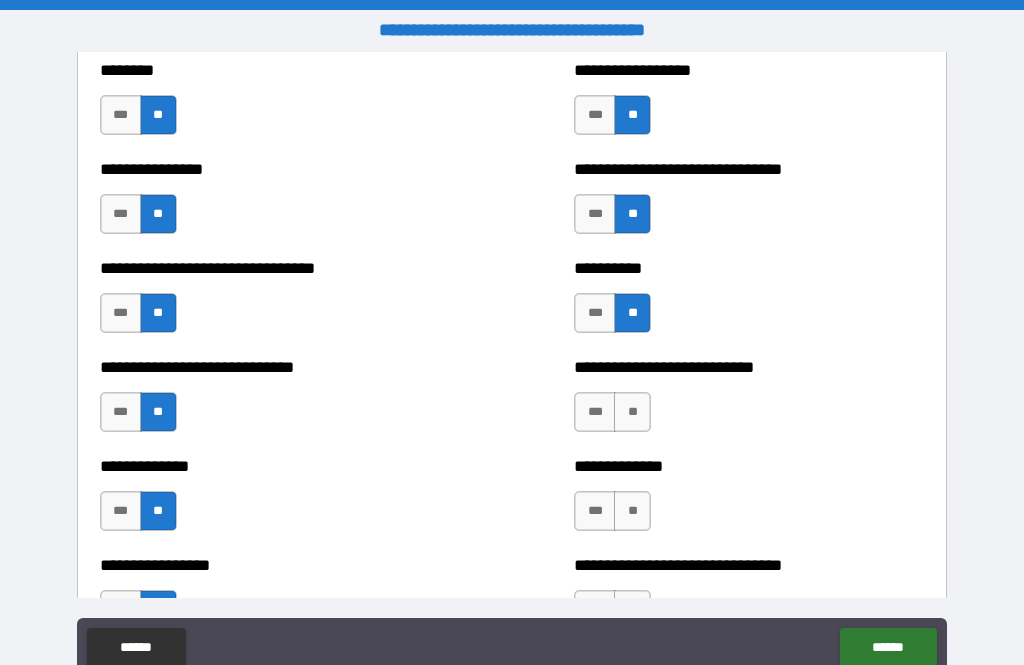 scroll, scrollTop: 7487, scrollLeft: 0, axis: vertical 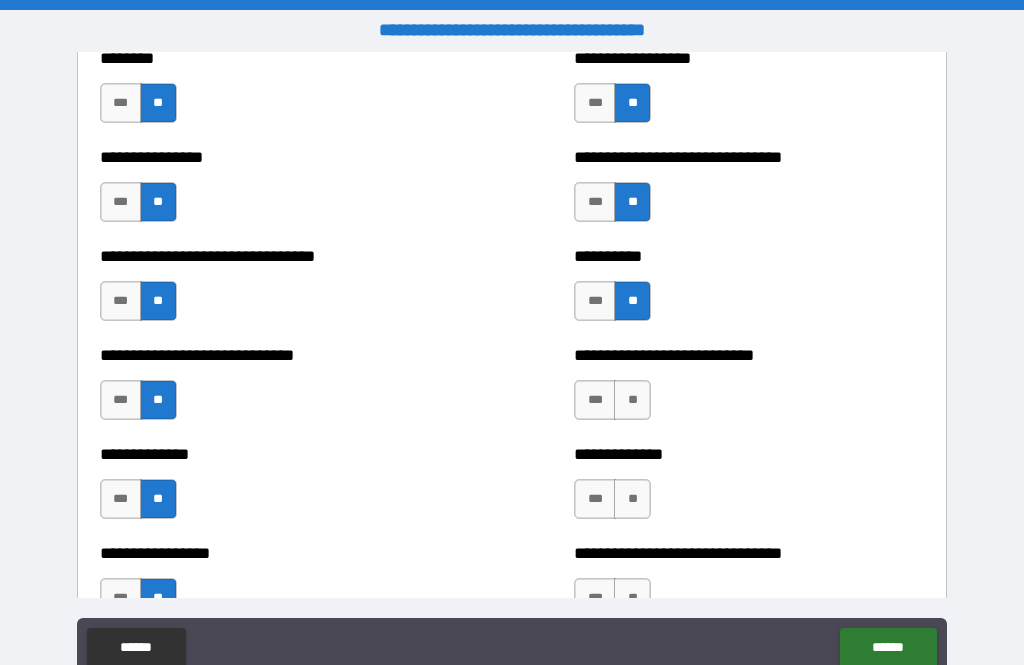 click on "**" at bounding box center (632, 400) 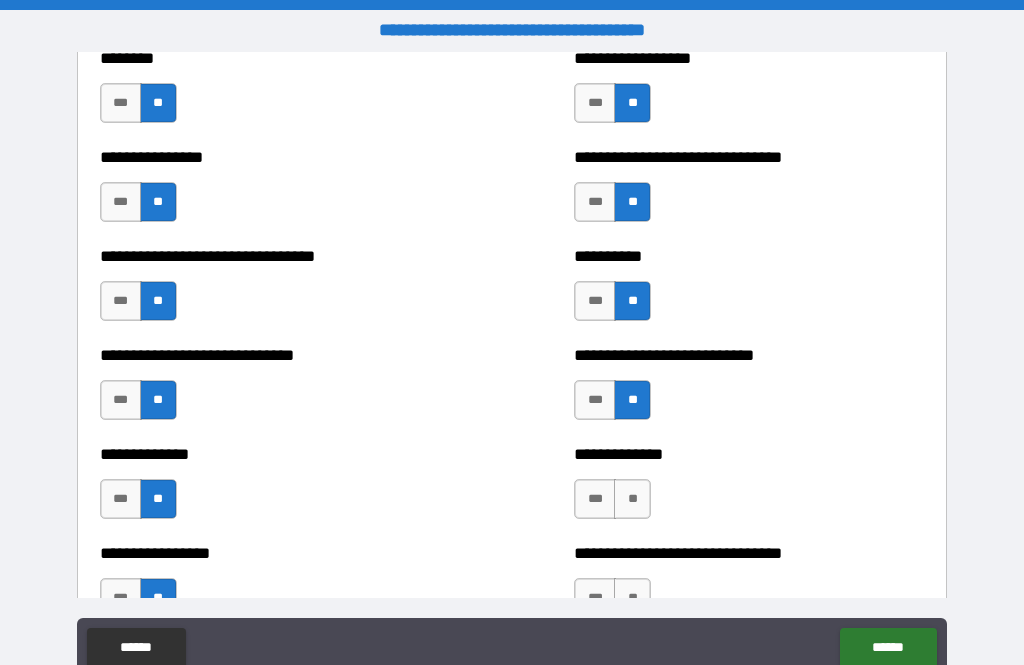 click on "**" at bounding box center [632, 499] 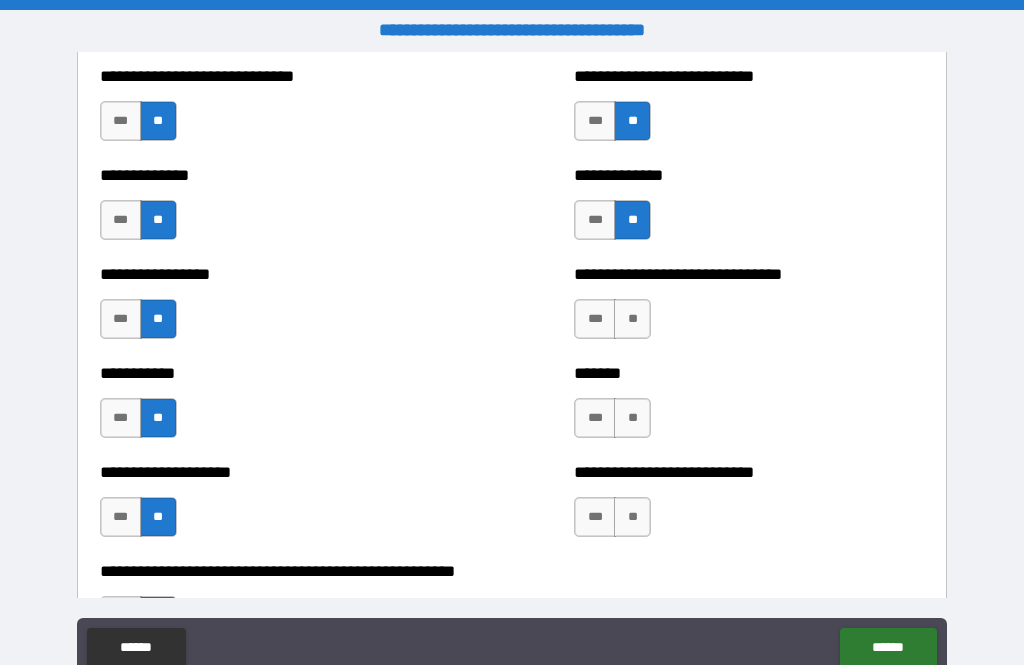 scroll, scrollTop: 7769, scrollLeft: 0, axis: vertical 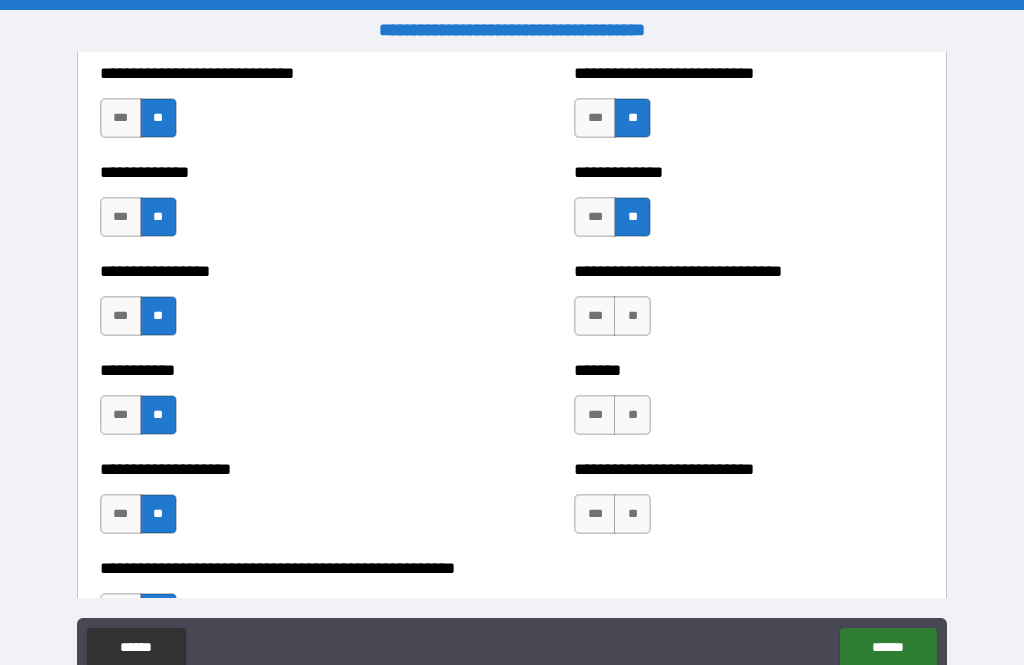 click on "**" at bounding box center [632, 316] 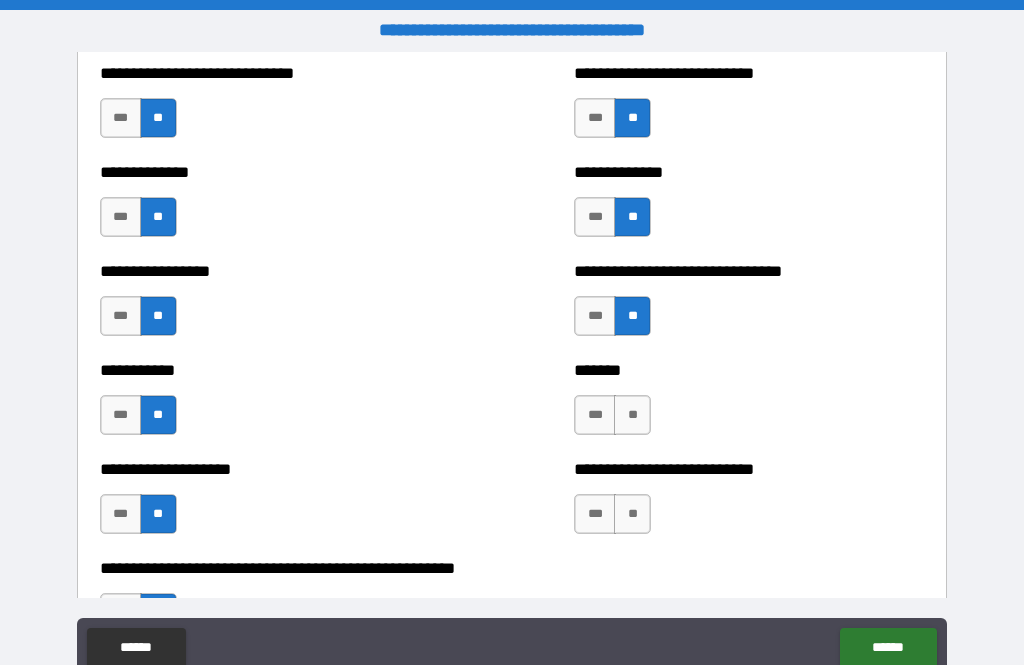 click on "**" at bounding box center [632, 415] 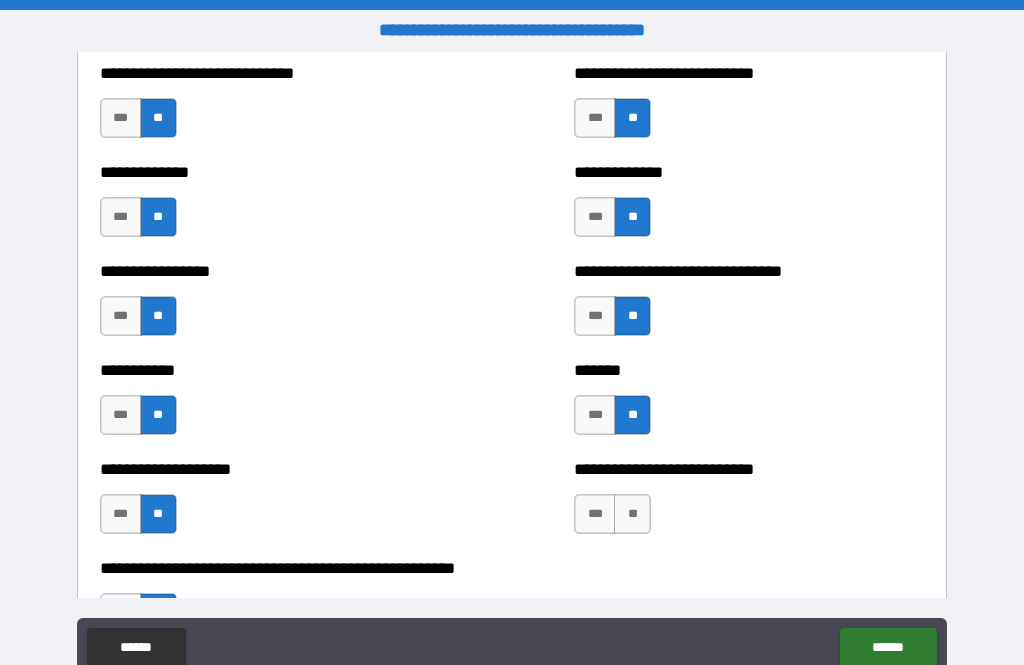 click on "***" at bounding box center [595, 415] 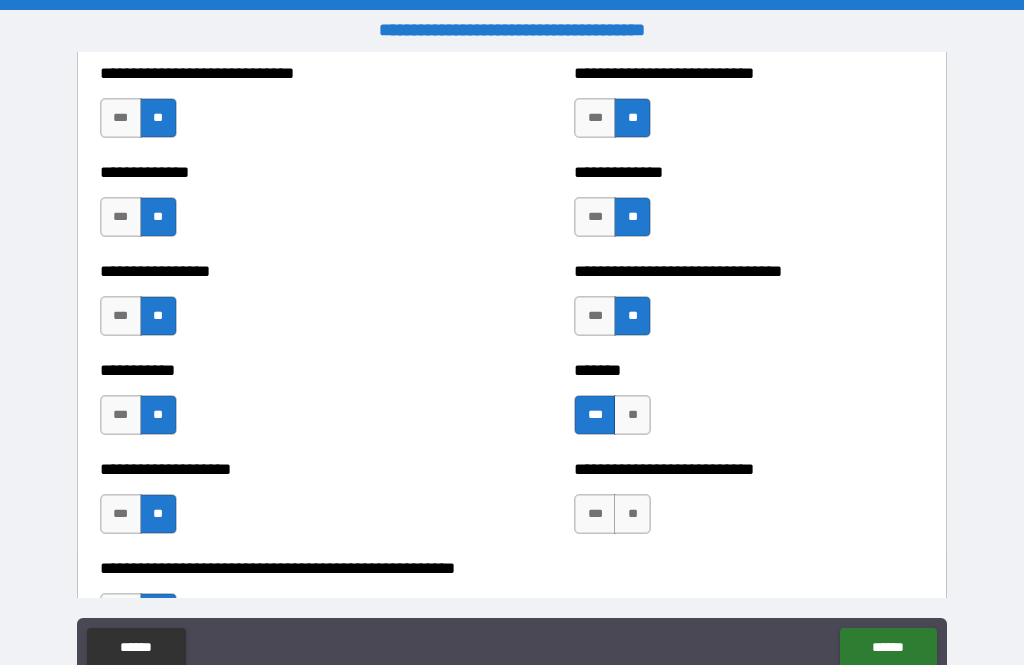 click on "**" at bounding box center (632, 514) 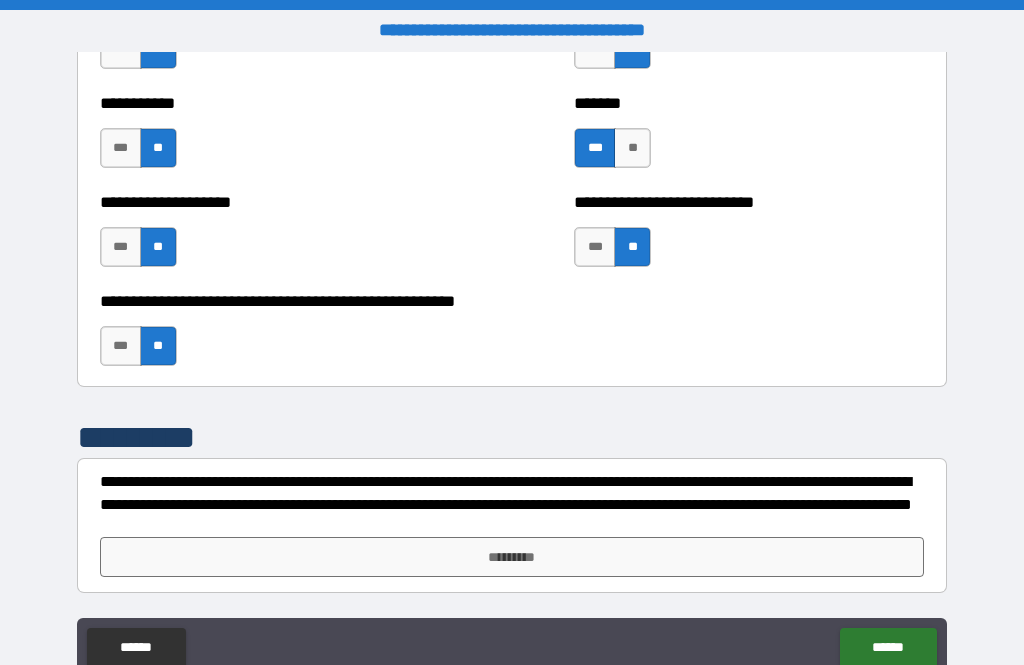 scroll, scrollTop: 8036, scrollLeft: 0, axis: vertical 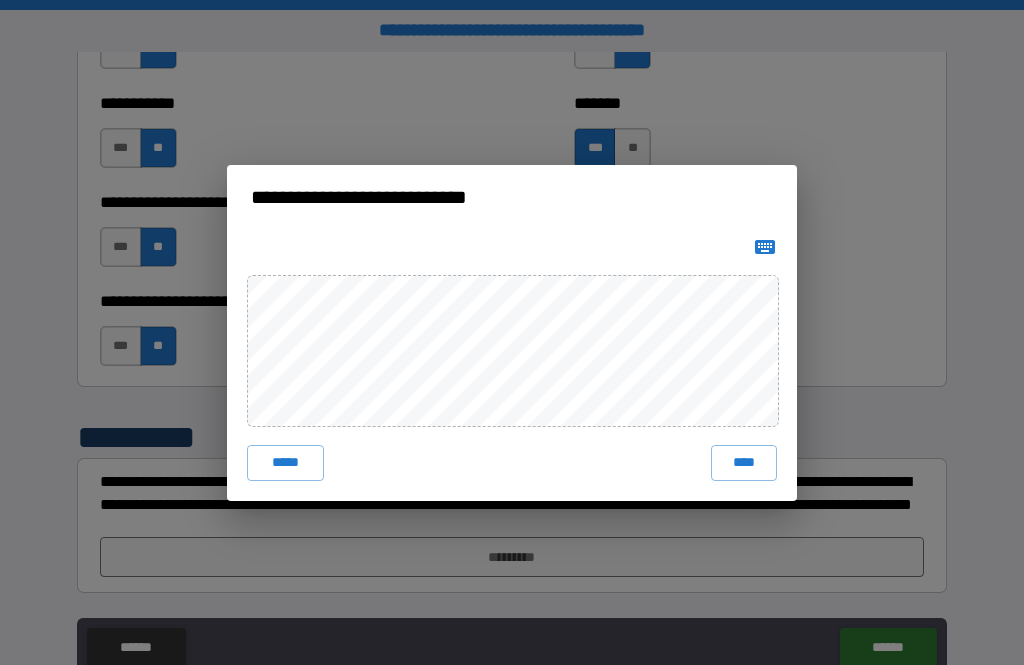 click on "****" at bounding box center (744, 463) 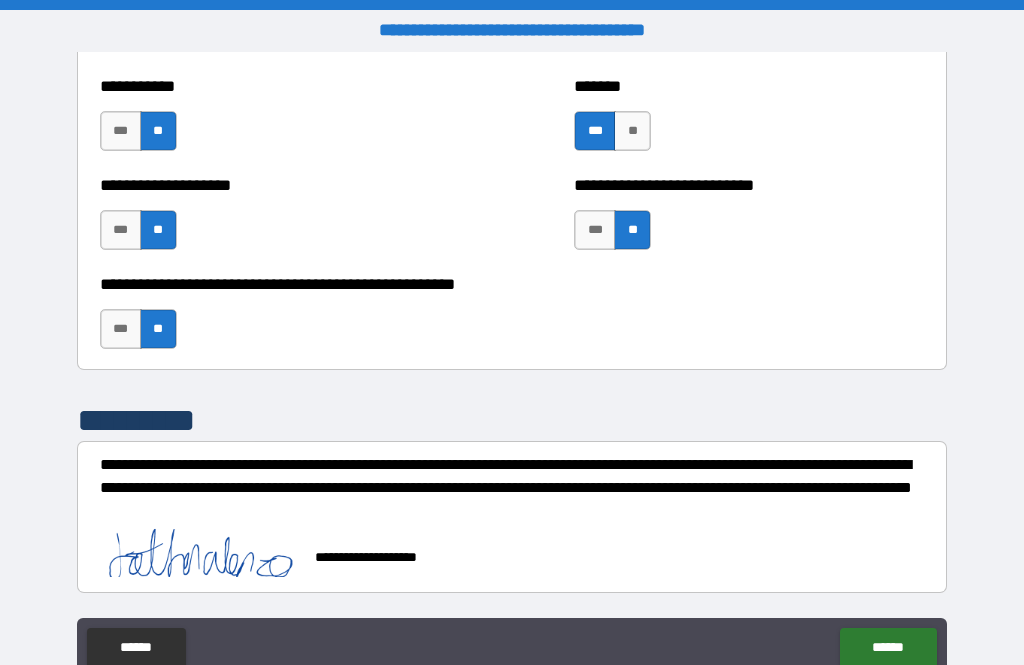 scroll, scrollTop: 8053, scrollLeft: 0, axis: vertical 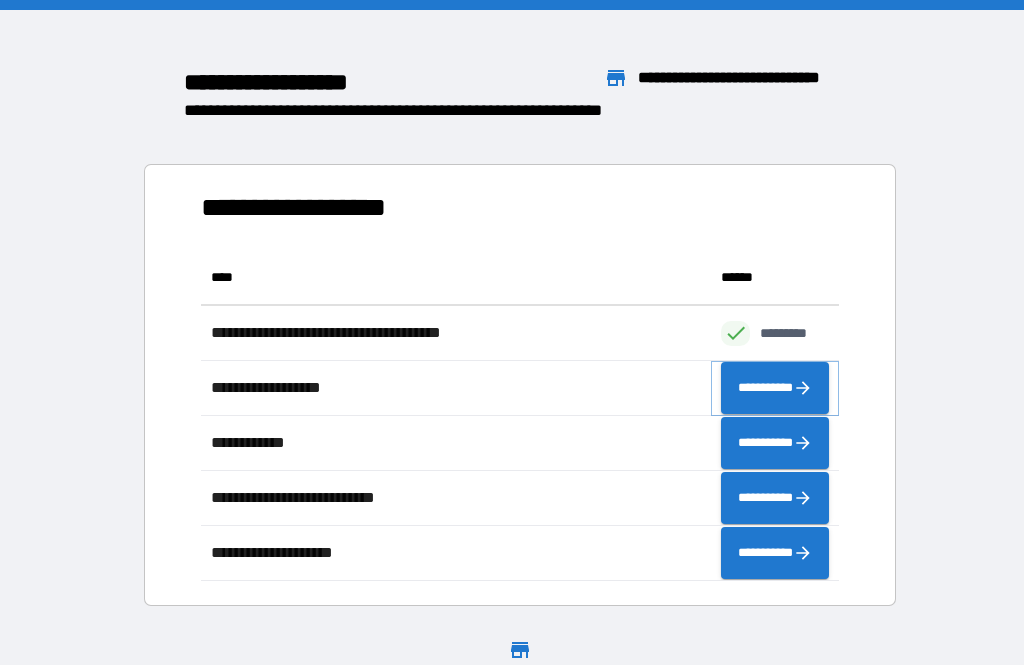 click on "**********" at bounding box center [775, 388] 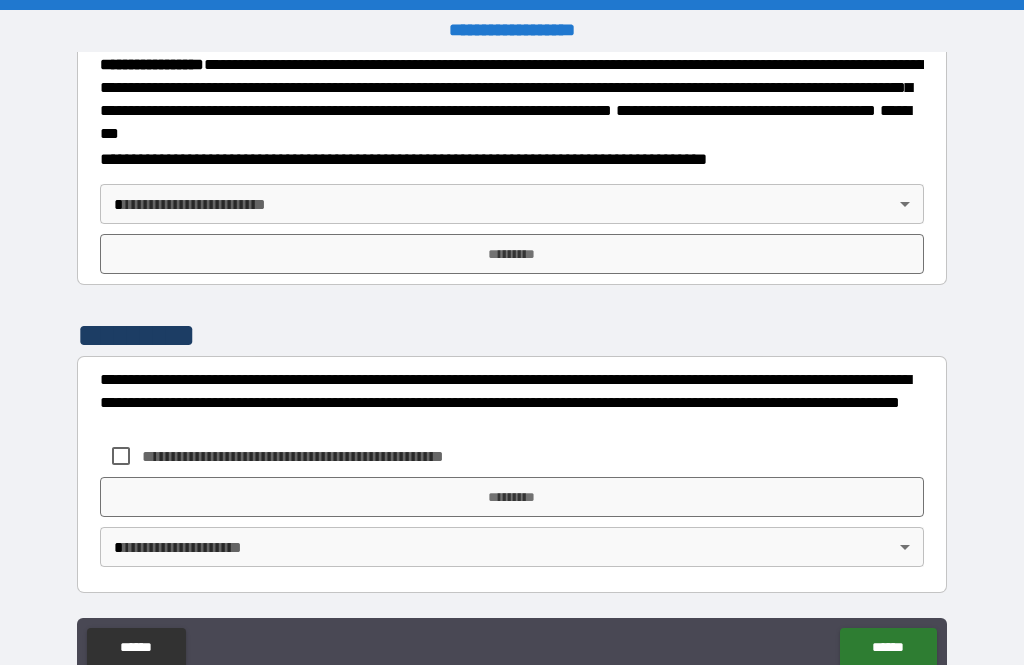 scroll, scrollTop: 2233, scrollLeft: 0, axis: vertical 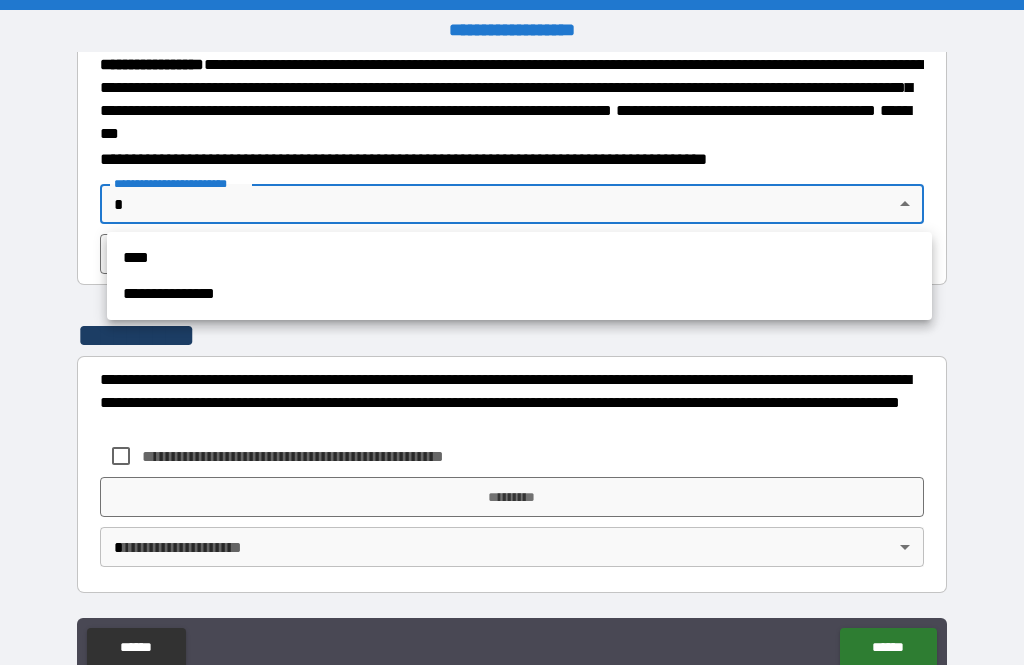 click on "****" at bounding box center (519, 258) 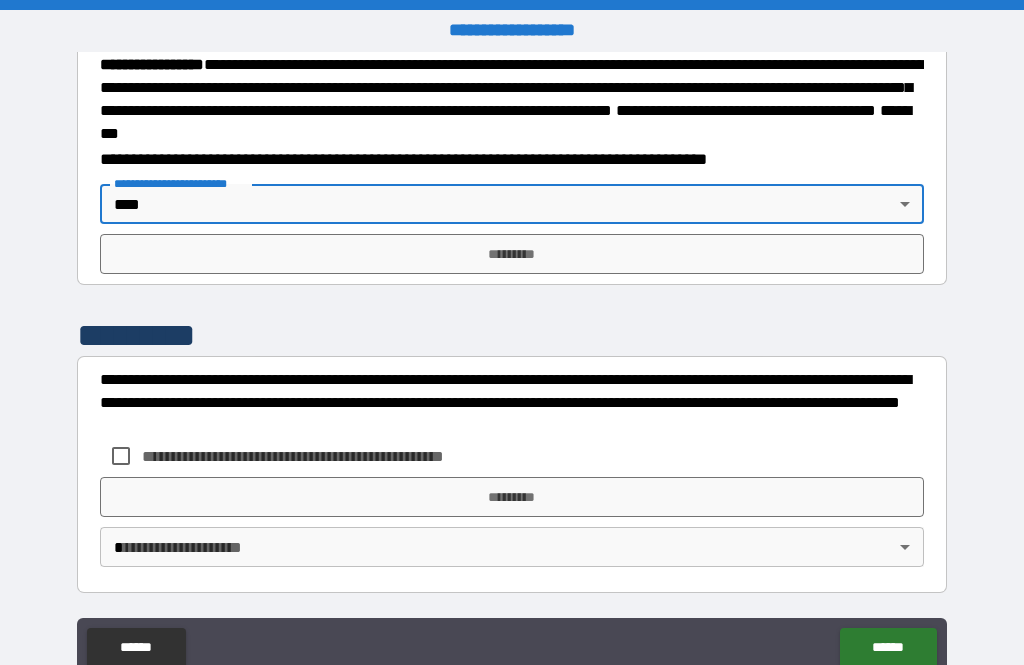 click on "*********" at bounding box center [512, 254] 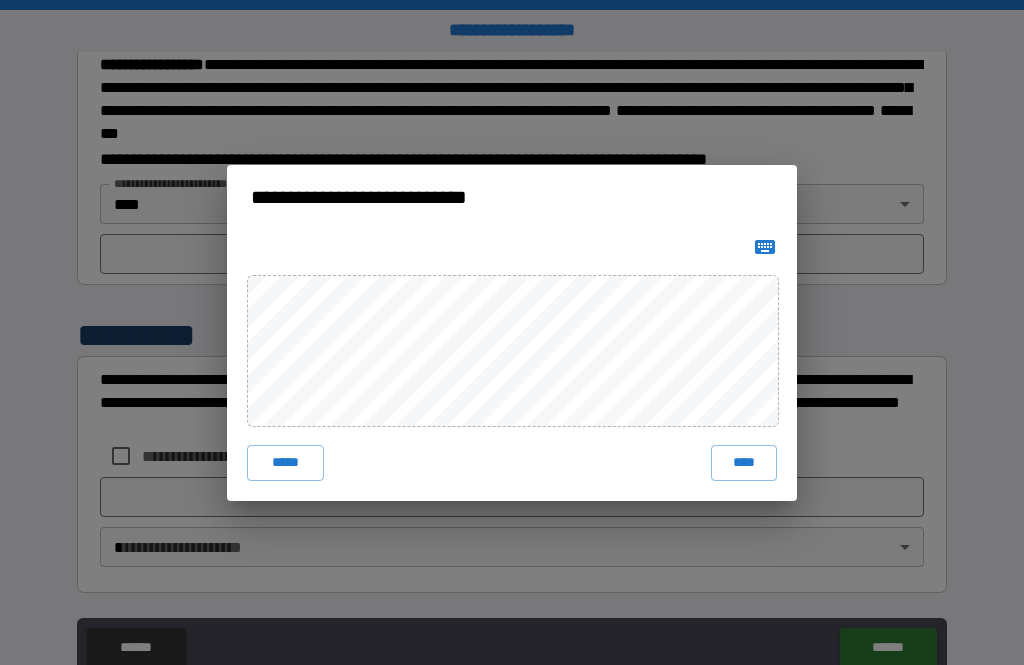 click on "*****" at bounding box center [285, 463] 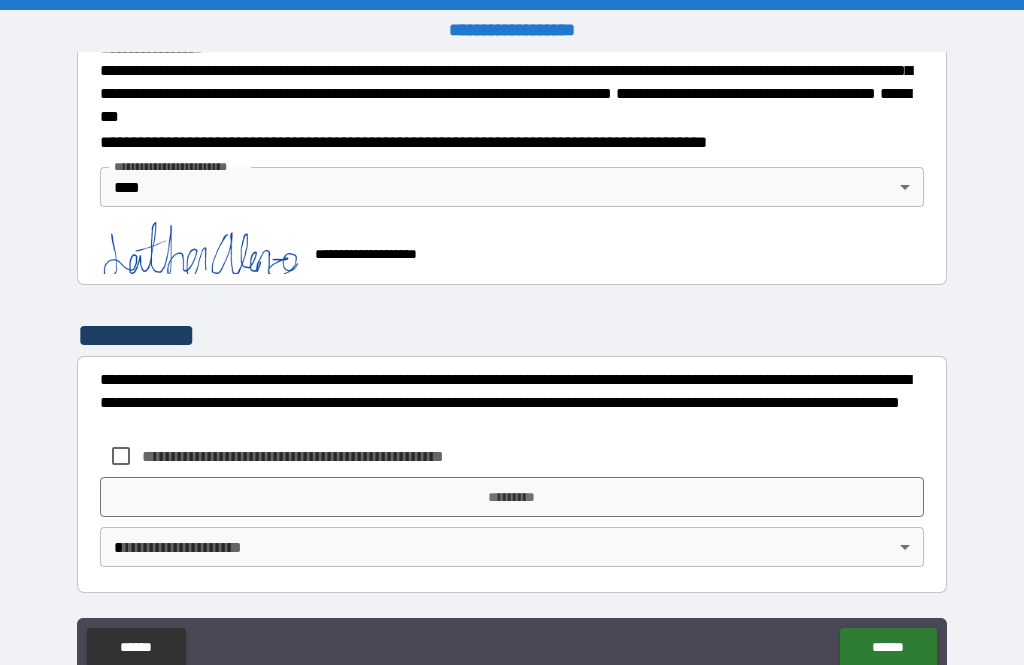 scroll, scrollTop: 2250, scrollLeft: 0, axis: vertical 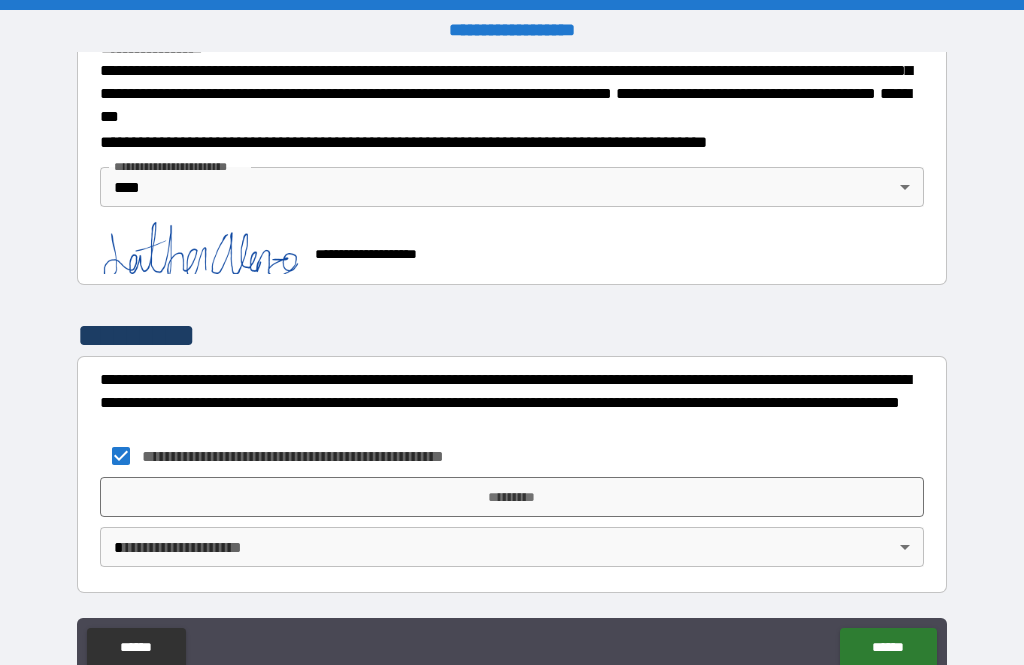 click on "*********" at bounding box center (512, 497) 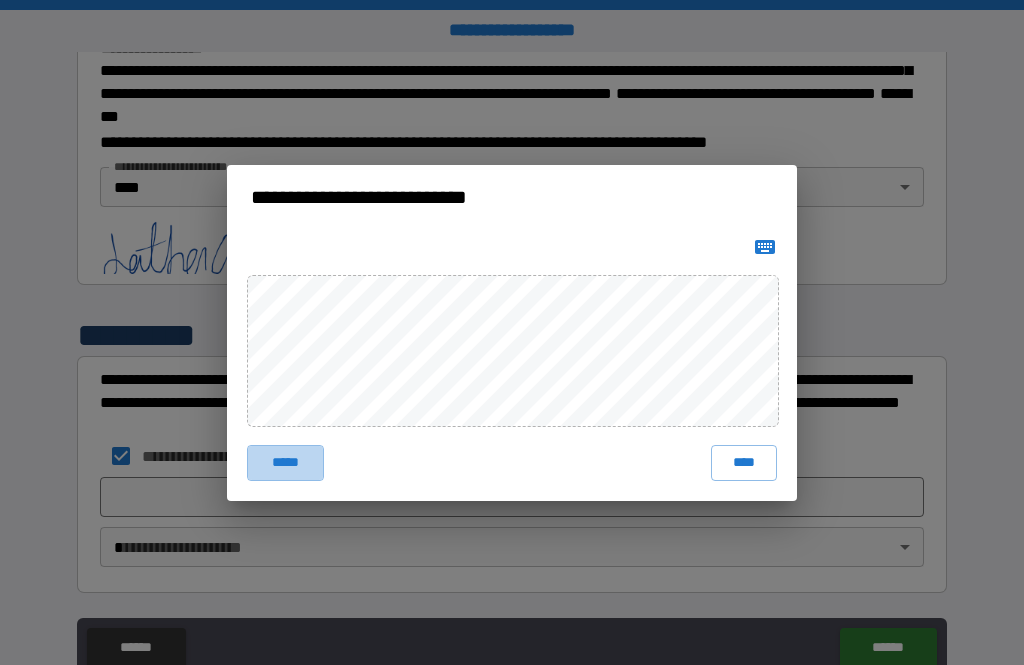 click on "*****" at bounding box center (285, 463) 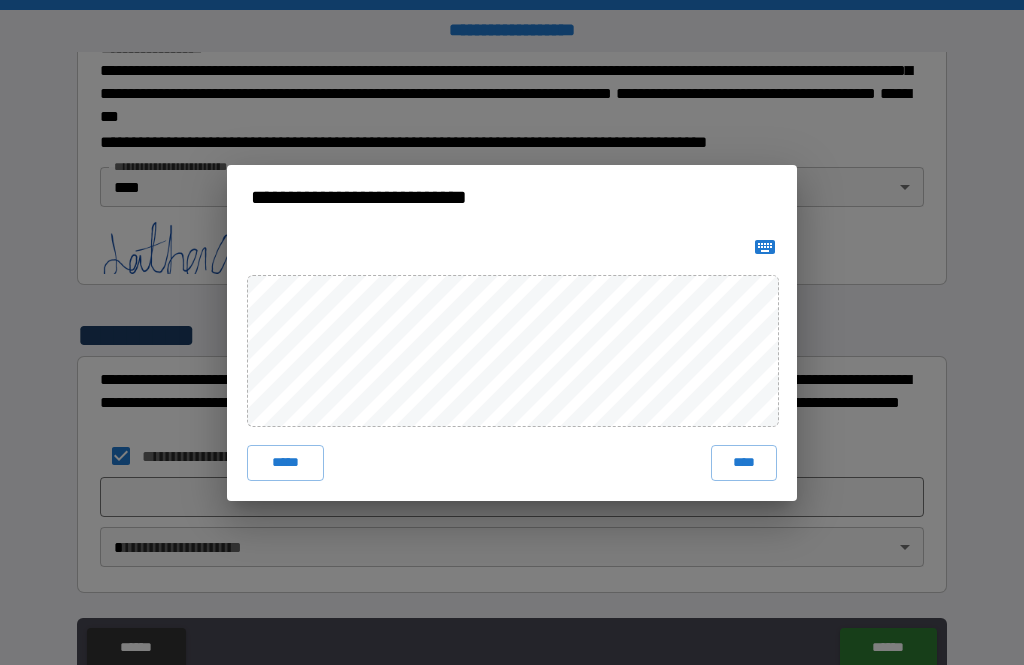 click on "****" at bounding box center [744, 463] 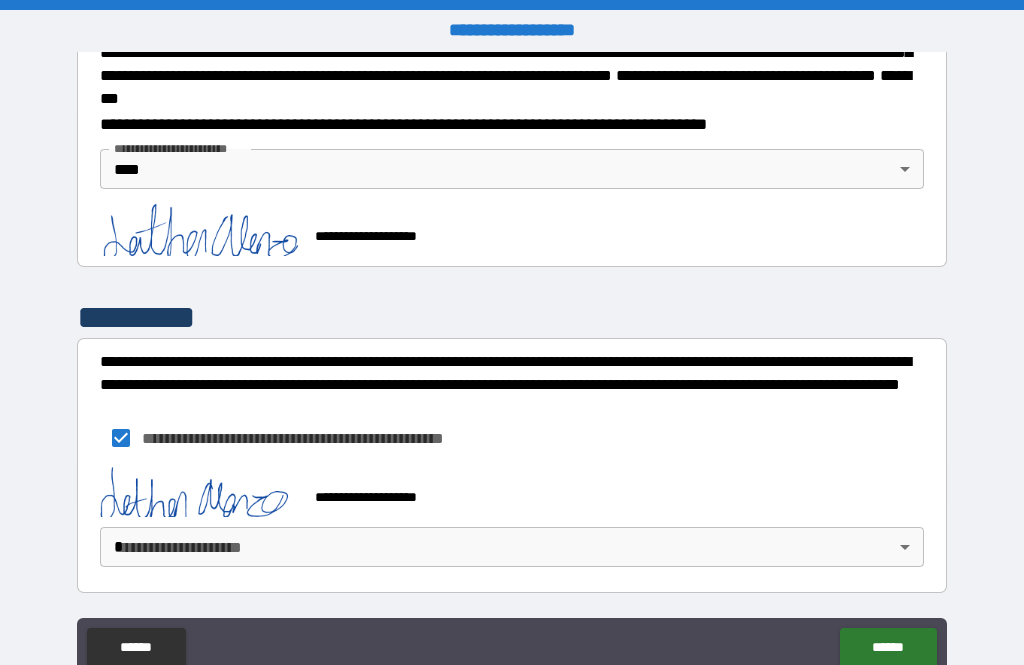 scroll, scrollTop: 2267, scrollLeft: 0, axis: vertical 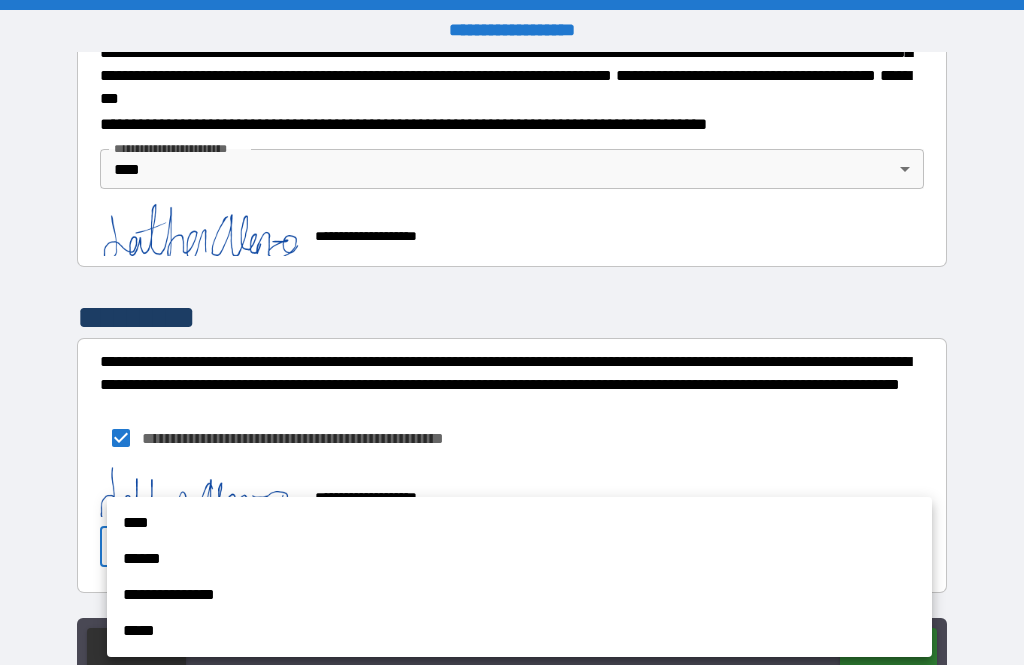click on "****" at bounding box center (519, 523) 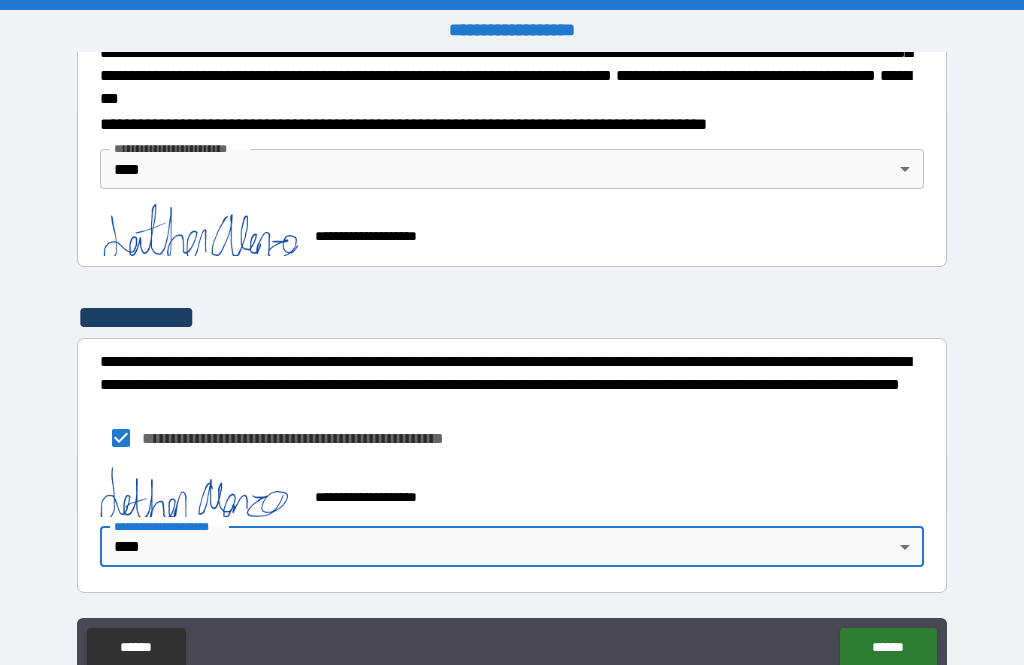 scroll, scrollTop: 2267, scrollLeft: 0, axis: vertical 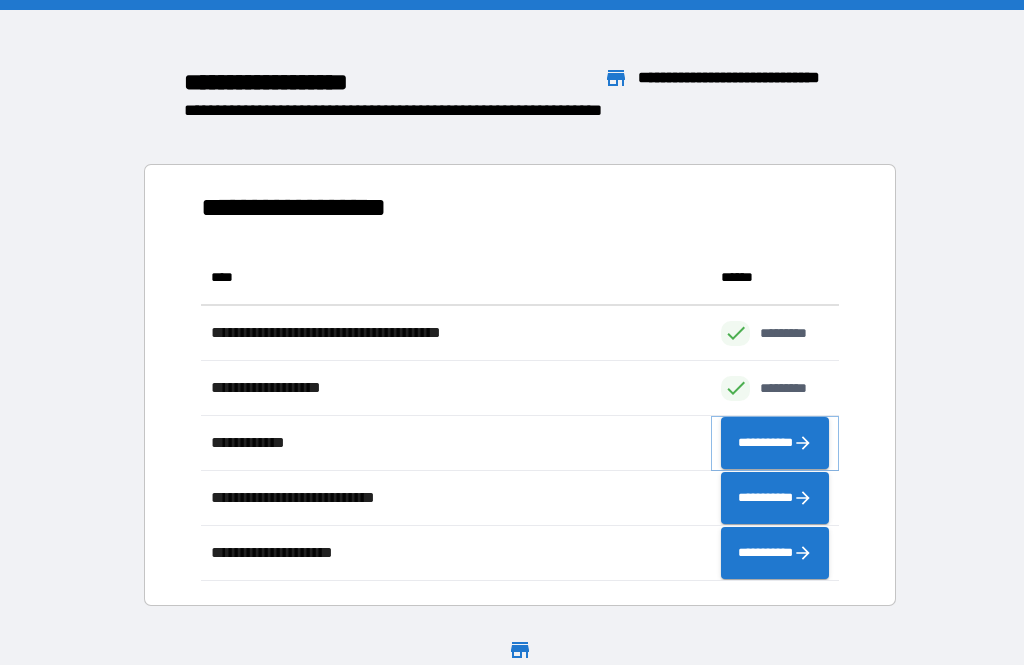 click on "**********" at bounding box center [775, 443] 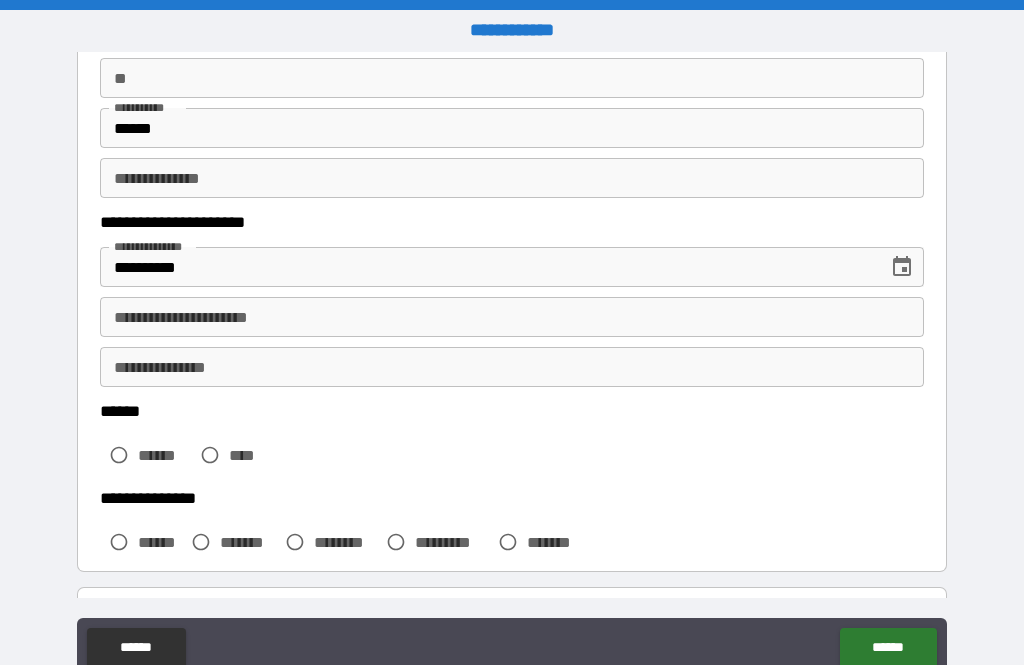 scroll, scrollTop: 193, scrollLeft: 0, axis: vertical 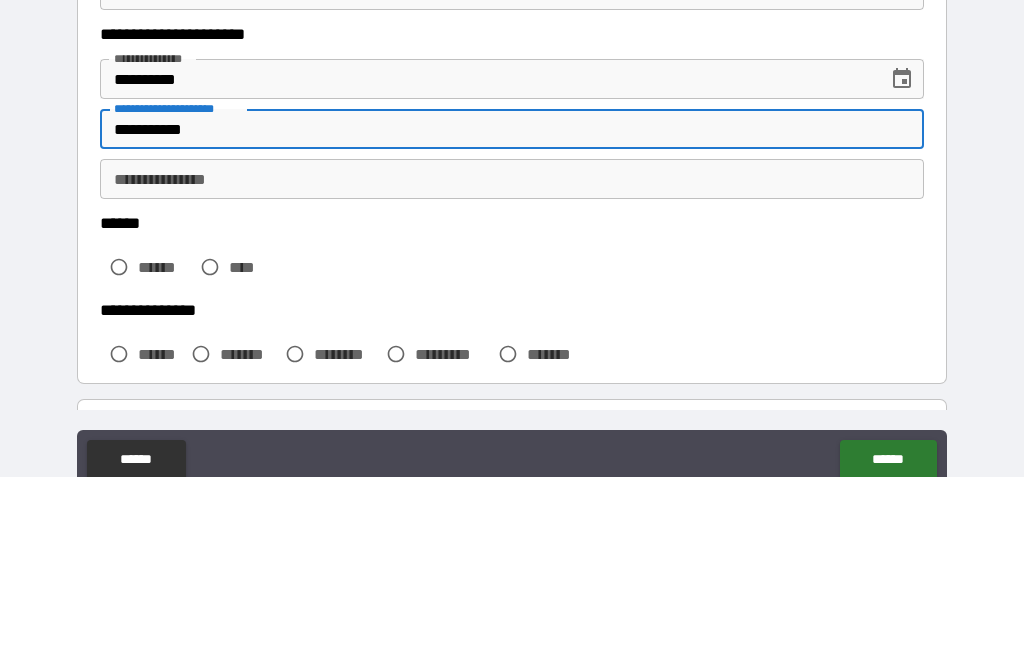 type on "**********" 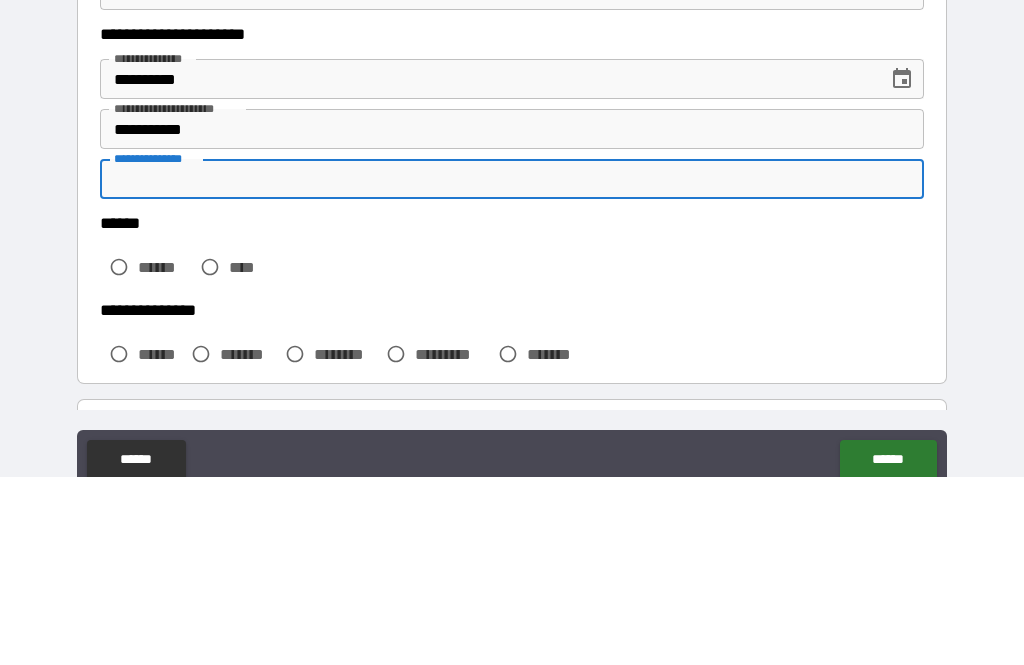 click on "[FIRST] [LAST] [STREET_NAME] [CITY] [STATE] [ZIP_CODE] [COUNTRY] [PHONE] [EMAIL] [DOB] [SSN] [DLN] [CC_NUMBER] [ADDRESS] [POSTAL_CODE] [COORDINATES] [HOME_ADDRESS] [PERSONAL_INFO] [PHONE] [EMAIL] [DOB] [SSN] [DLN] [CC_NUMBER] [ADDRESS] [POSTAL_CODE] [COORDINATES] [HOME_ADDRESS] [PERSONAL_INFO] [PHONE] [EMAIL] [DOB] [SSN] [DLN] [CC_NUMBER] [ADDRESS] [POSTAL_CODE] [COORDINATES] [HOME_ADDRESS] [PERSONAL_INFO] [PHONE] [EMAIL] [DOB] [SSN] [DLN] [CC_NUMBER] [ADDRESS] [POSTAL_CODE] [COORDINATES] [HOME_ADDRESS] [PERSONAL_INFO] [PHONE] [EMAIL] [DOB] [SSN] [DLN] [CC_NUMBER] [ADDRESS] [POSTAL_CODE] [COORDINATES] [HOME_ADDRESS] [PERSONAL_INFO] [PHONE] [EMAIL] [DOB] [SSN] [DLN] [CC_NUMBER] [ADDRESS] [POSTAL_CODE] [COORDINATES] [HOME_ADDRESS] [PERSONAL_INFO] [PHONE] [EMAIL] [DOB] [SSN] [DLN] [CC_NUMBER] [ADDRESS] [POSTAL_CODE] [COORDINATES] [HOME_ADDRESS] [PERSONAL_INFO] [PHONE] [EMAIL] [DOB] [SSN] [DLN] [CC_NUMBER] [ADDRESS] [POSTAL_CODE] [COORDINATES] [HOME_ADDRESS] [PERSONAL_INFO]" at bounding box center (512, 367) 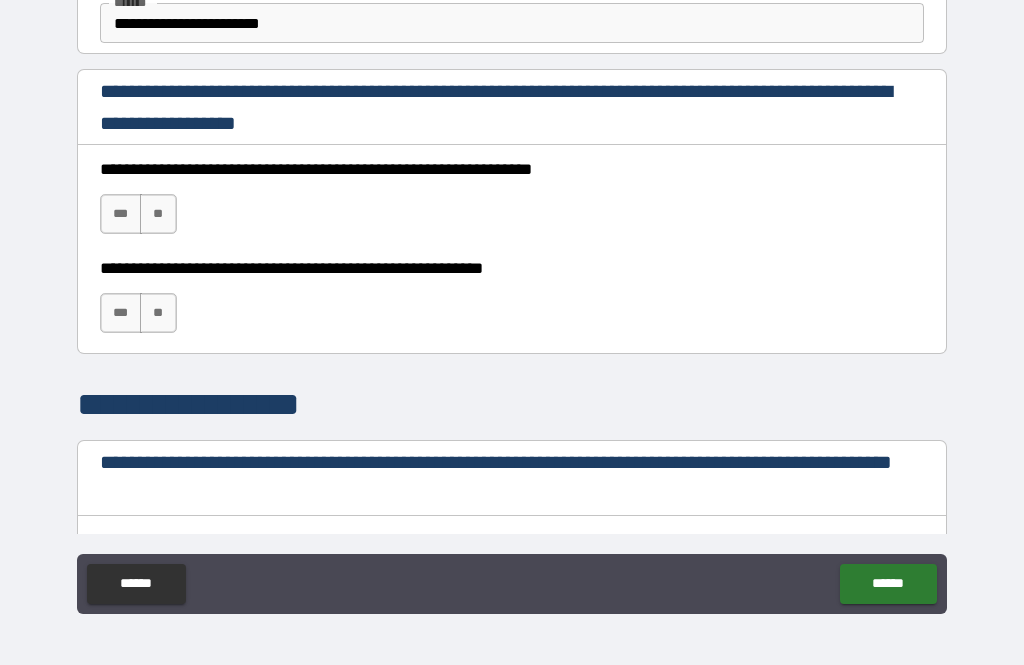 scroll, scrollTop: 1278, scrollLeft: 0, axis: vertical 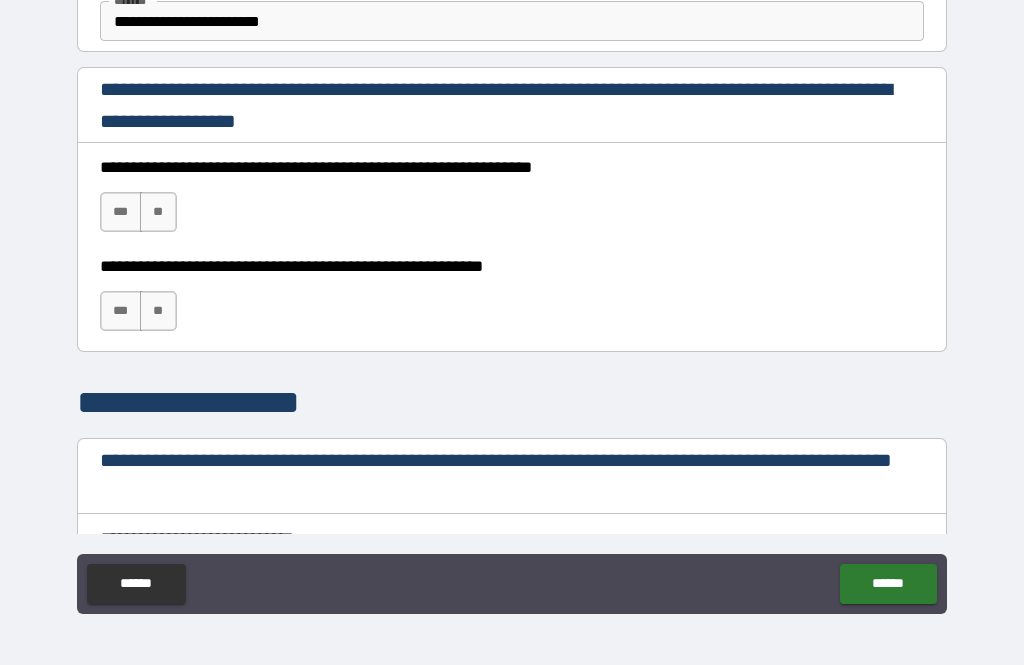 click on "***" at bounding box center [121, 212] 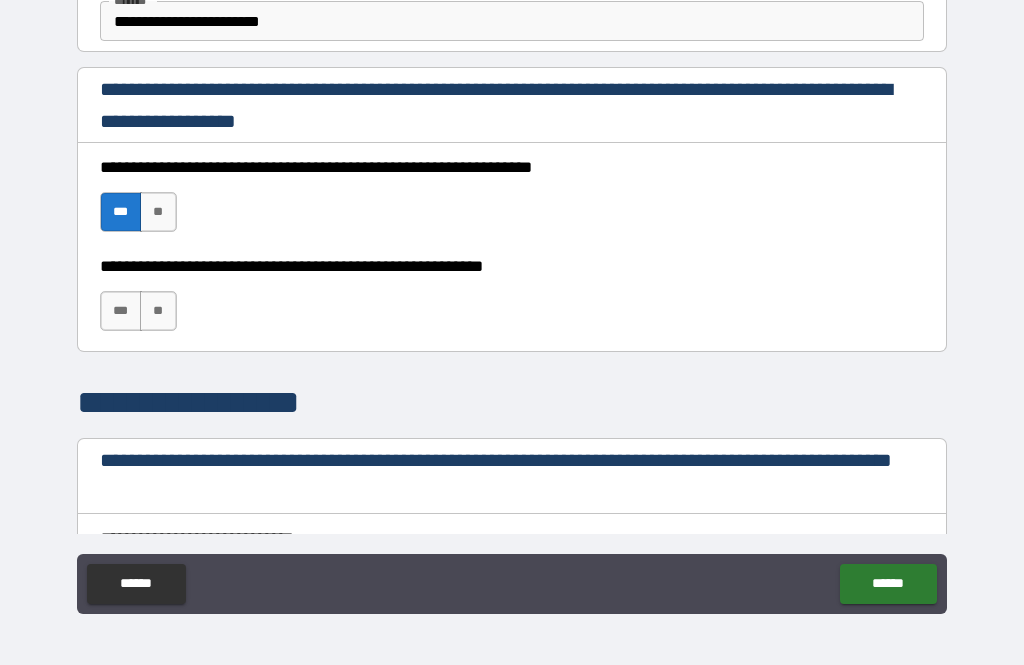 click on "***" at bounding box center [121, 311] 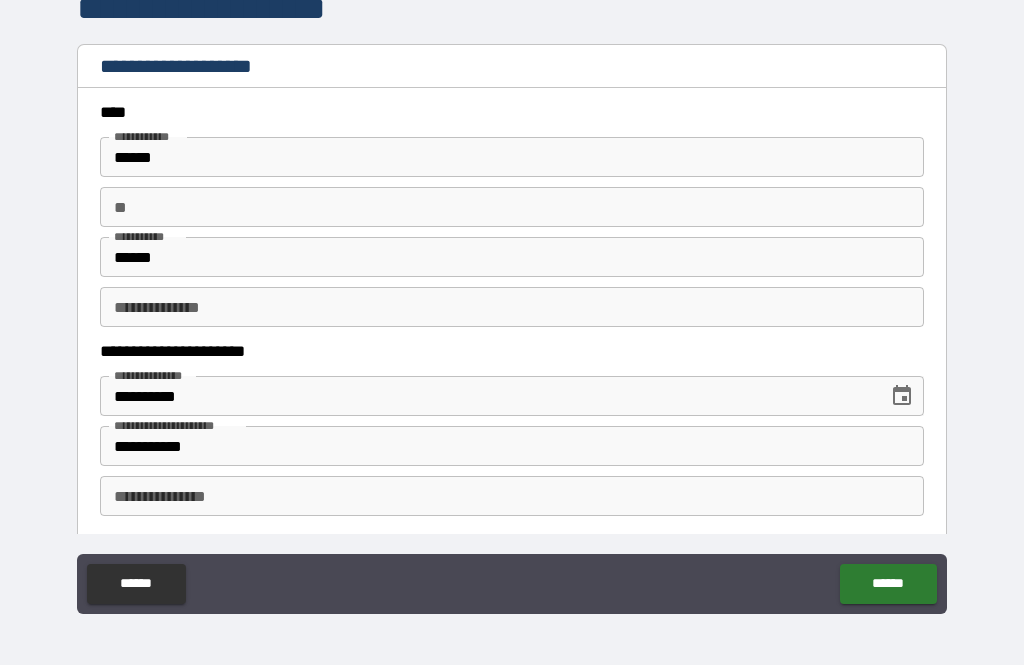 scroll, scrollTop: 0, scrollLeft: 0, axis: both 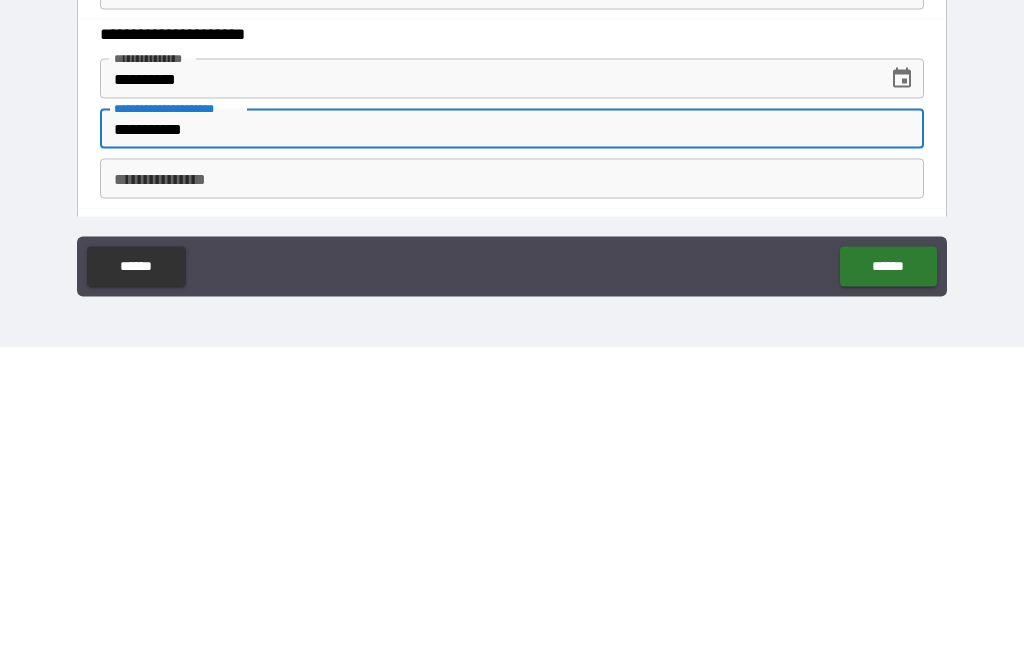 click on "**********" at bounding box center [512, 446] 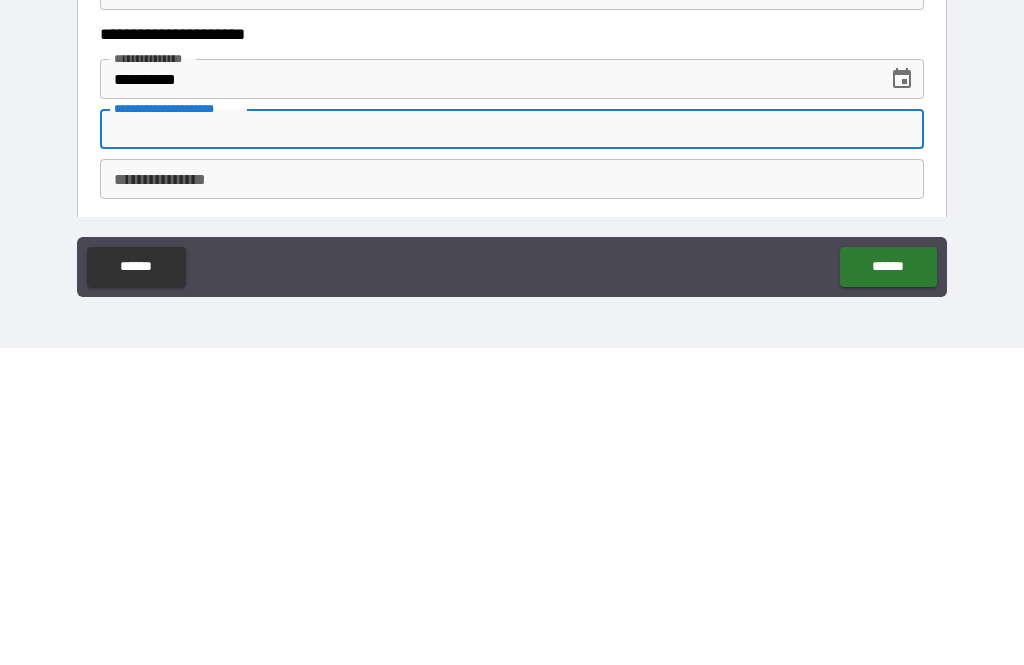 type 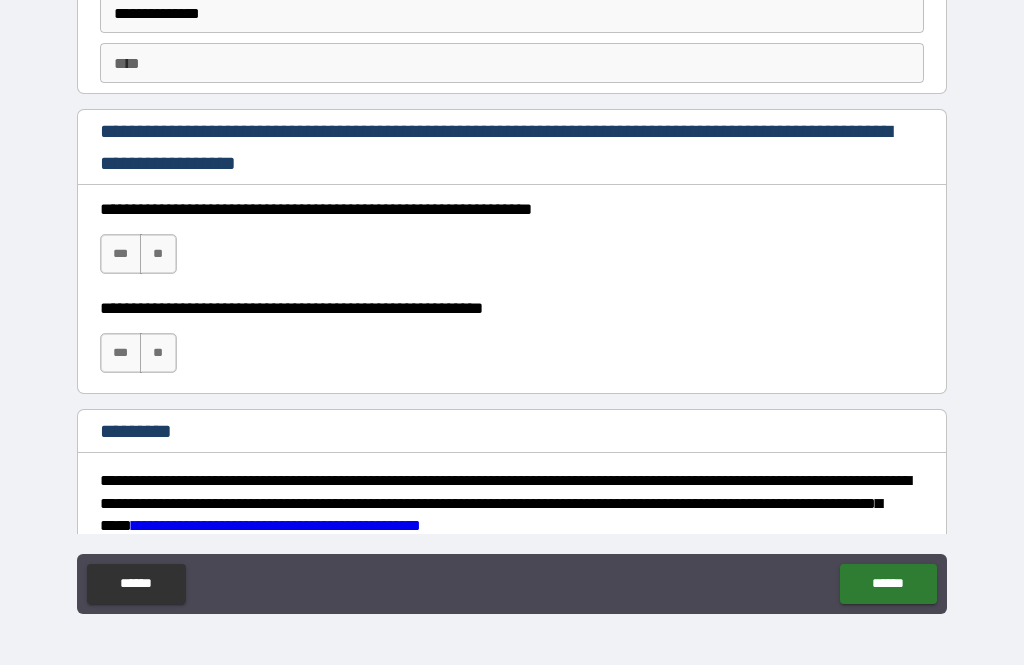 scroll, scrollTop: 2879, scrollLeft: 0, axis: vertical 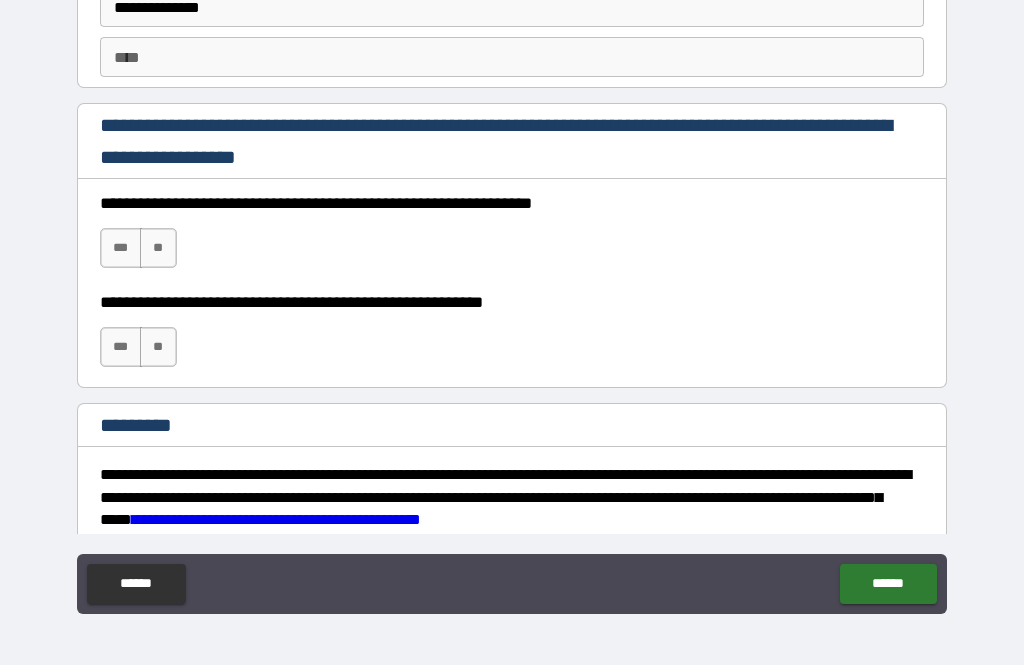 click on "***" at bounding box center (121, 248) 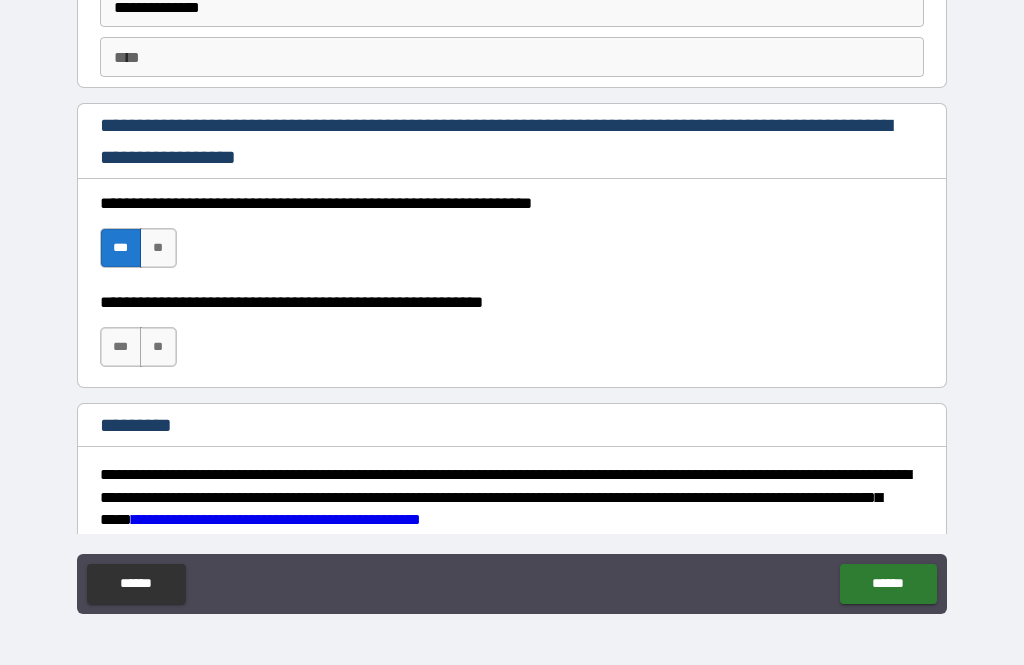 click on "***" at bounding box center [121, 347] 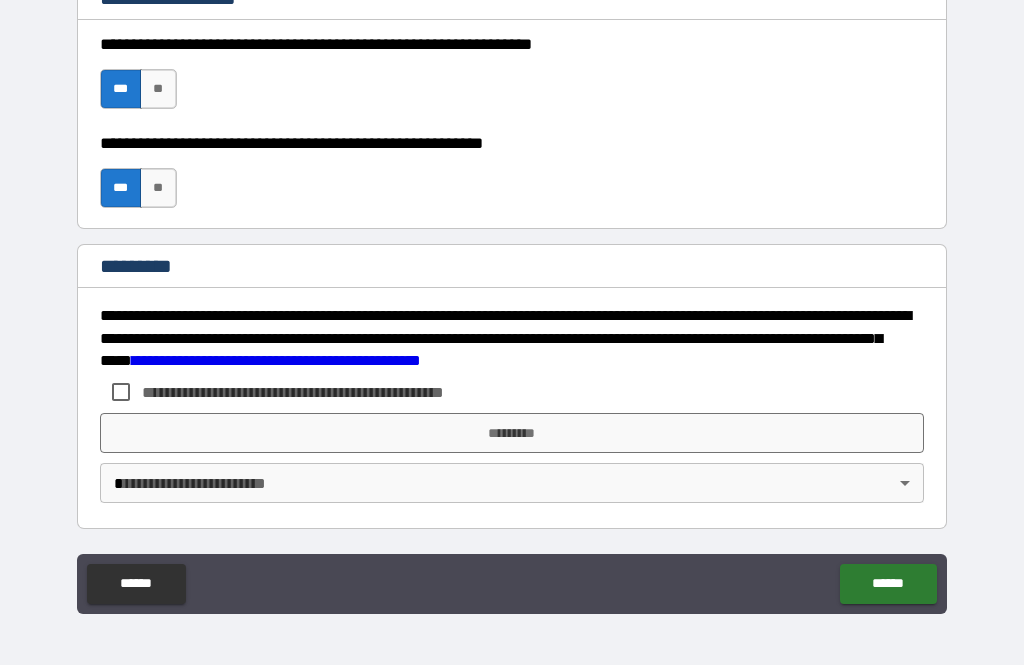 scroll, scrollTop: 3038, scrollLeft: 0, axis: vertical 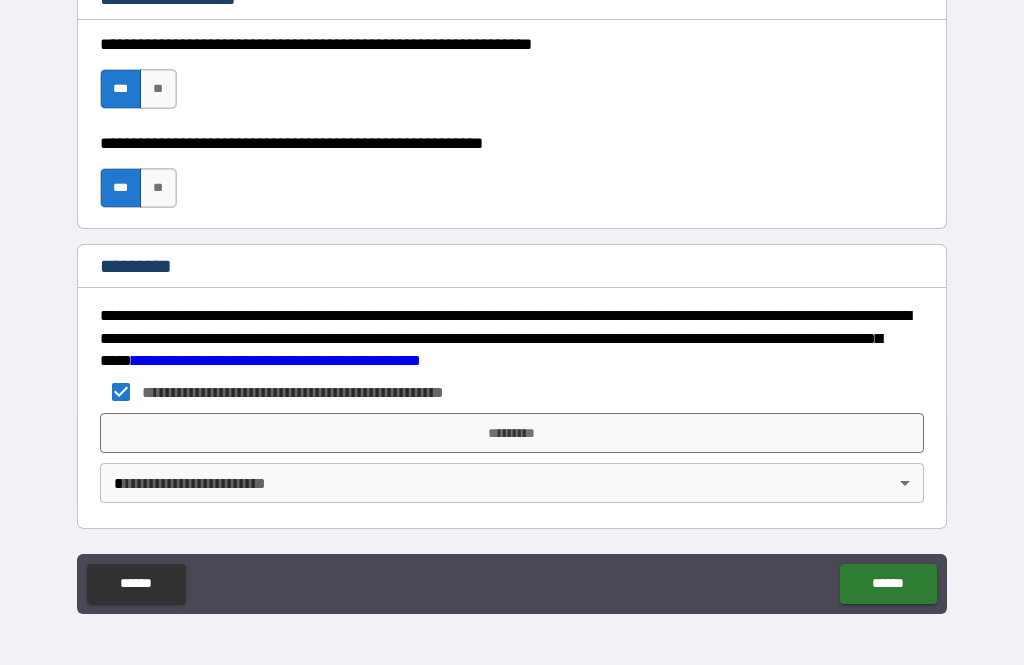 click on "*********" at bounding box center [512, 433] 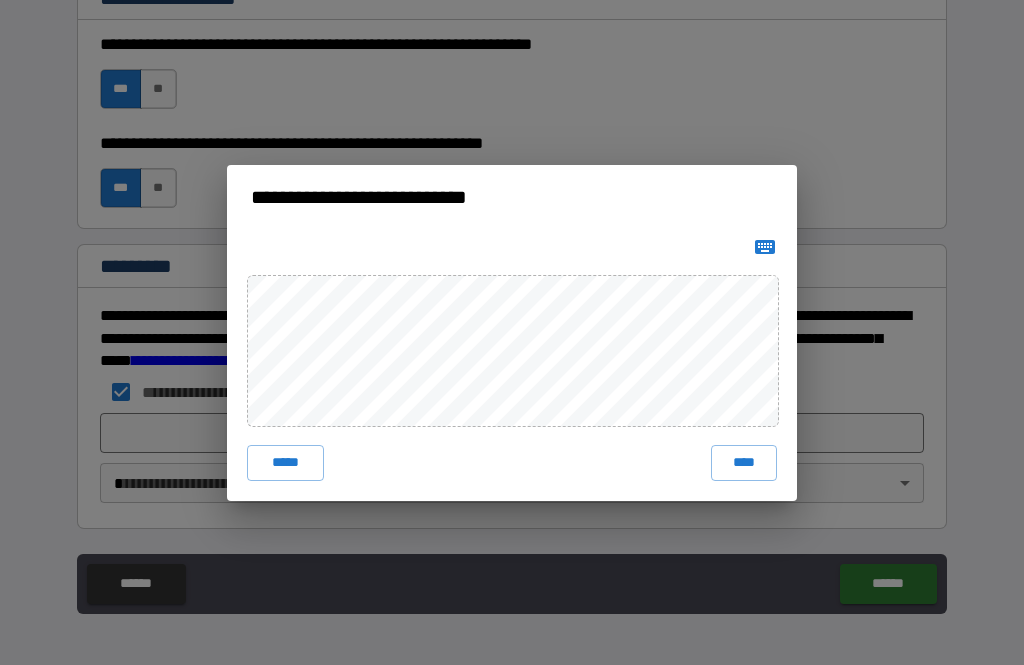 click on "*****" at bounding box center (285, 463) 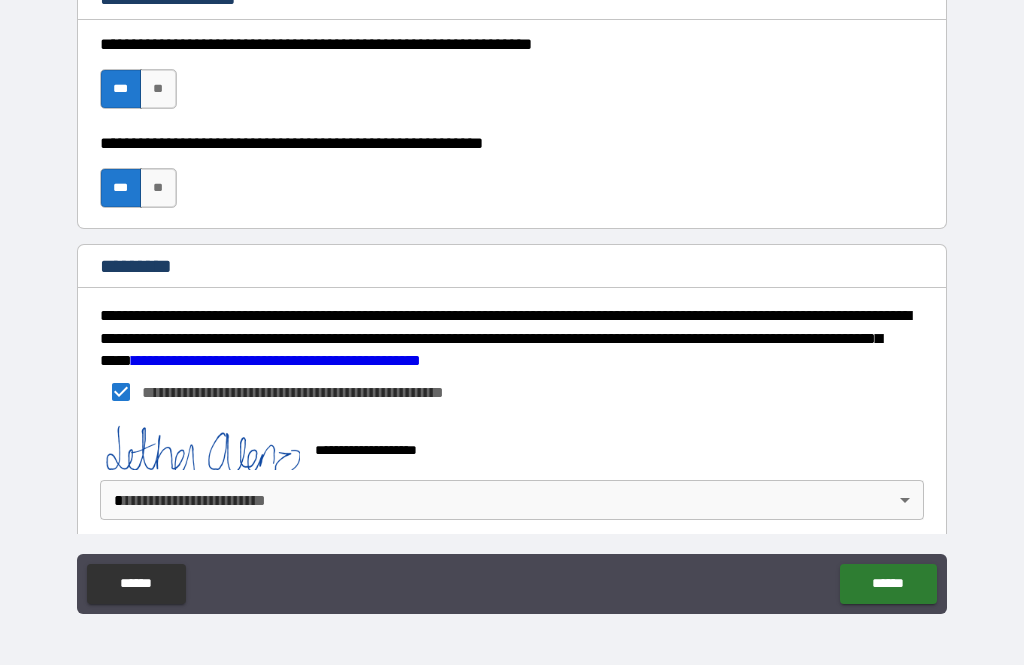 click on "[FIRST] [LAST] [STREET_NAME] [CITY] [STATE] [ZIP_CODE] [COUNTRY] [PHONE] [EMAIL] [DOB] [SSN] [DLN] [CC_NUMBER] [ADDRESS] [POSTAL_CODE] [COORDINATES] [HOME_ADDRESS] [PERSONAL_INFO] [PHONE] [EMAIL] [DOB] [SSN] [DLN] [CC_NUMBER] [ADDRESS] [POSTAL_CODE] [COORDINATES] [HOME_ADDRESS] [PERSONAL_INFO] [PHONE] [EMAIL] [DOB] [SSN] [DLN] [CC_NUMBER] [ADDRESS] [POSTAL_CODE] [COORDINATES] [HOME_ADDRESS] [PERSONAL_INFO] [PHONE] [EMAIL] [DOB] [SSN] [DLN] [CC_NUMBER] [ADDRESS] [POSTAL_CODE] [COORDINATES] [HOME_ADDRESS] [PERSONAL_INFO] [PHONE] [EMAIL] [DOB] [SSN] [DLN] [CC_NUMBER] [ADDRESS] [POSTAL_CODE] [COORDINATES] [HOME_ADDRESS] [PERSONAL_INFO] [PHONE] [EMAIL] [DOB] [SSN] [DLN] [CC_NUMBER] [ADDRESS] [POSTAL_CODE] [COORDINATES] [HOME_ADDRESS] [PERSONAL_INFO] [PHONE] [EMAIL] [DOB] [SSN] [DLN] [CC_NUMBER] [ADDRESS] [POSTAL_CODE] [COORDINATES] [HOME_ADDRESS] [PERSONAL_INFO]" at bounding box center (512, 300) 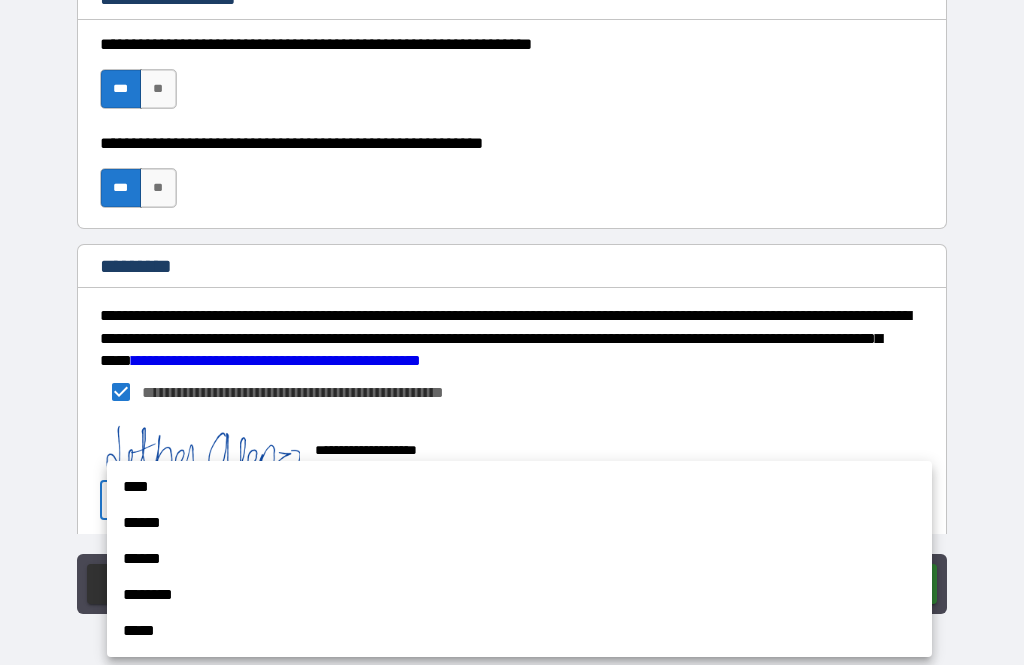 click on "****" at bounding box center (519, 487) 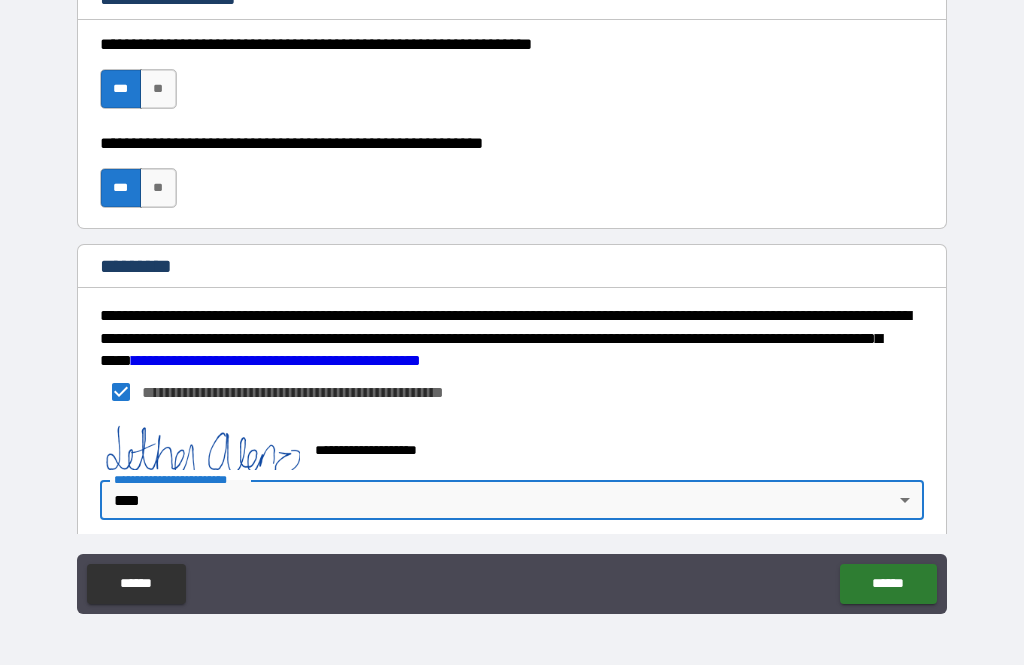 type on "*" 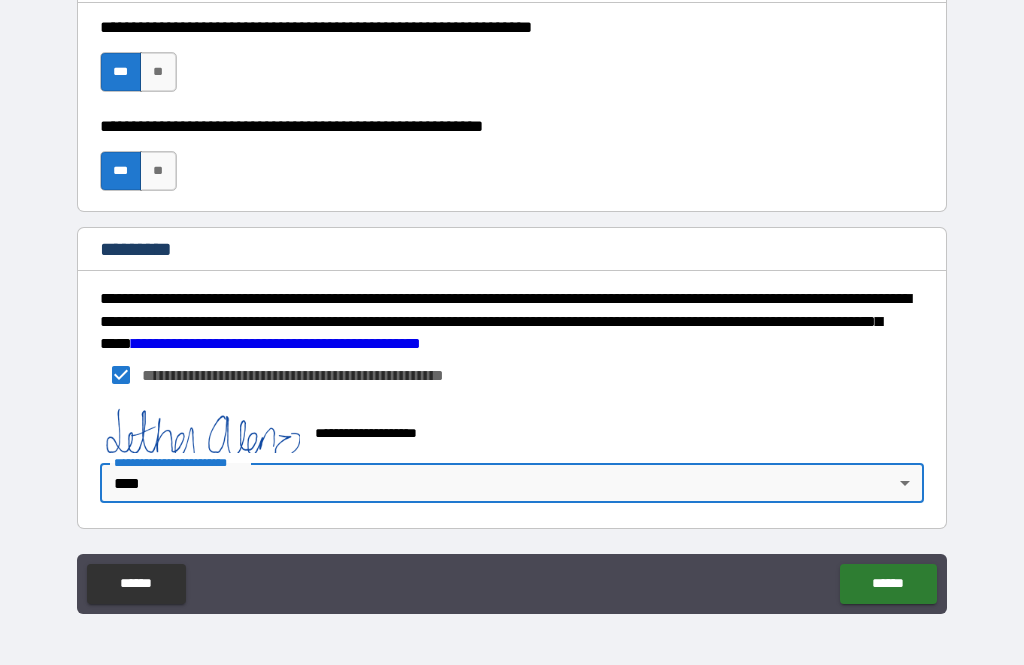 scroll, scrollTop: 3055, scrollLeft: 0, axis: vertical 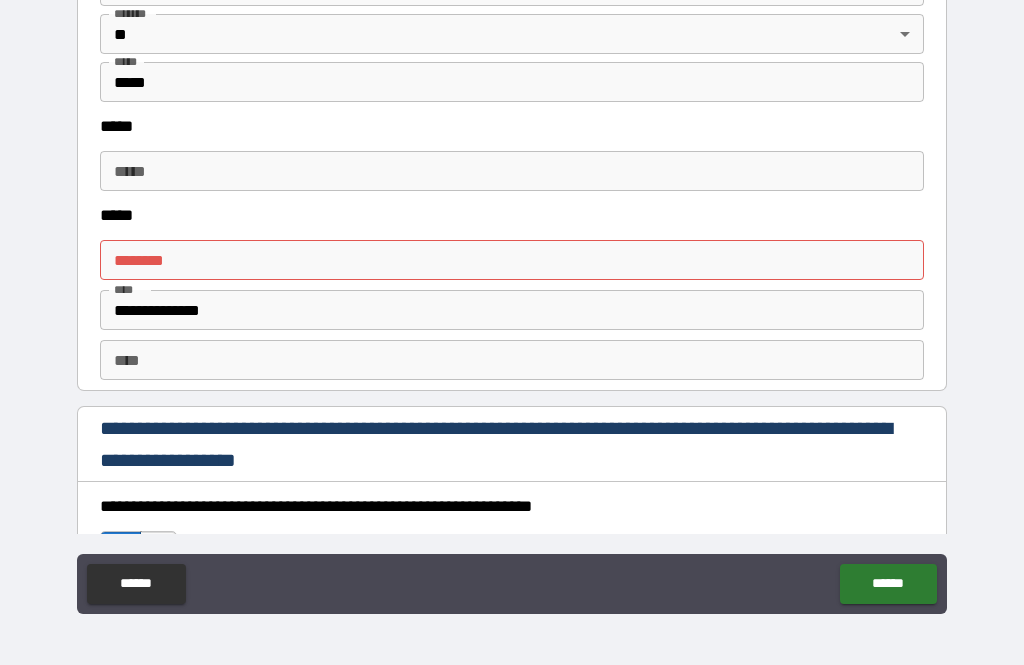 click on "**********" at bounding box center (512, 310) 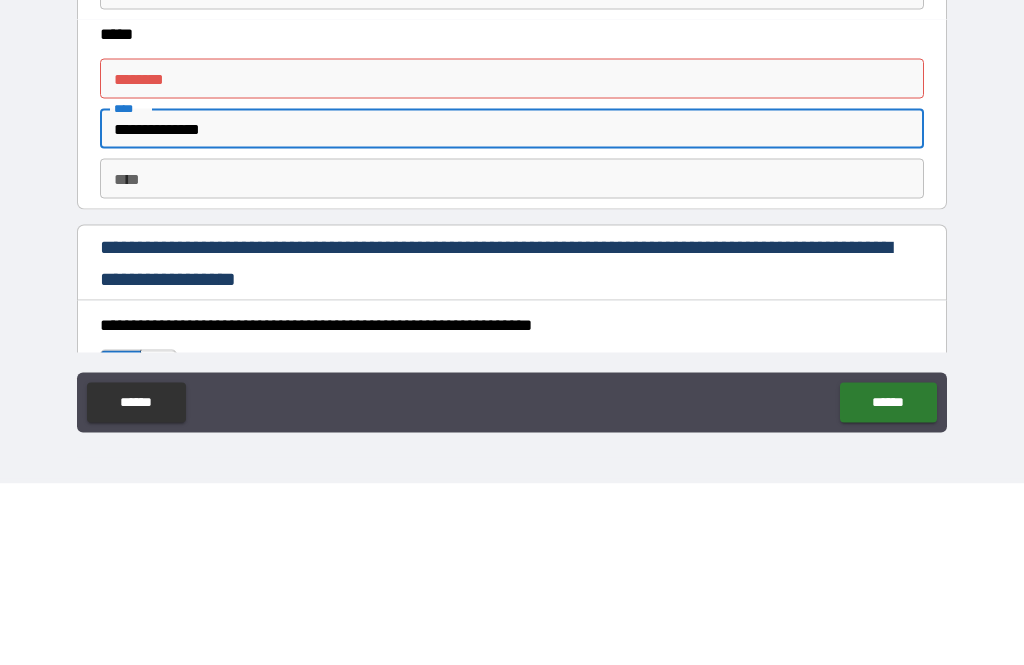 click on "**********" at bounding box center (512, 310) 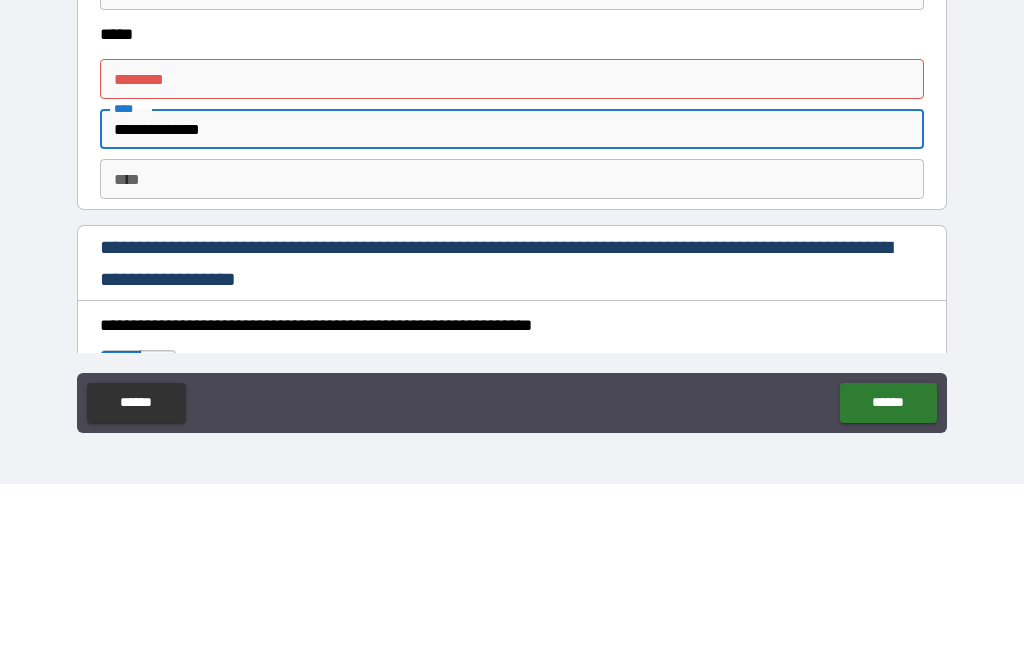 click on "**********" at bounding box center (512, 310) 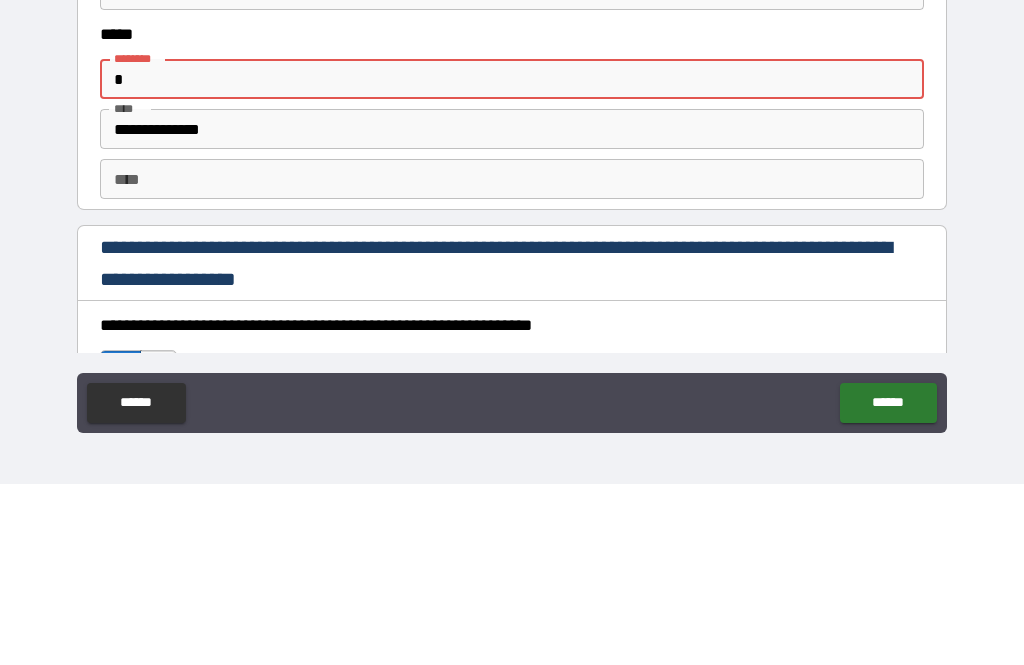 click on "*" at bounding box center [512, 260] 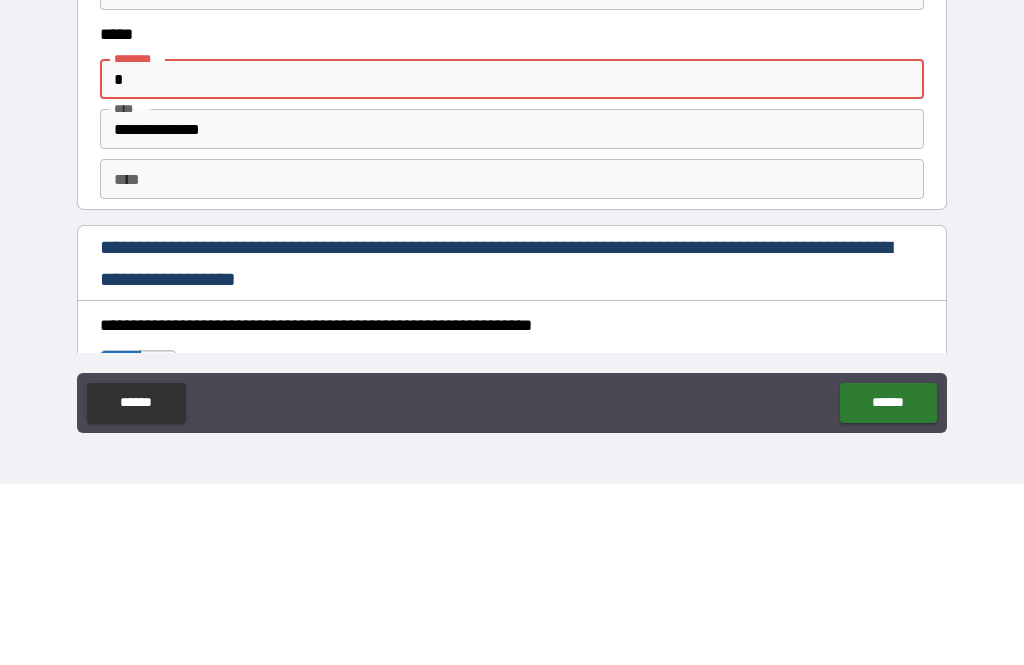 click on "*" at bounding box center (512, 260) 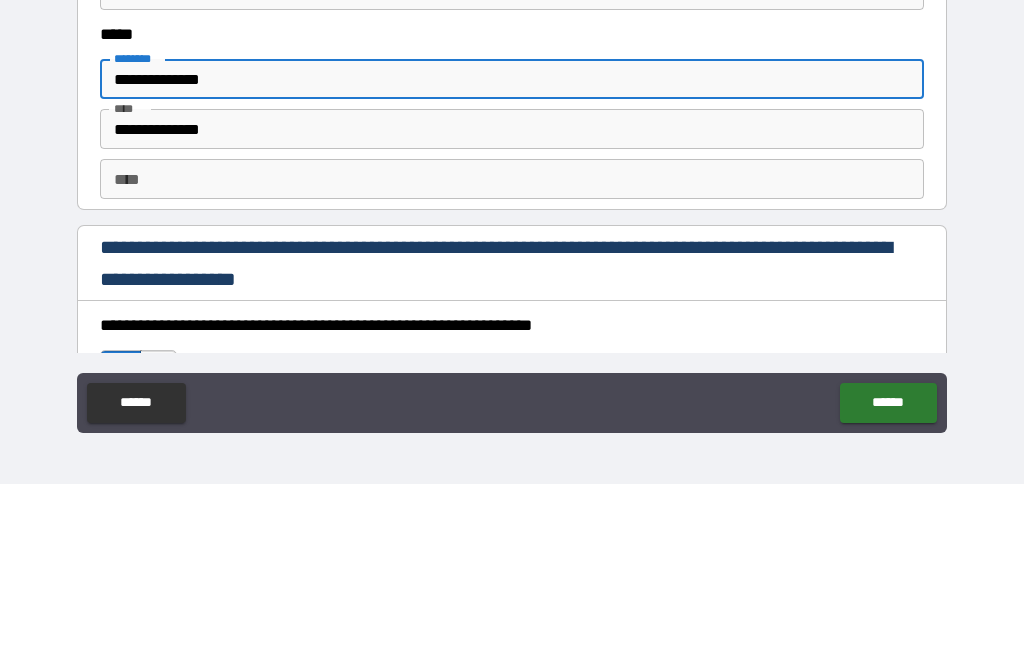 type on "**********" 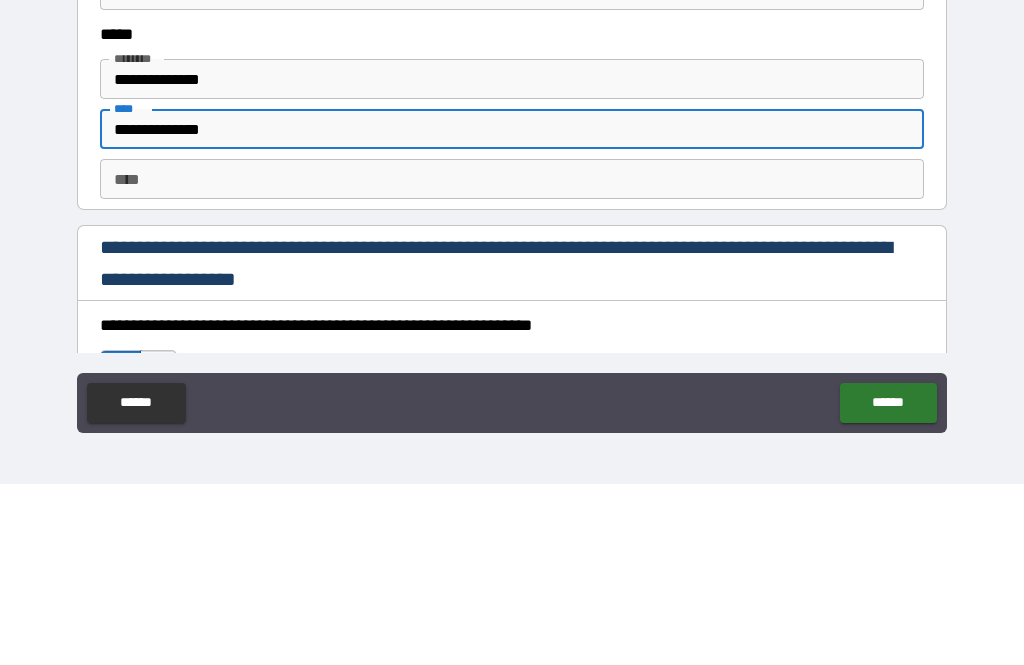 click on "**********" at bounding box center (512, 310) 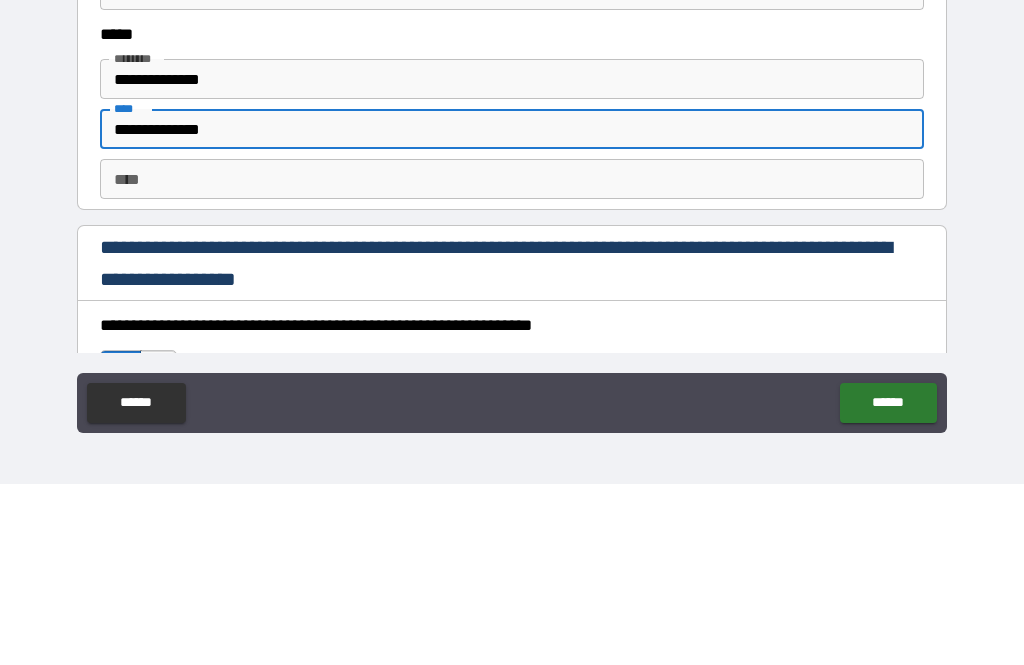 click on "**********" at bounding box center (512, 310) 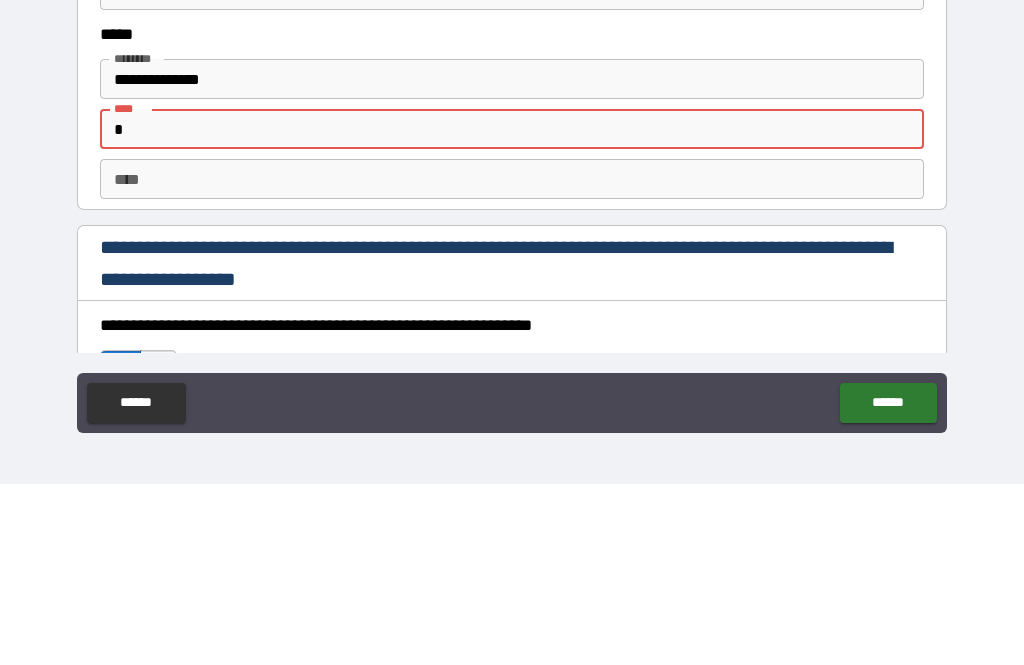 type on "*" 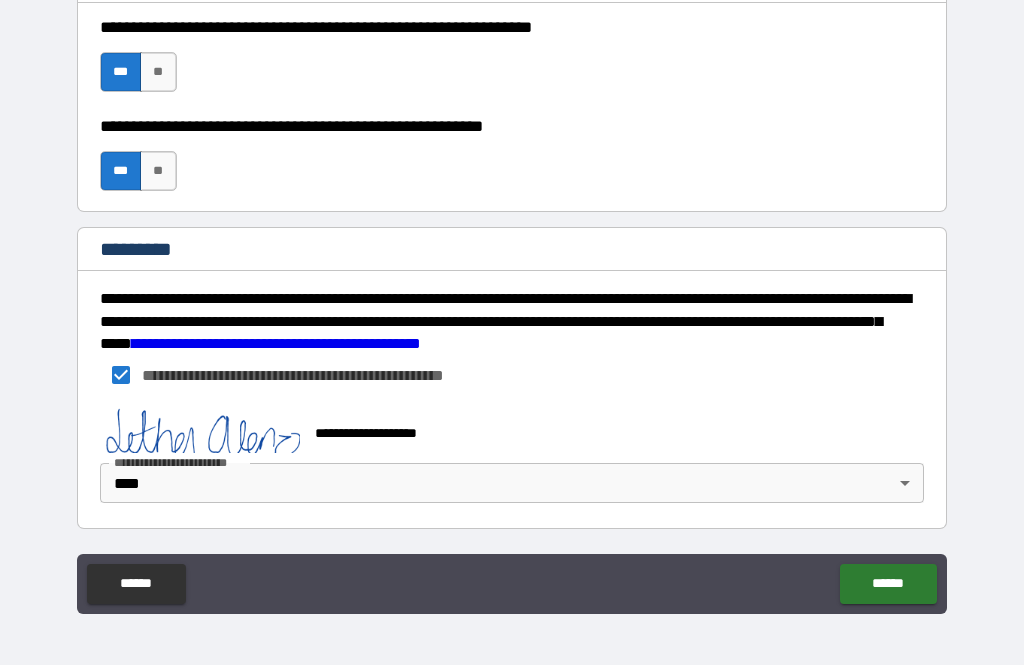 scroll, scrollTop: 3055, scrollLeft: 0, axis: vertical 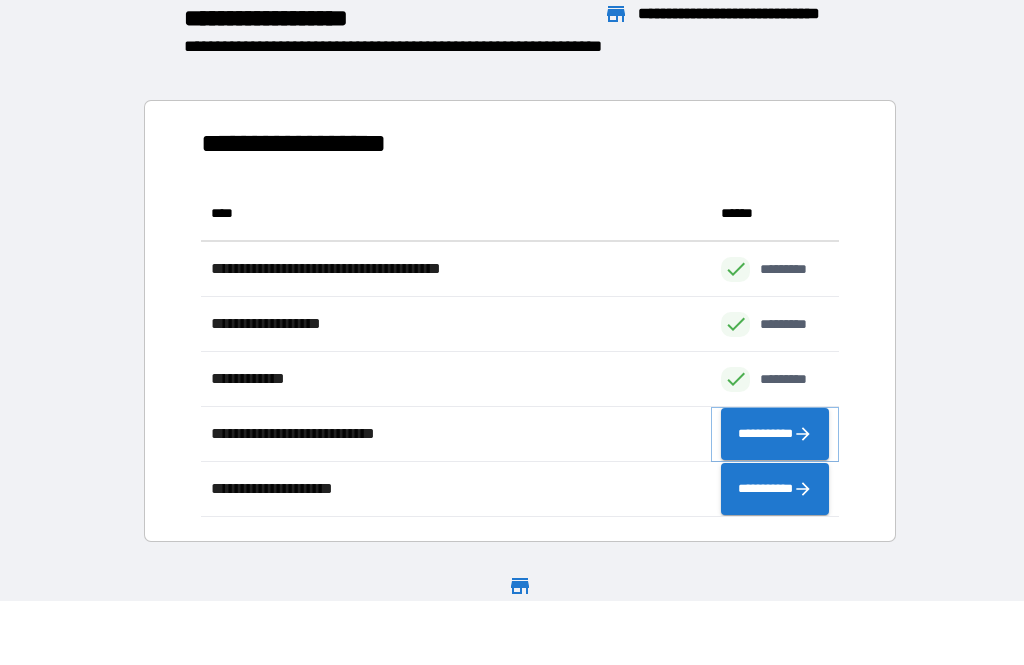 click on "**********" at bounding box center [775, 434] 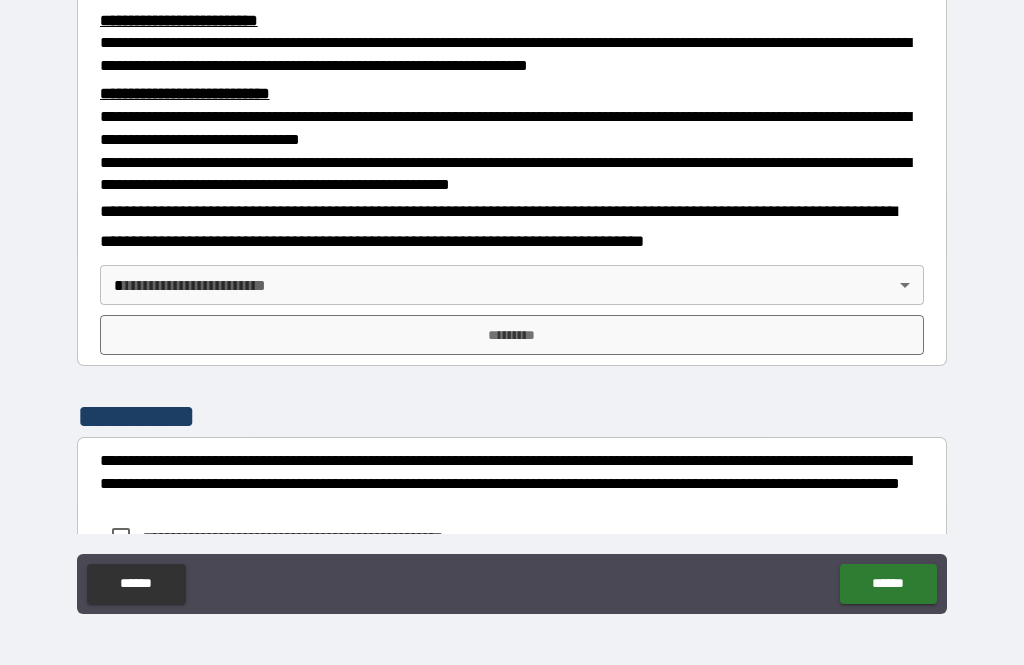 scroll, scrollTop: 582, scrollLeft: 0, axis: vertical 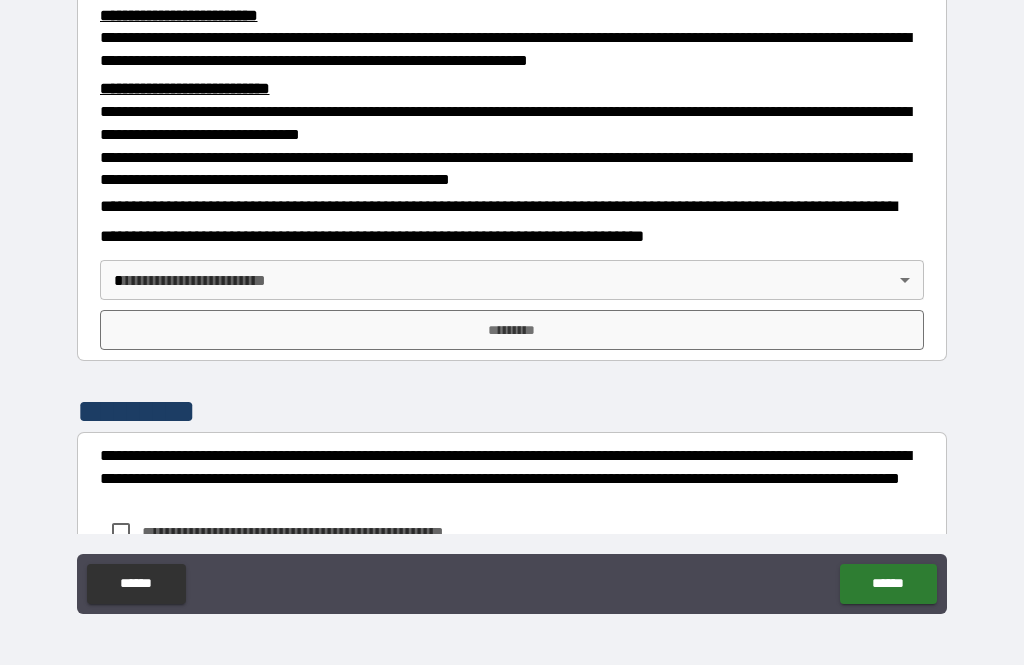 click on "**********" at bounding box center [512, 300] 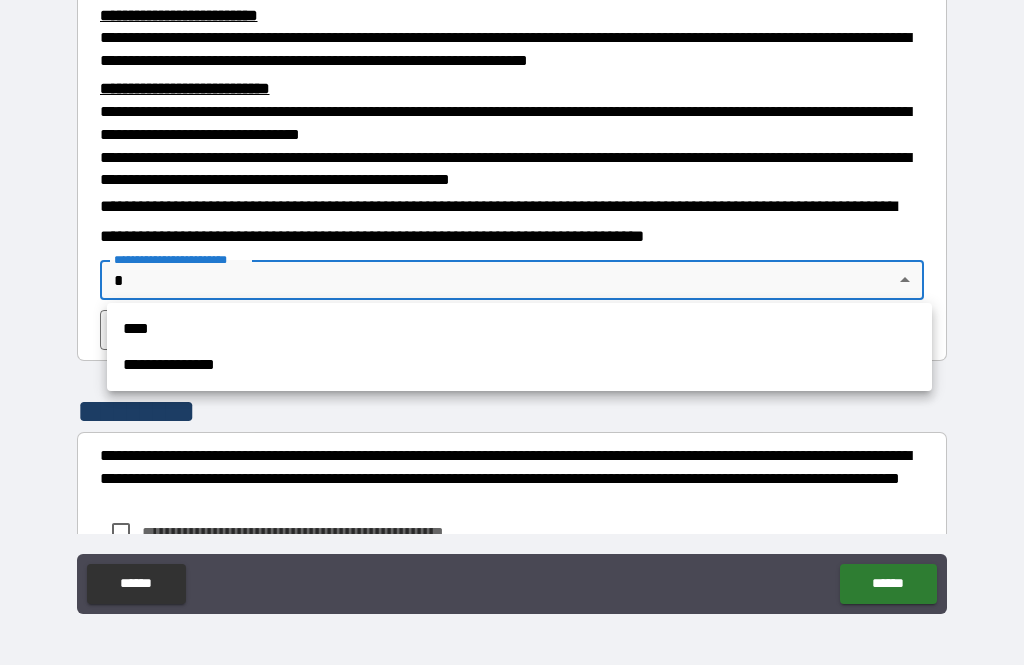 click on "****" at bounding box center [519, 329] 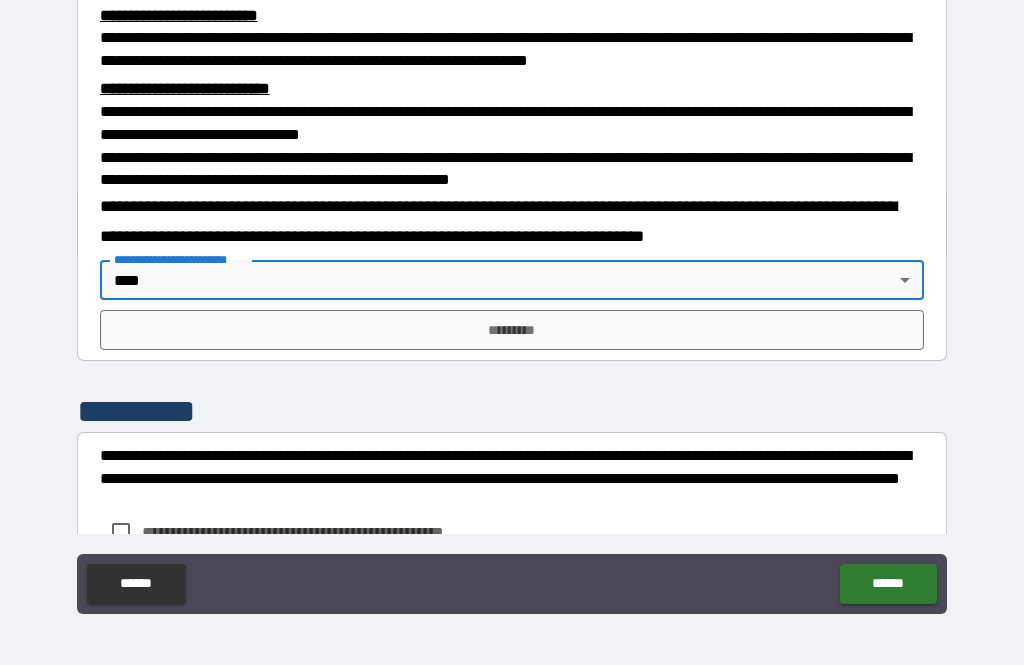 type on "****" 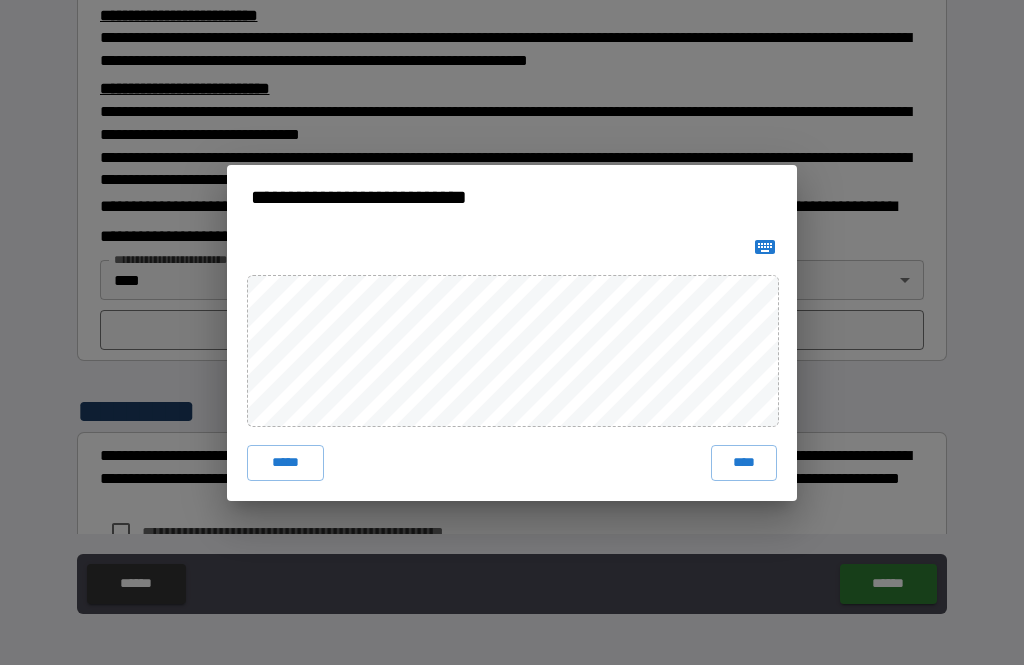 click on "*****" at bounding box center [285, 463] 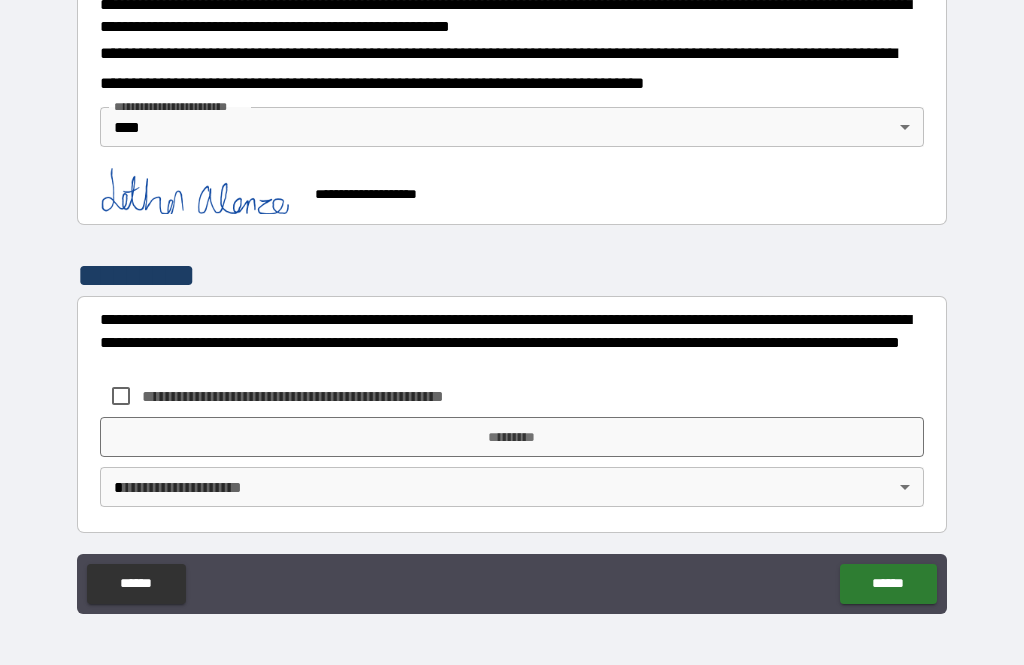 scroll, scrollTop: 734, scrollLeft: 0, axis: vertical 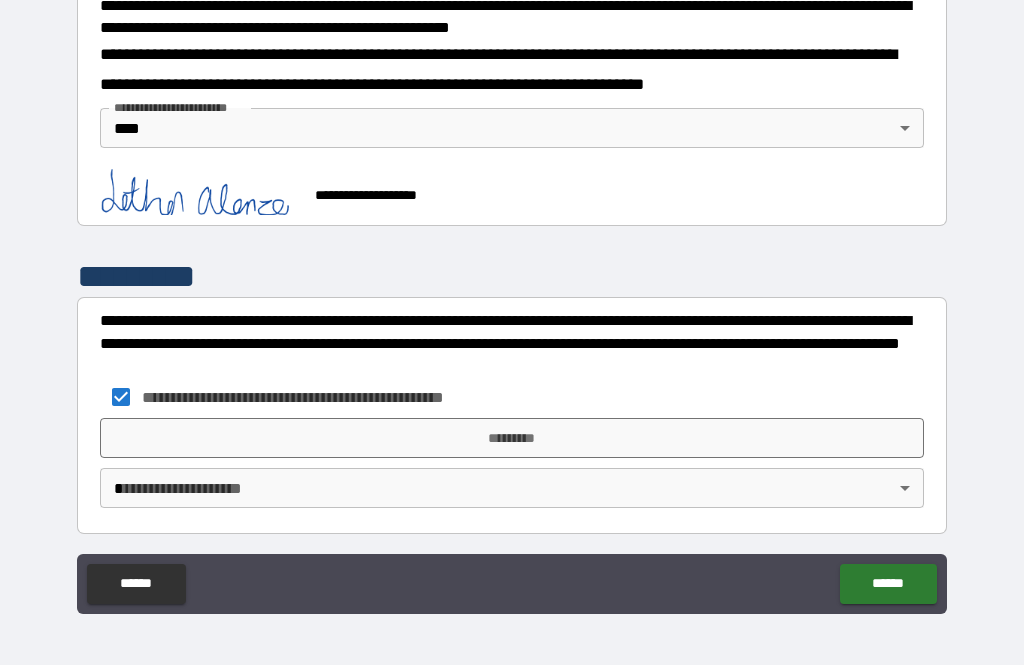 click on "*********" at bounding box center (512, 438) 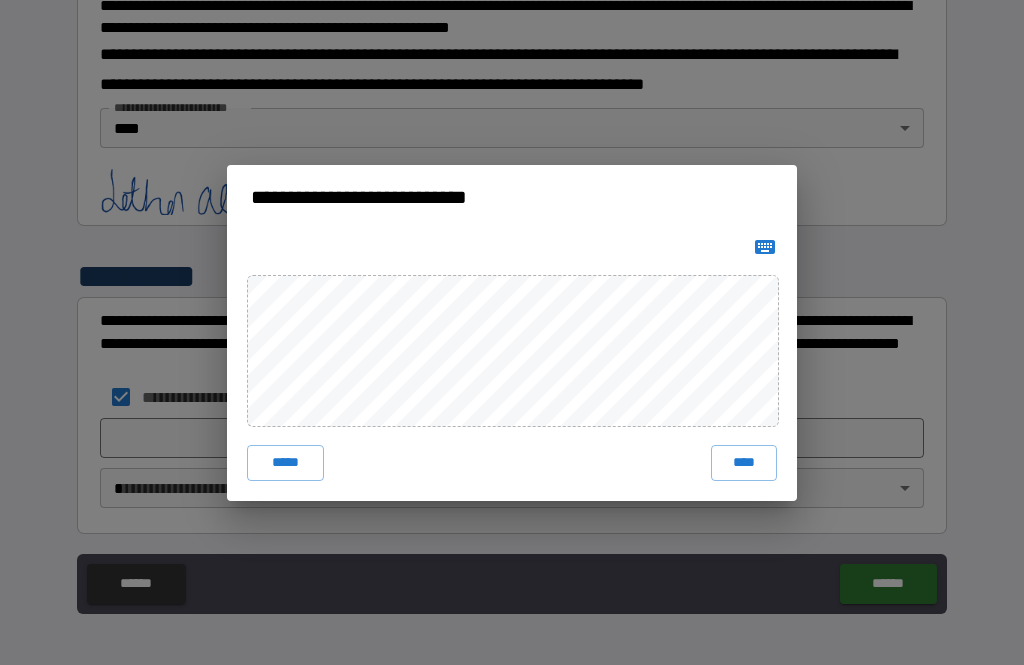 click on "****" at bounding box center (744, 463) 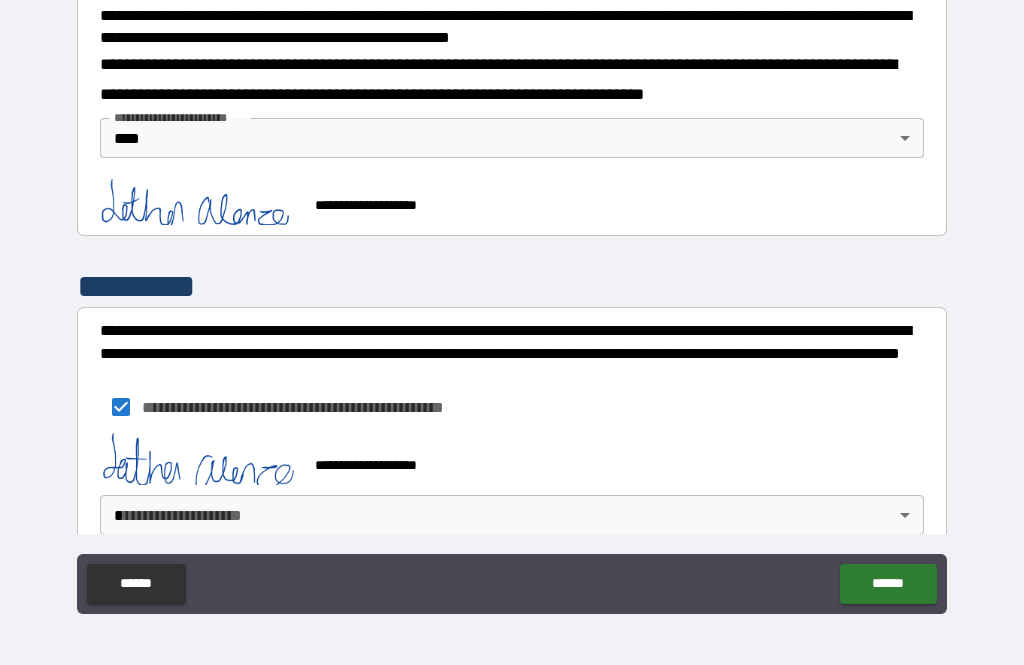 click on "**********" at bounding box center (512, 300) 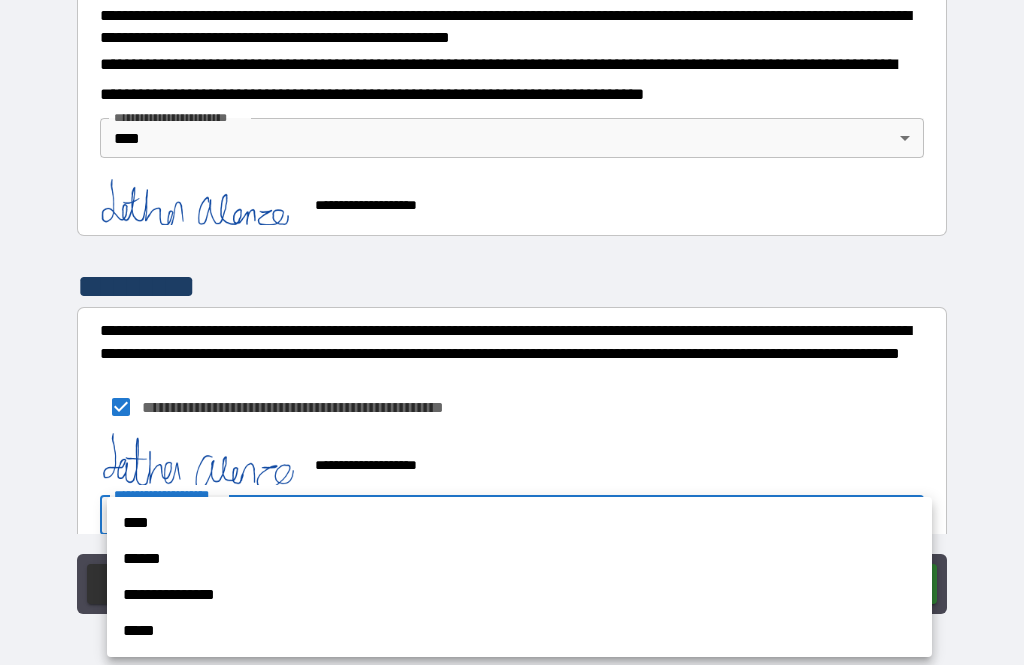 click on "****" at bounding box center [519, 523] 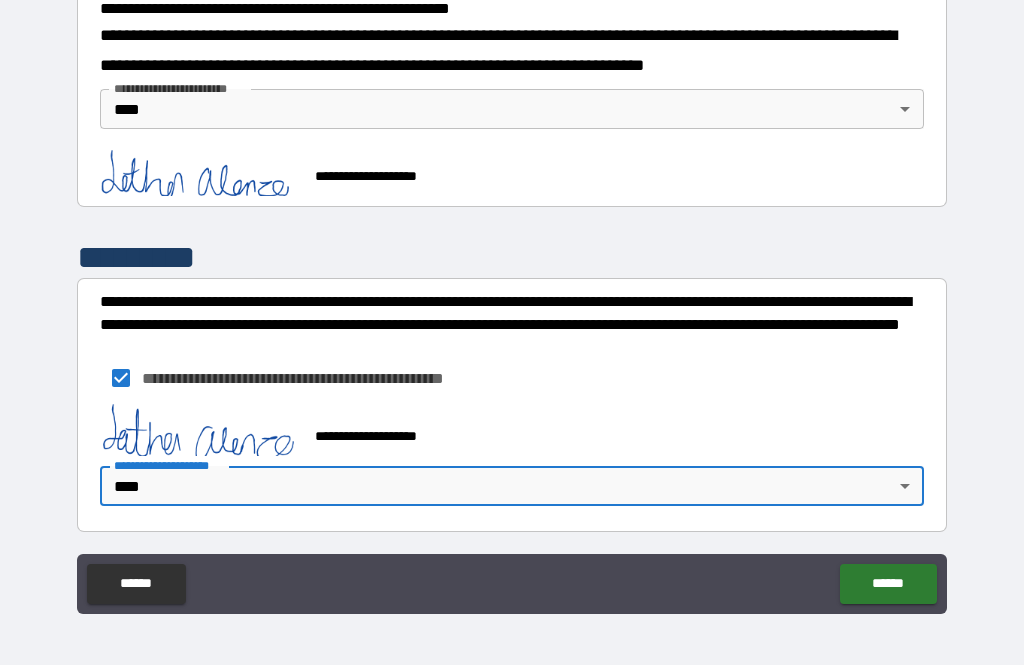 scroll, scrollTop: 751, scrollLeft: 0, axis: vertical 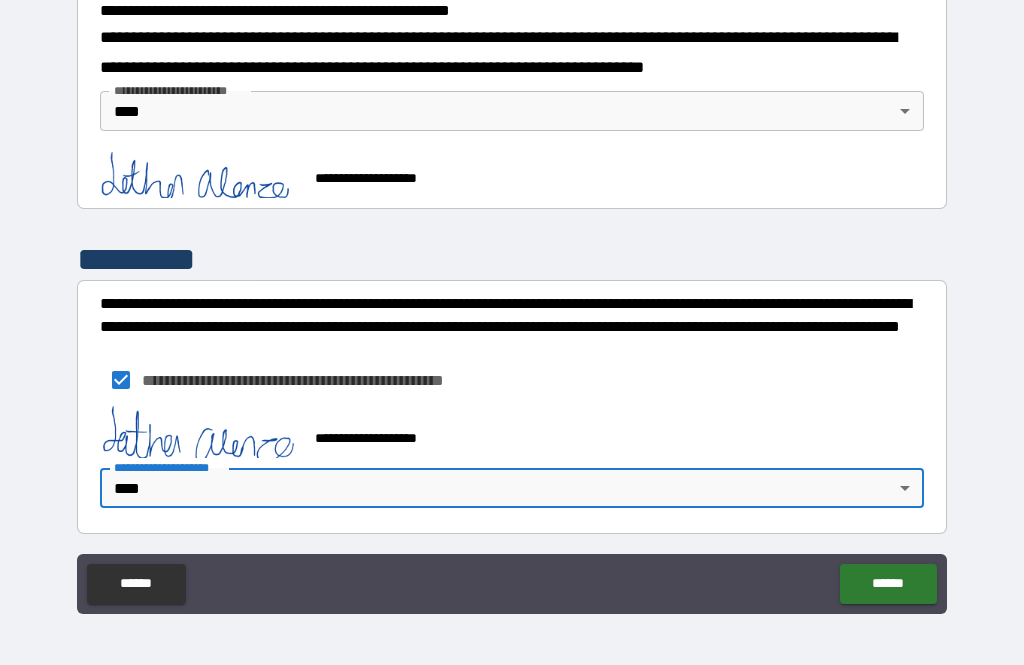 click on "******" at bounding box center [888, 584] 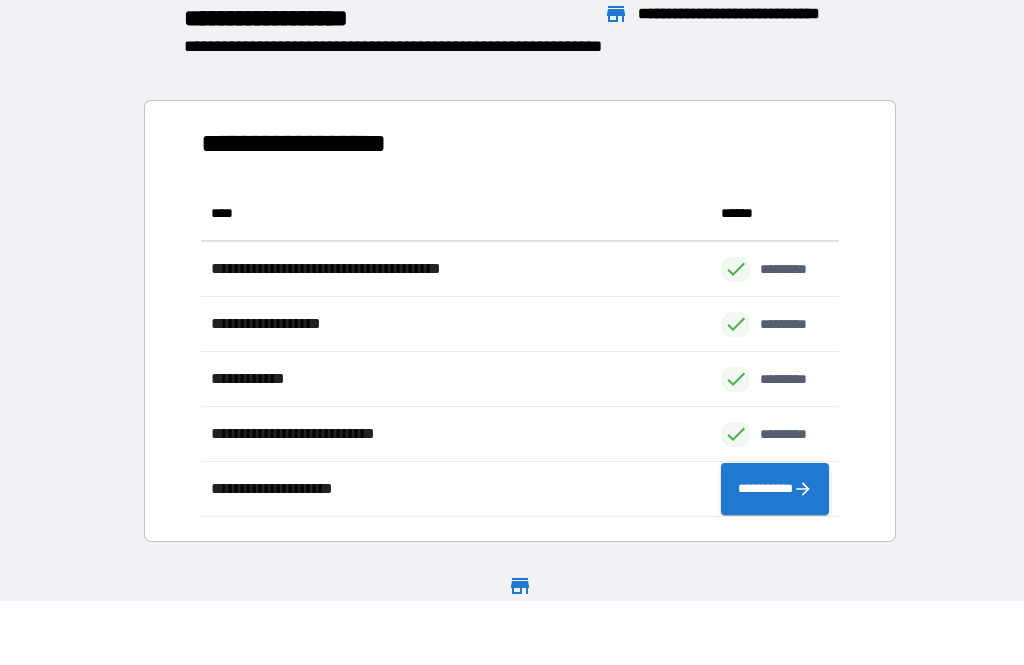 scroll, scrollTop: 1, scrollLeft: 1, axis: both 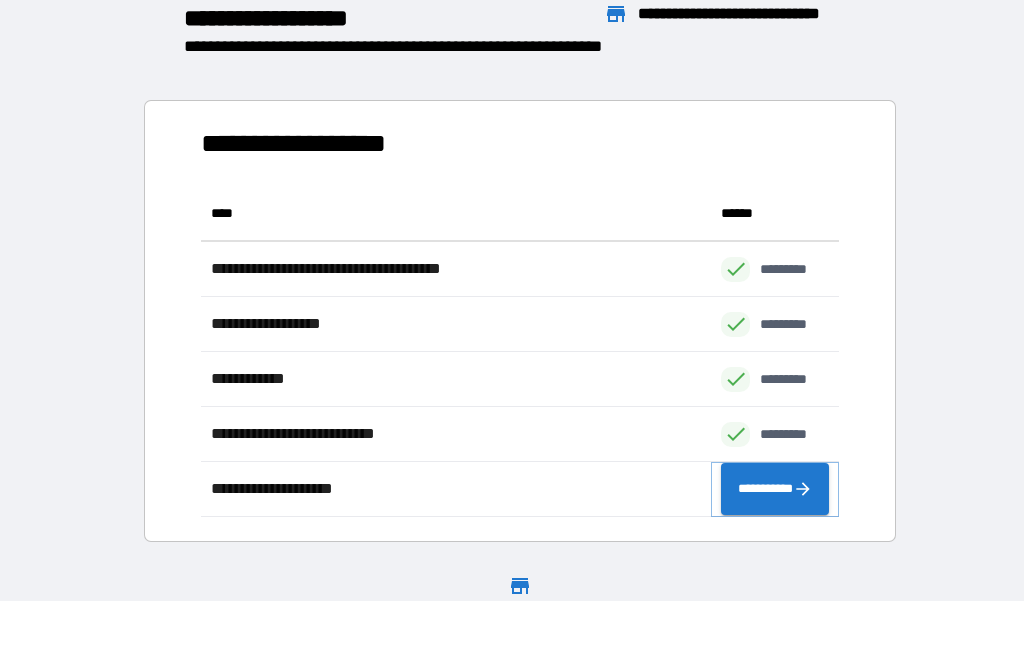 click on "**********" at bounding box center (775, 489) 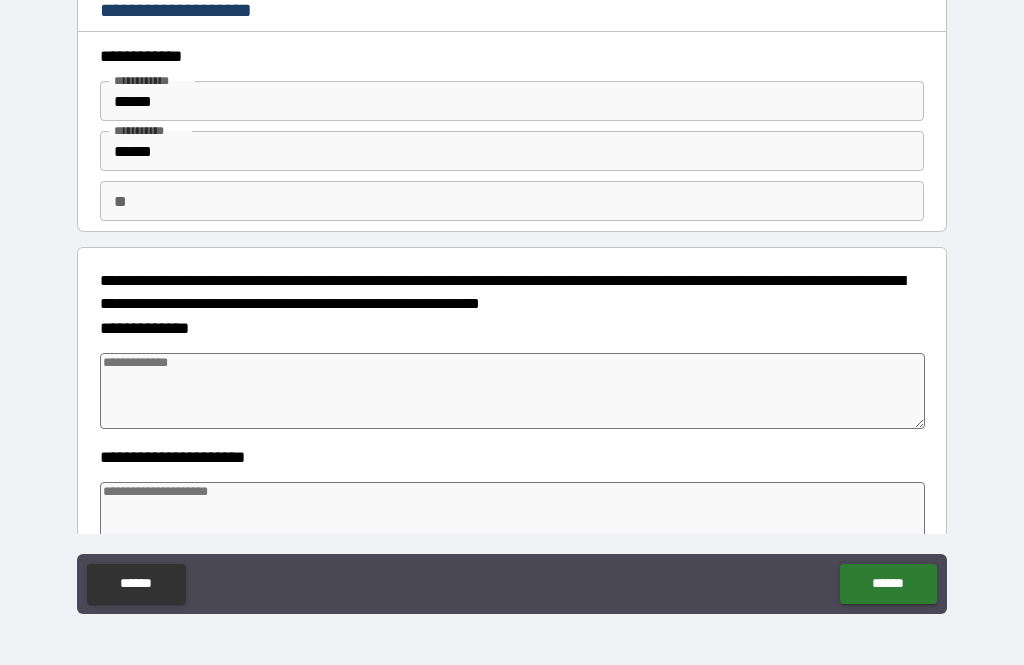 type on "*" 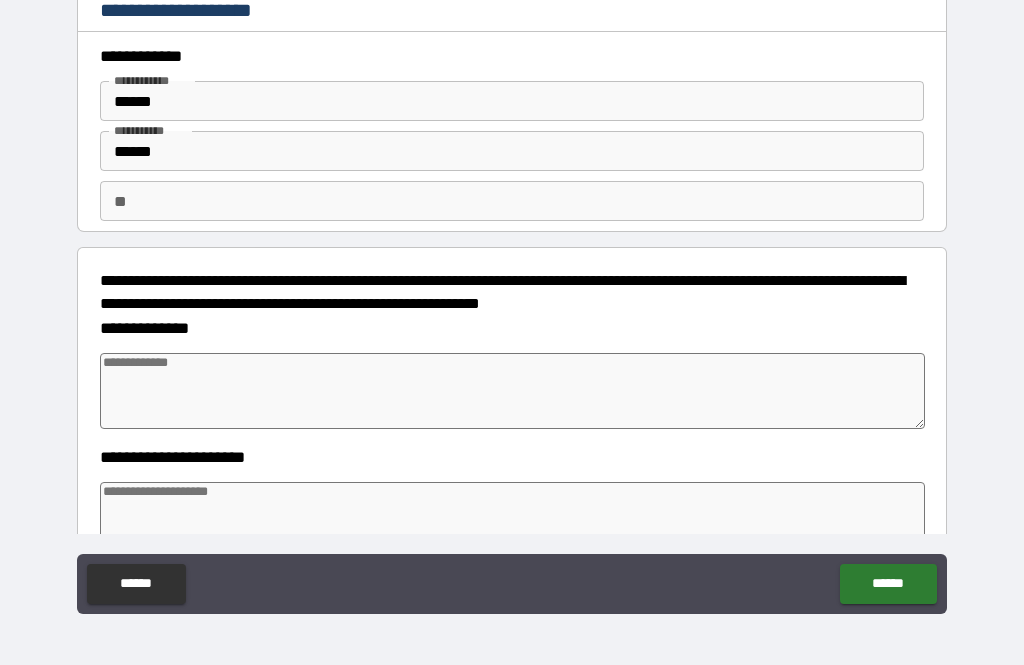 type on "*" 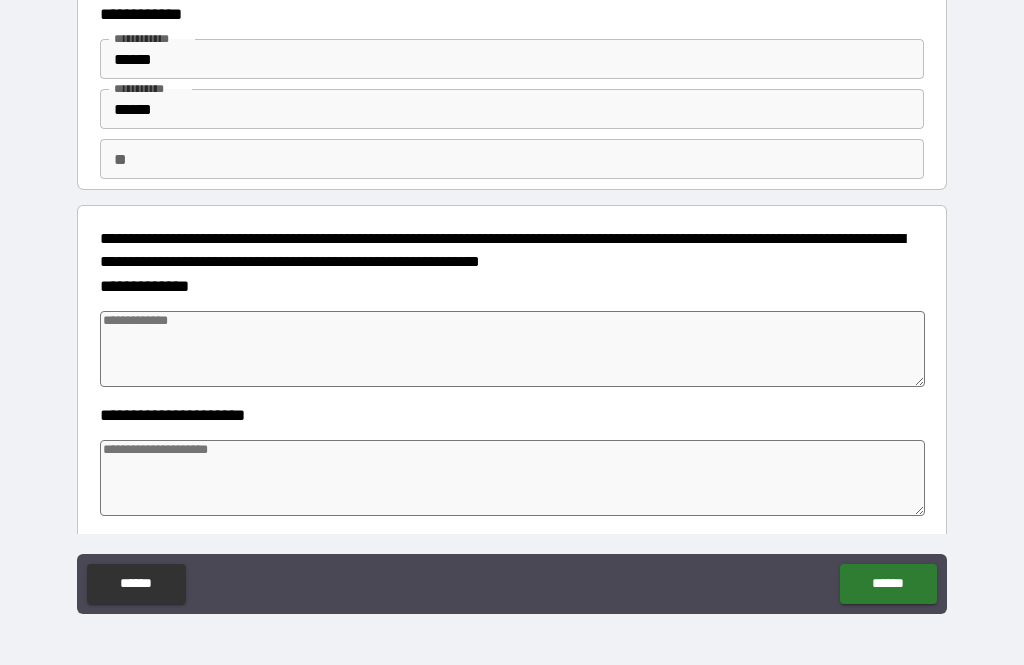 scroll, scrollTop: 9, scrollLeft: 0, axis: vertical 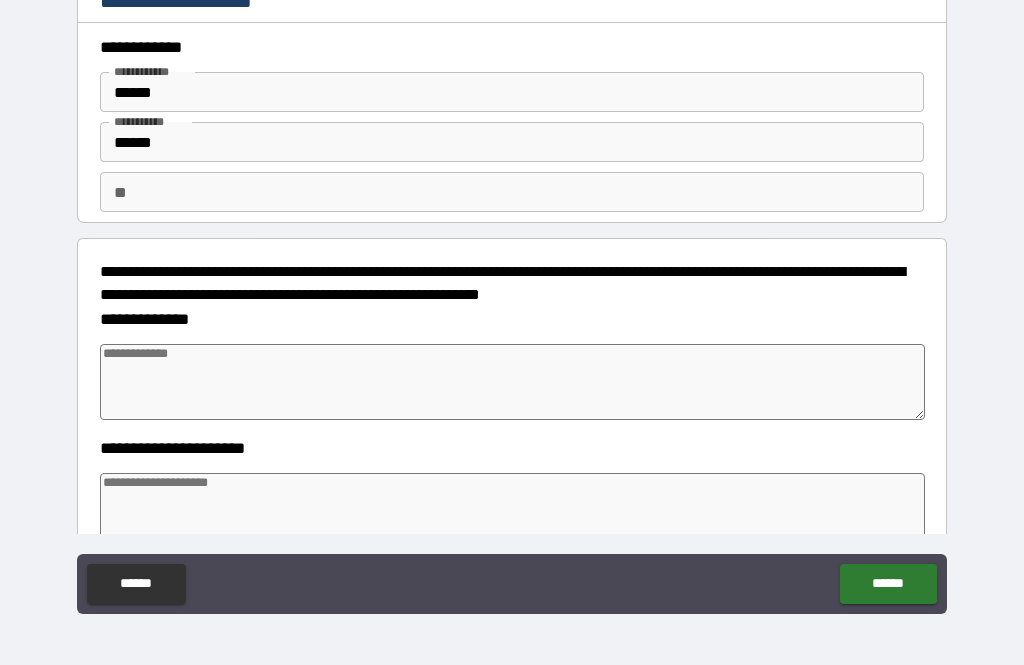 click at bounding box center [513, 382] 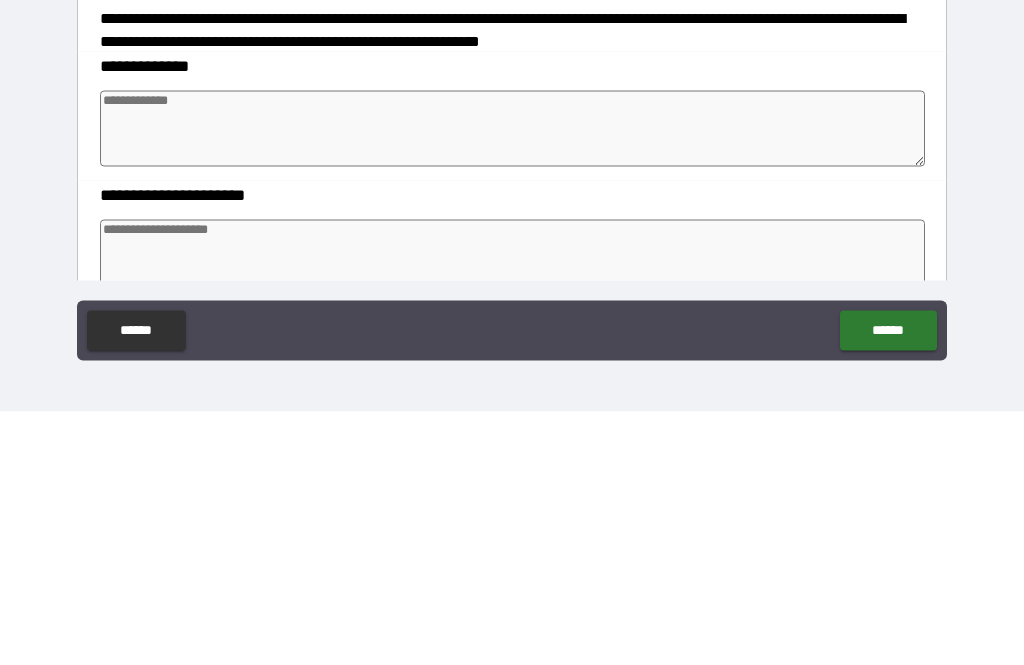 type on "*" 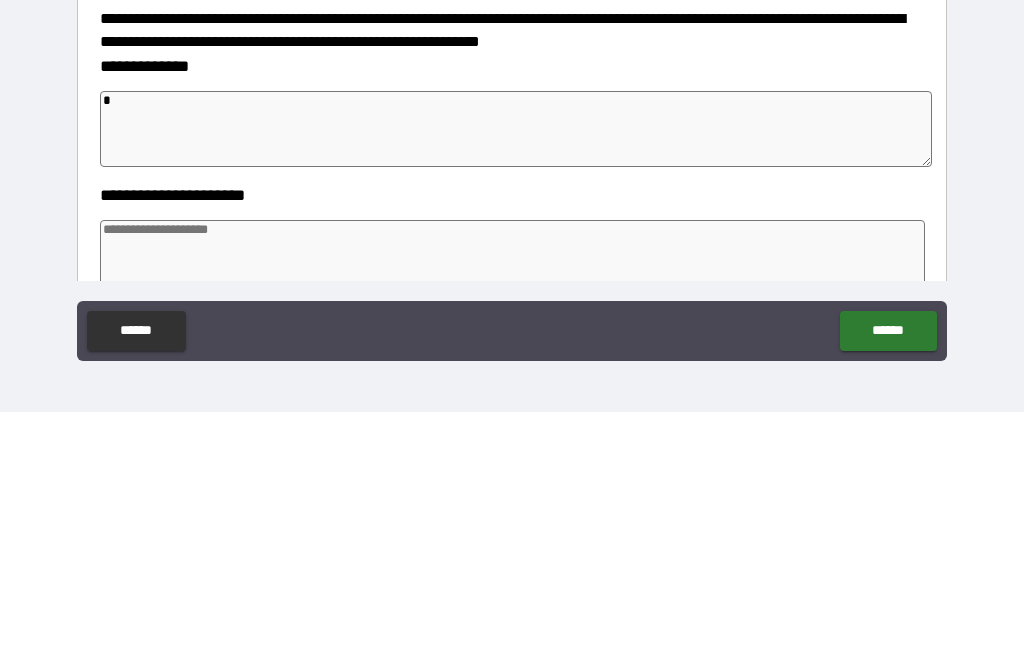 type on "**" 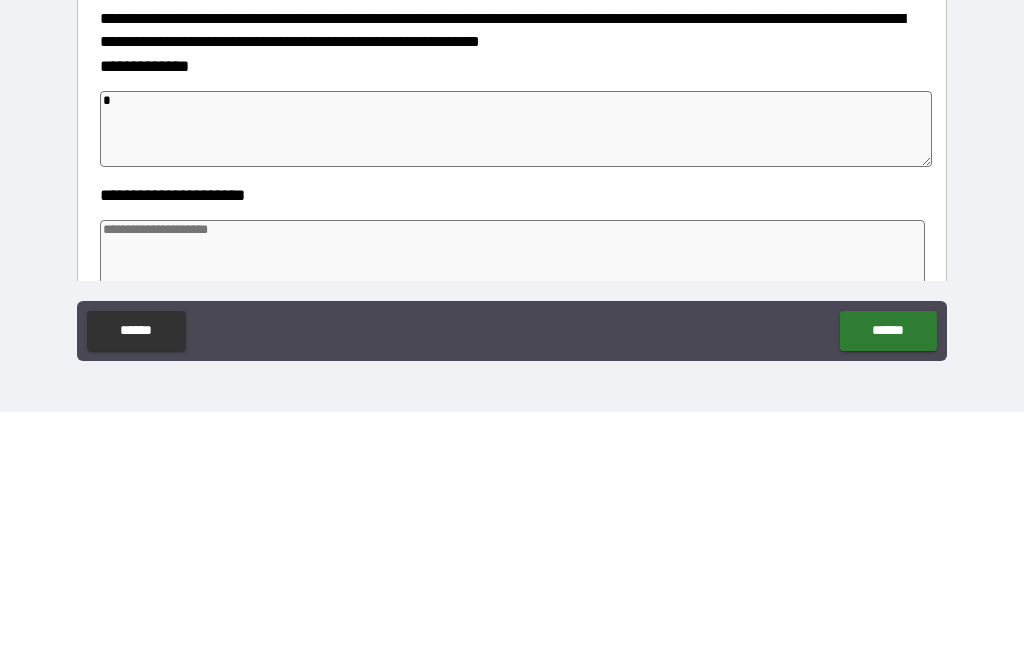 type on "*" 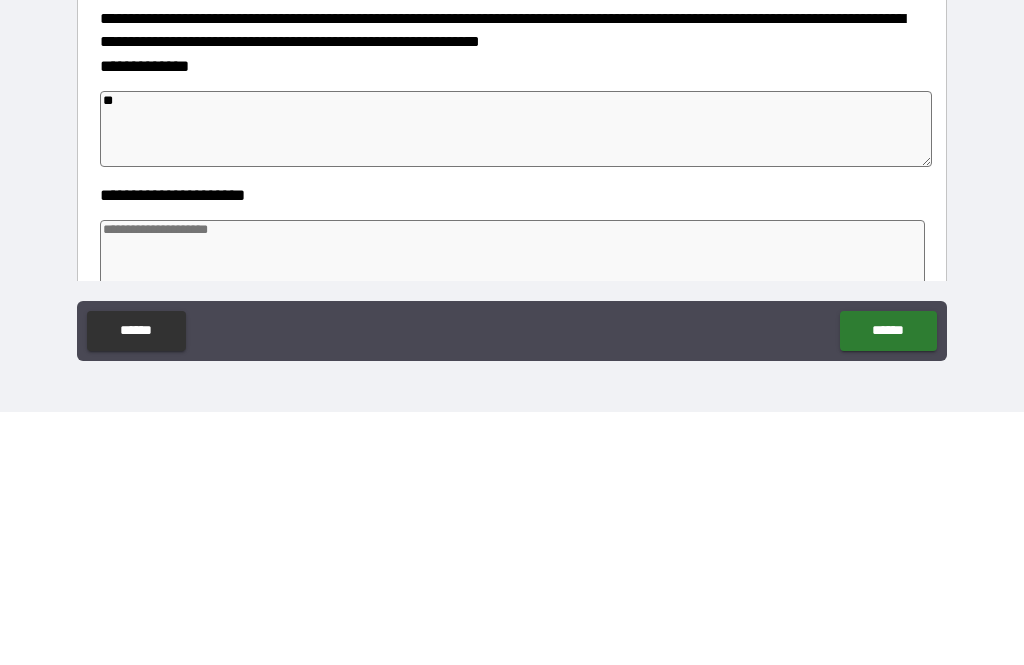 type on "*" 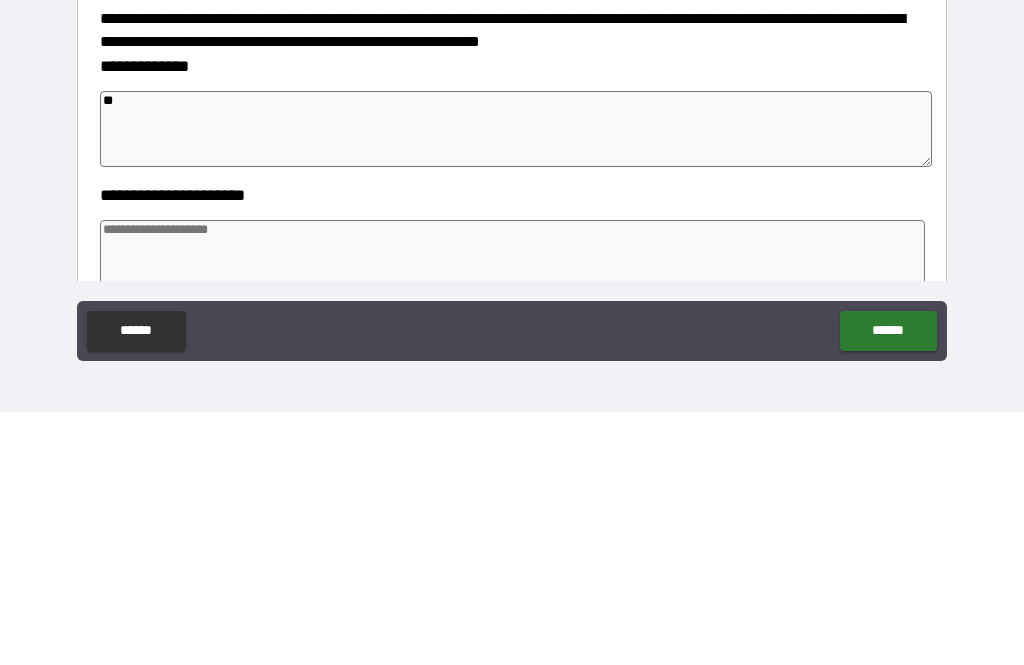 type on "***" 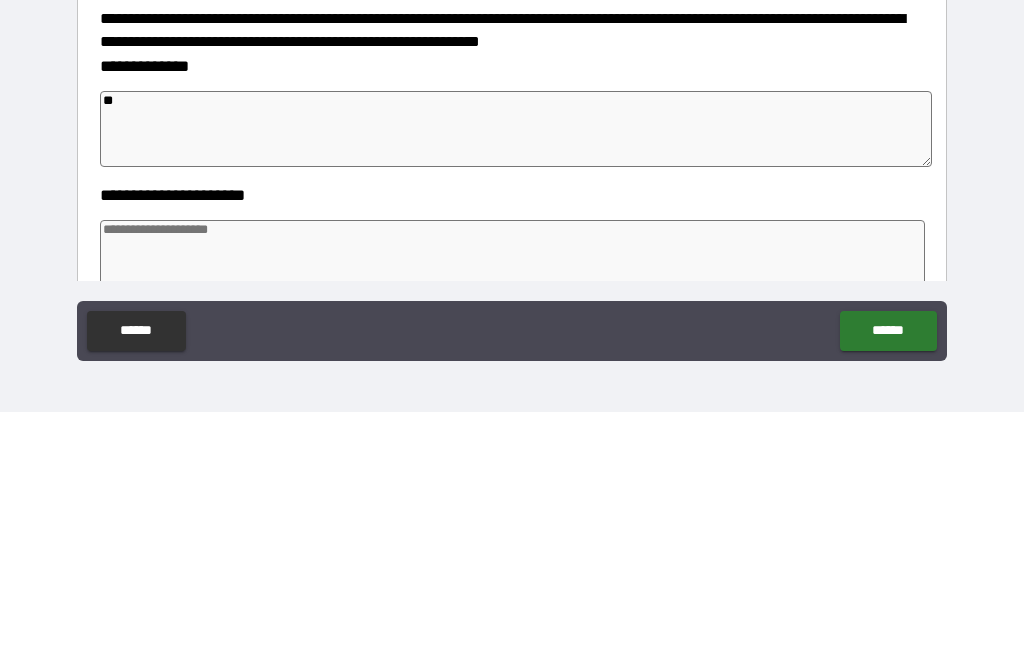 type on "*" 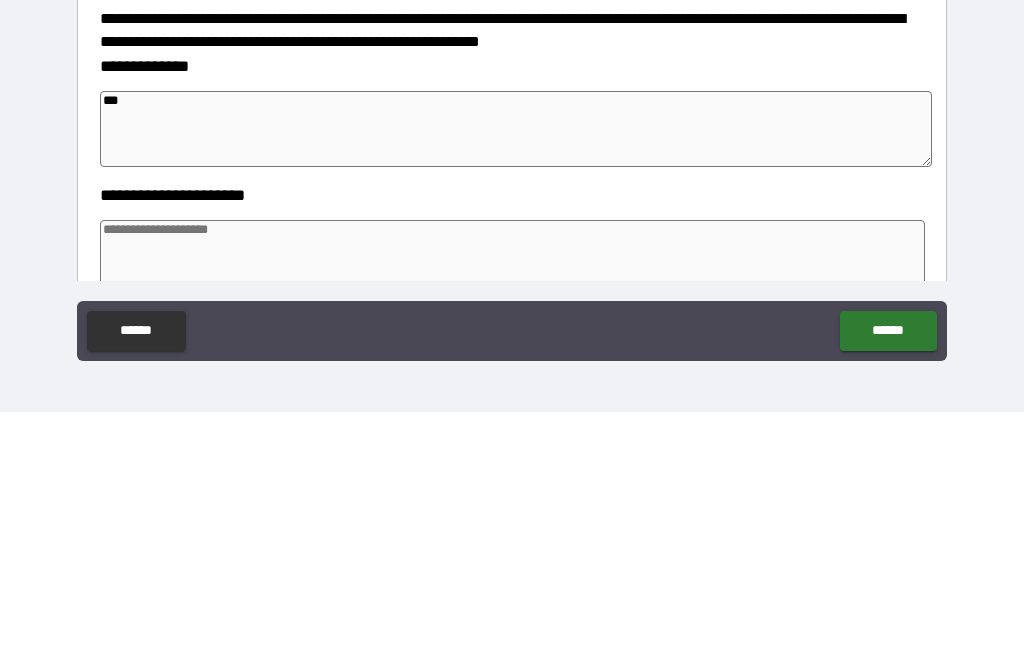 type on "*" 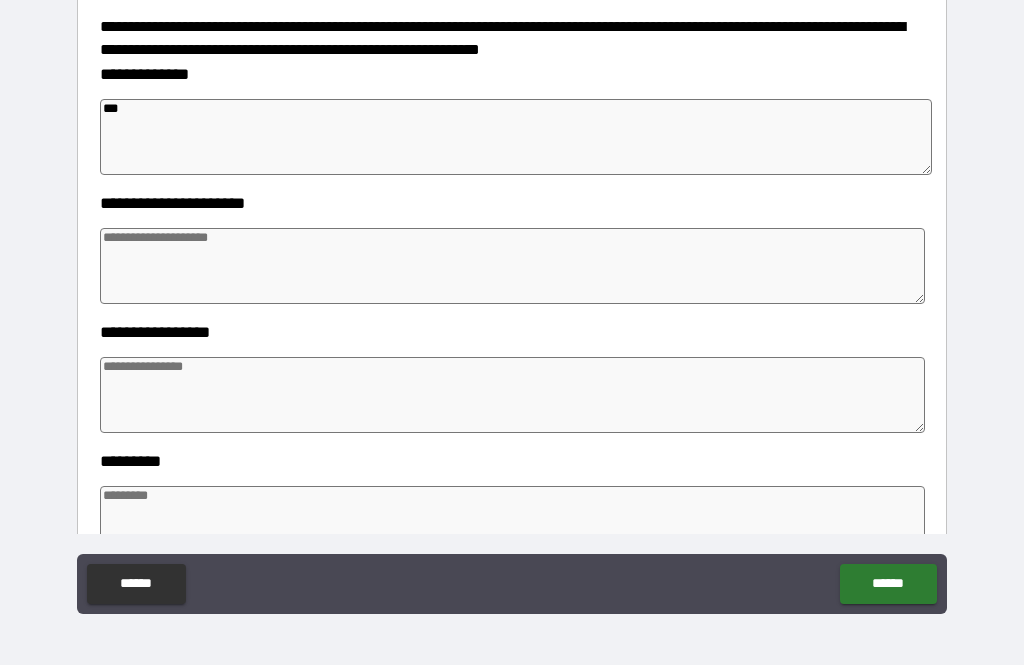 scroll, scrollTop: 247, scrollLeft: 0, axis: vertical 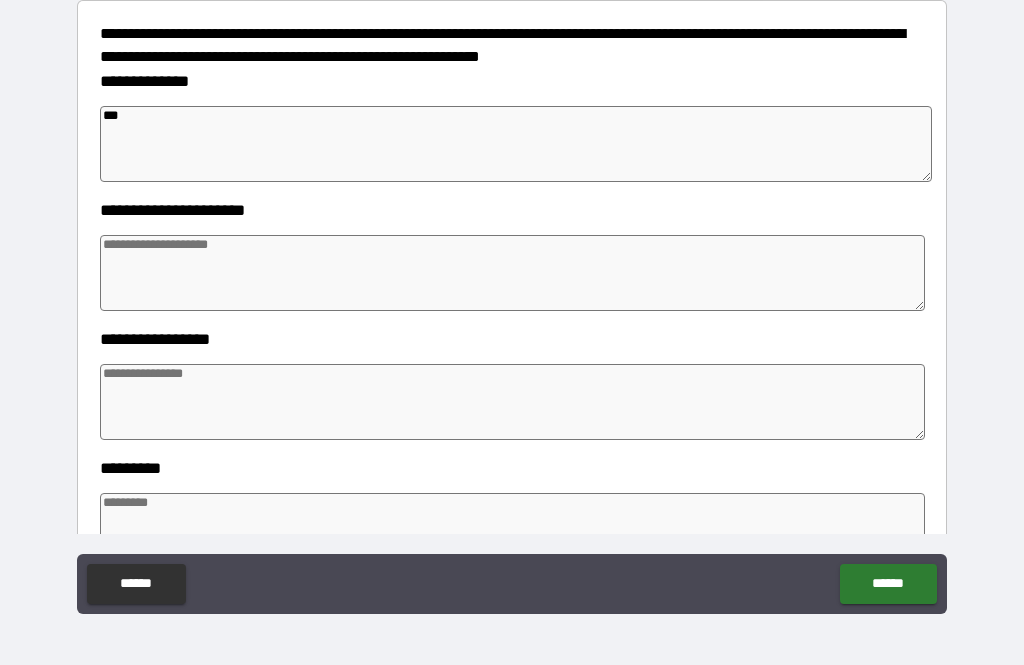 click at bounding box center (513, 273) 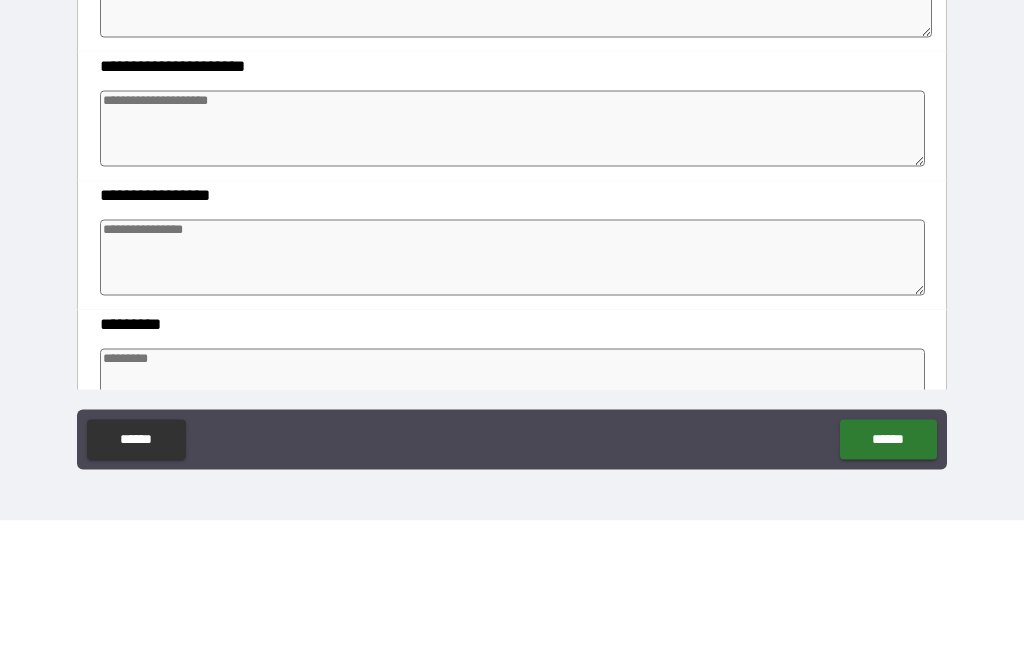 type on "*" 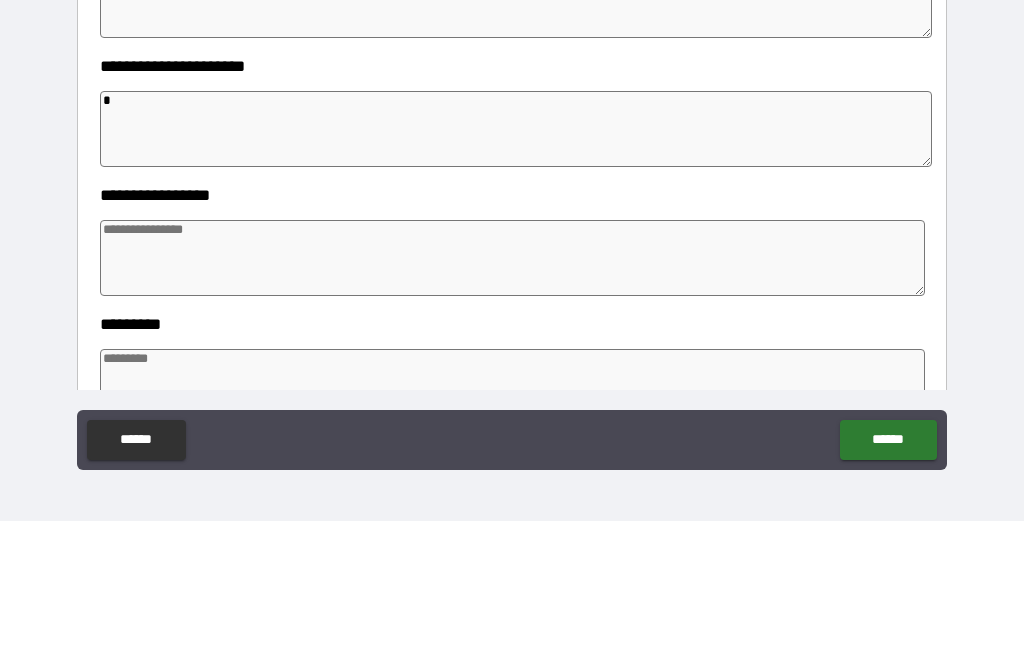 type on "*" 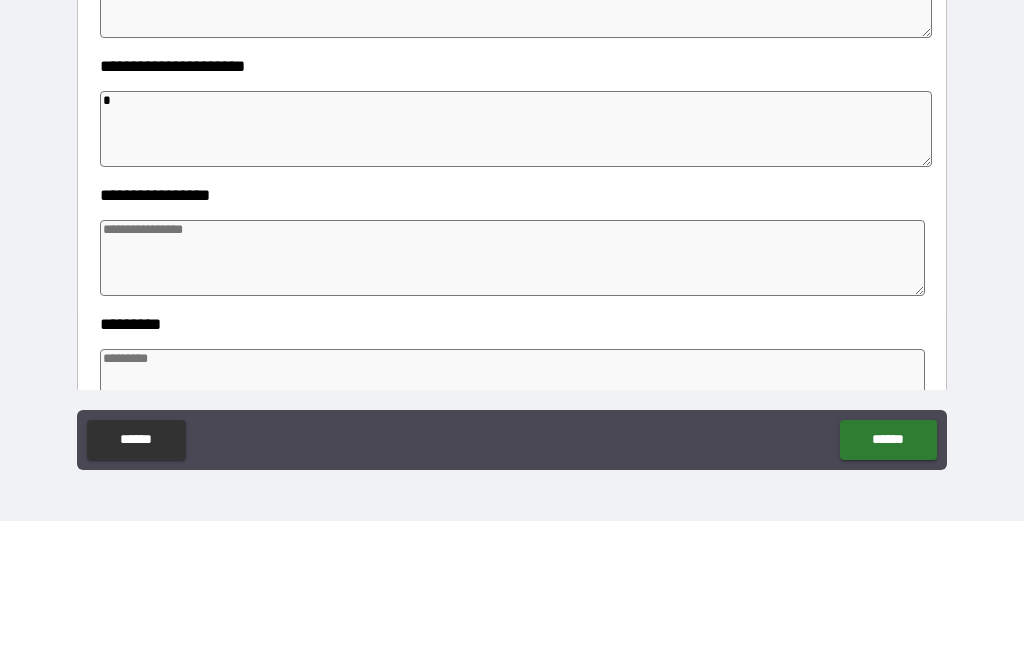 type on "*" 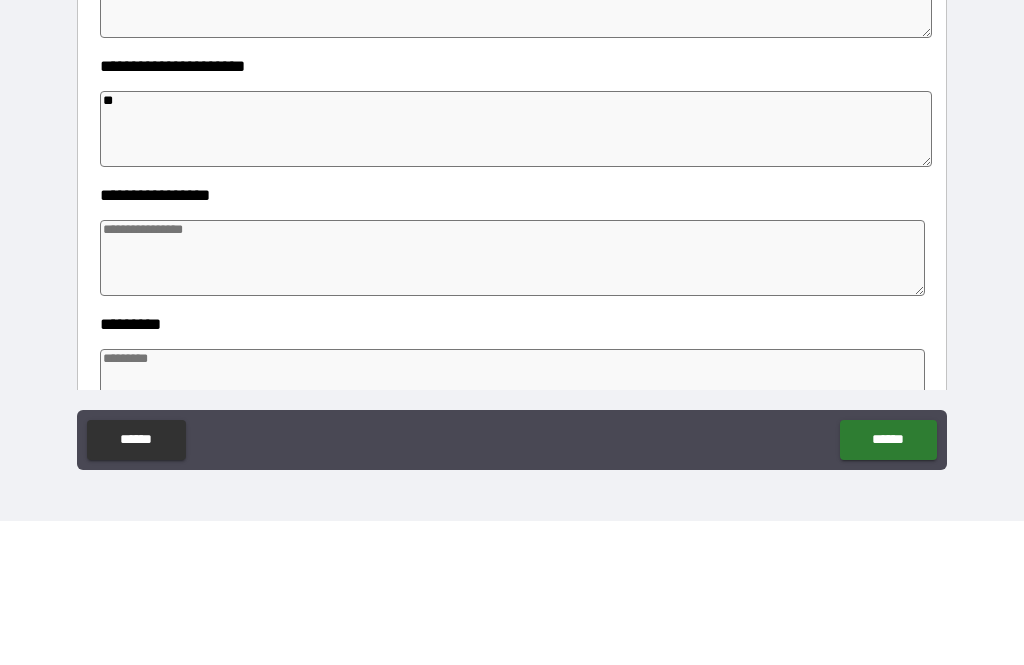 type on "*" 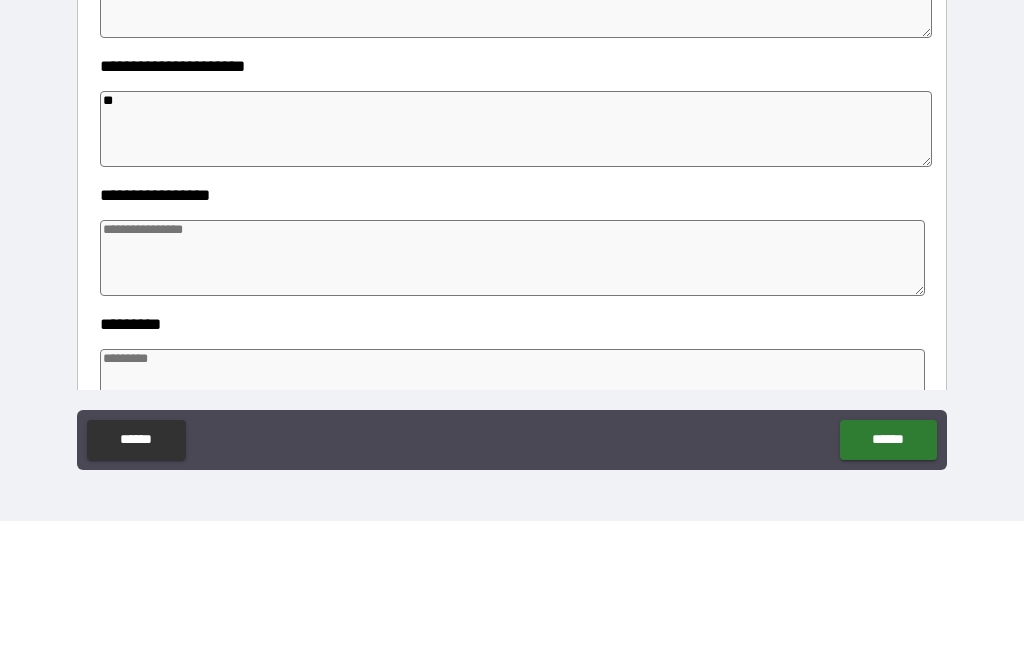 type on "*" 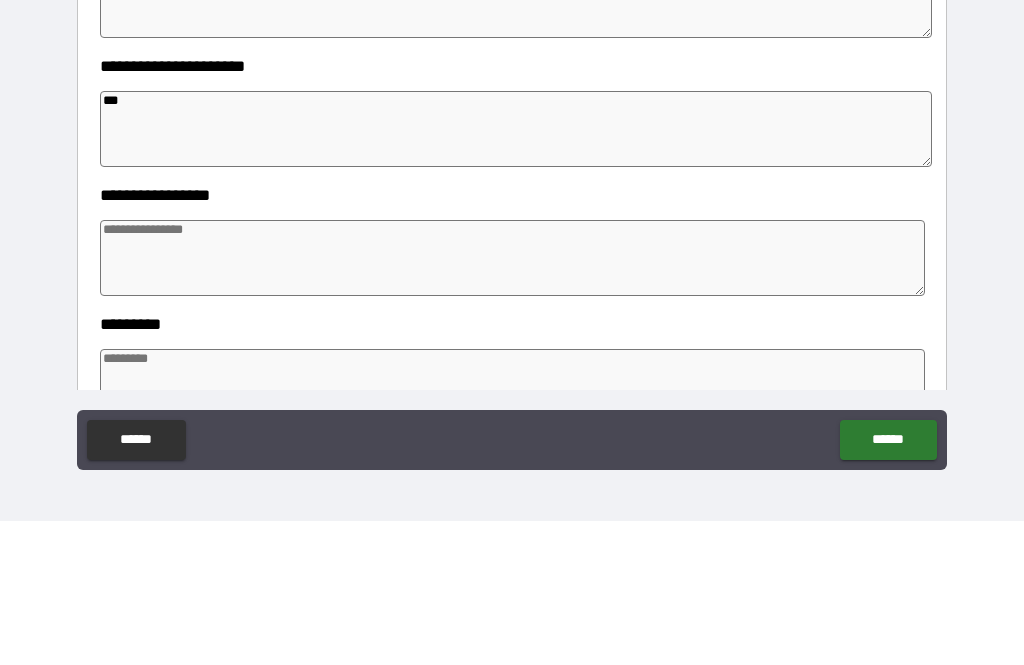 type on "*" 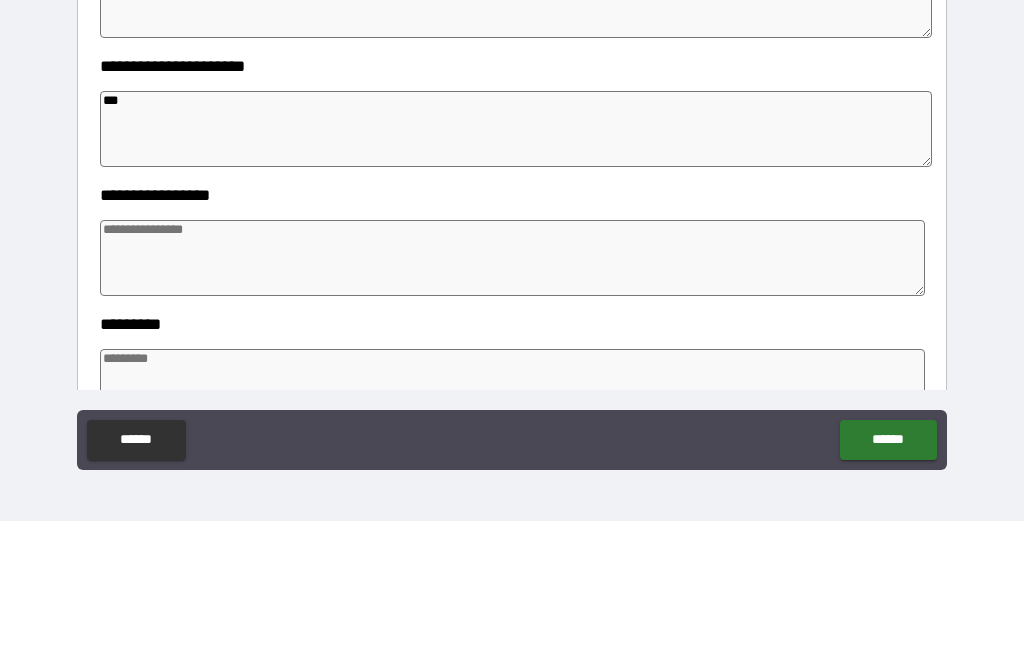 type on "*" 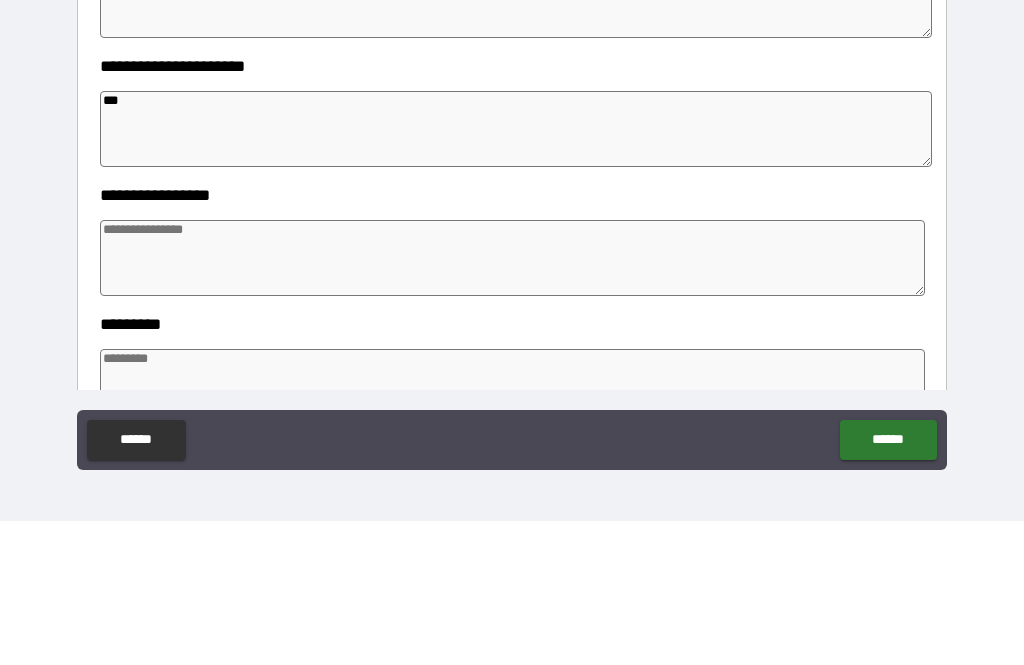 type on "*" 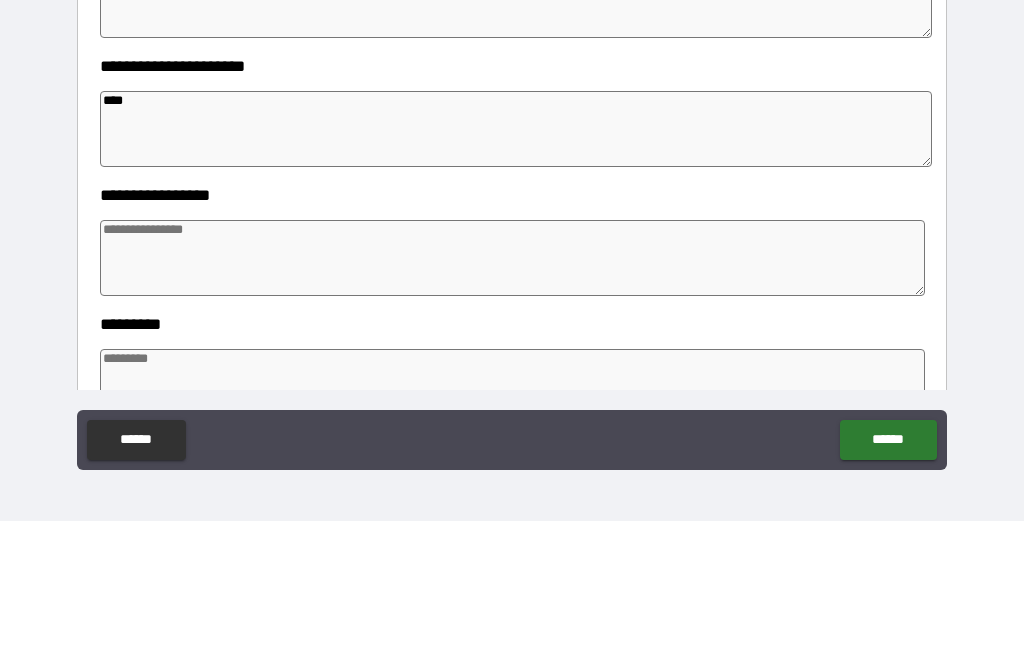type on "*" 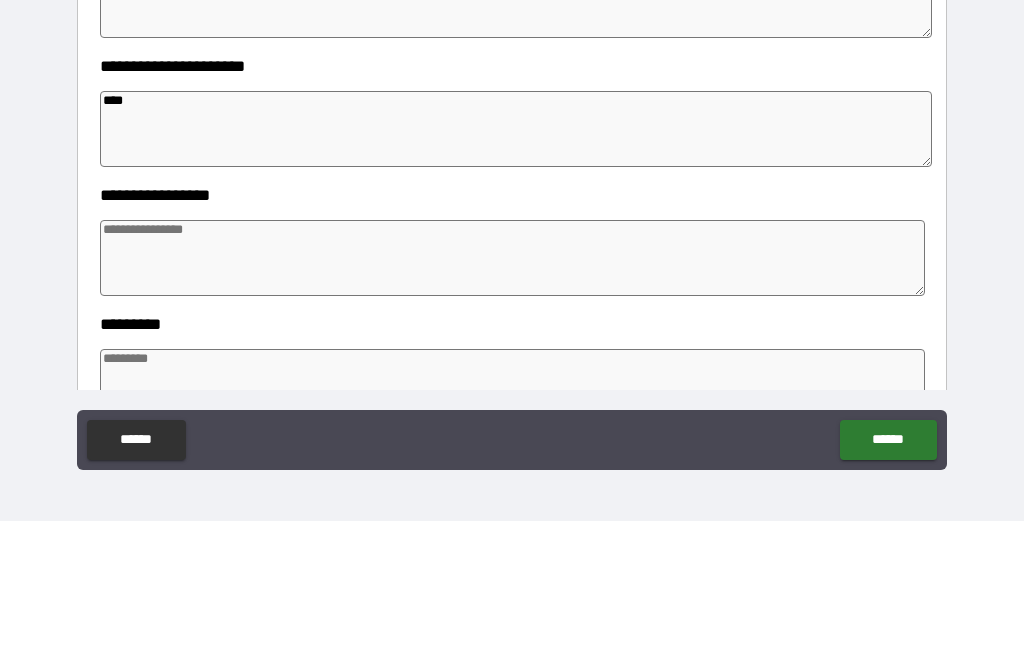 type on "*****" 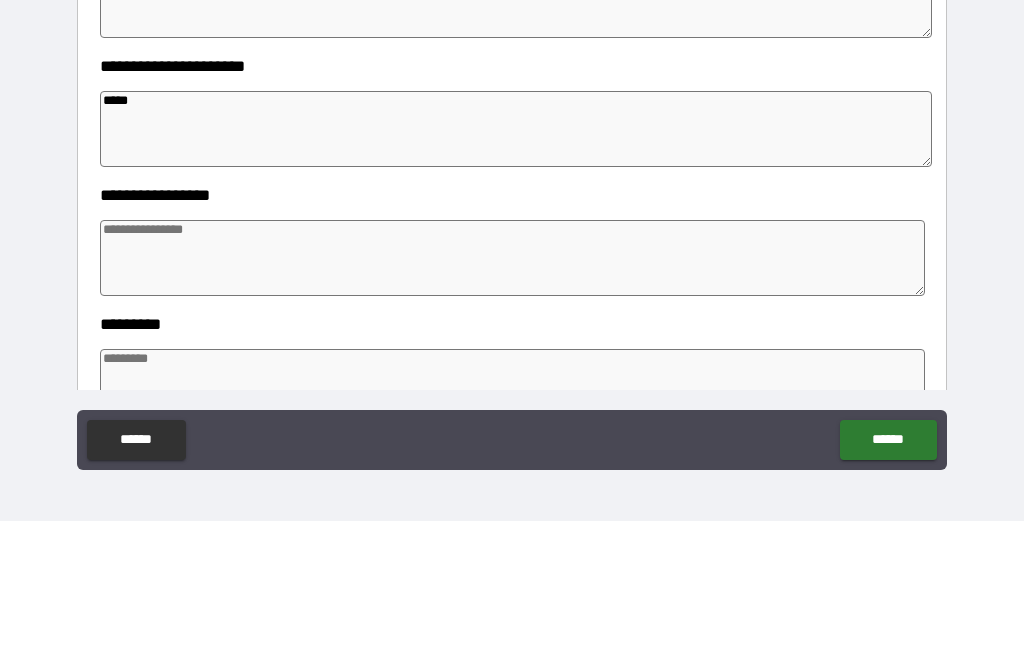 type on "*" 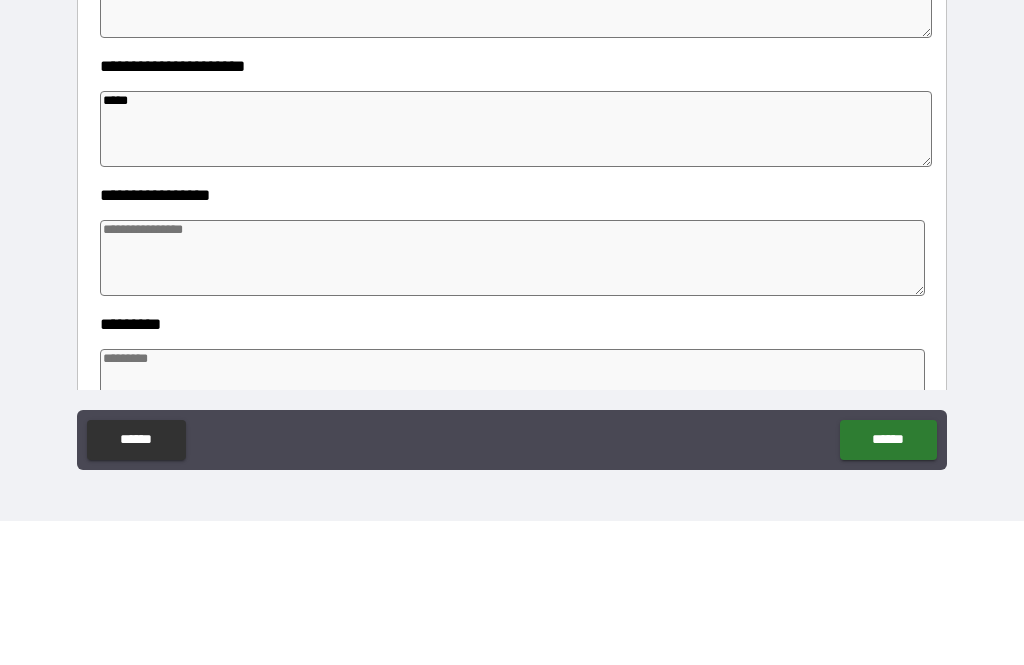 type on "*" 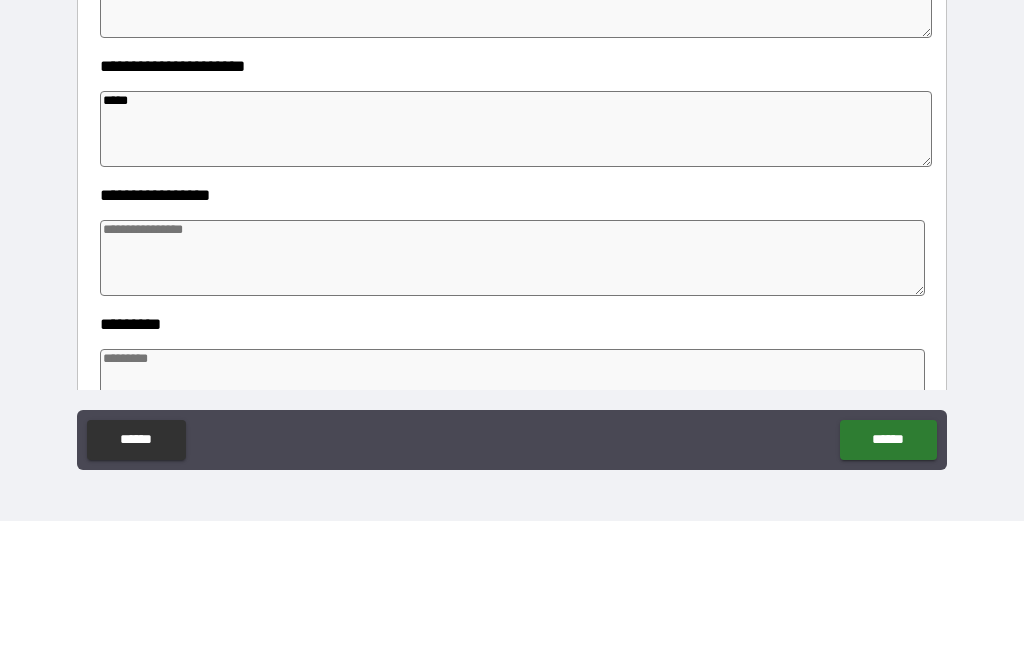 type on "*" 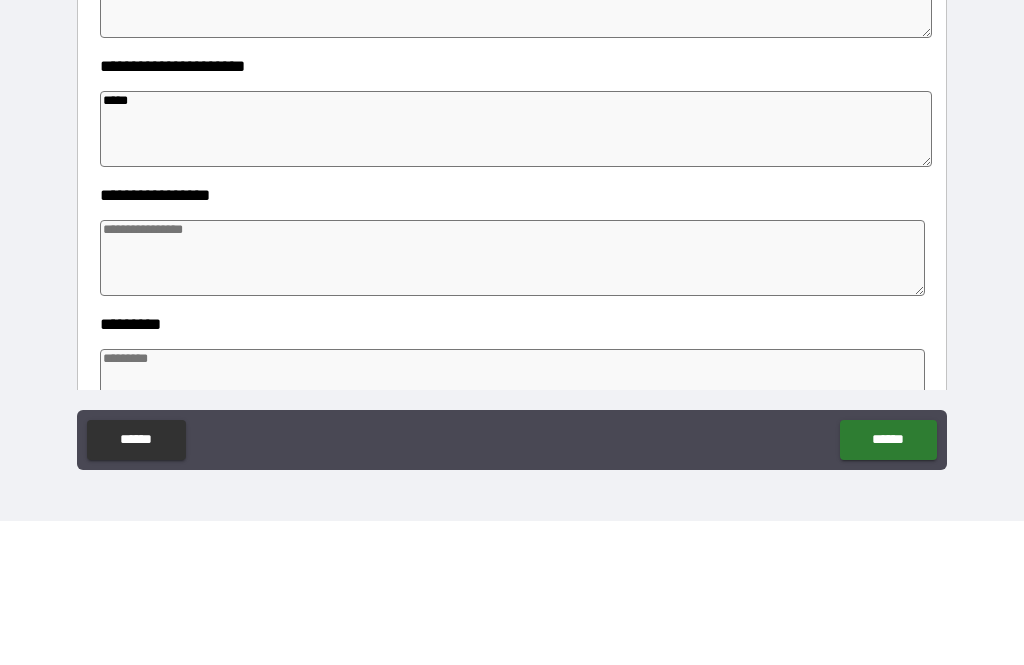 type on "*****" 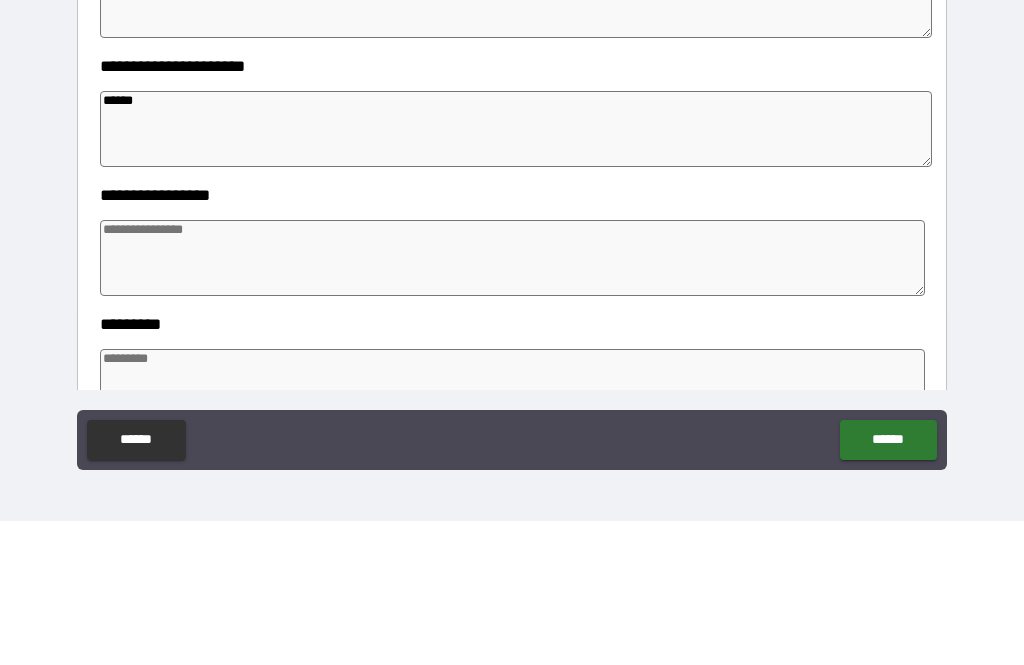 type on "*" 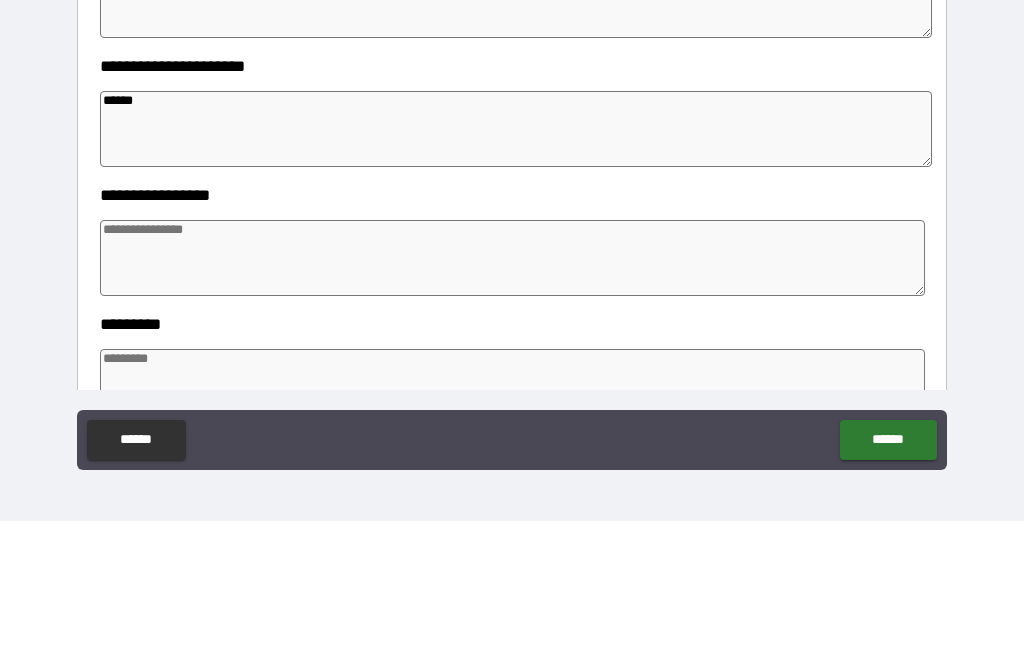 type on "*" 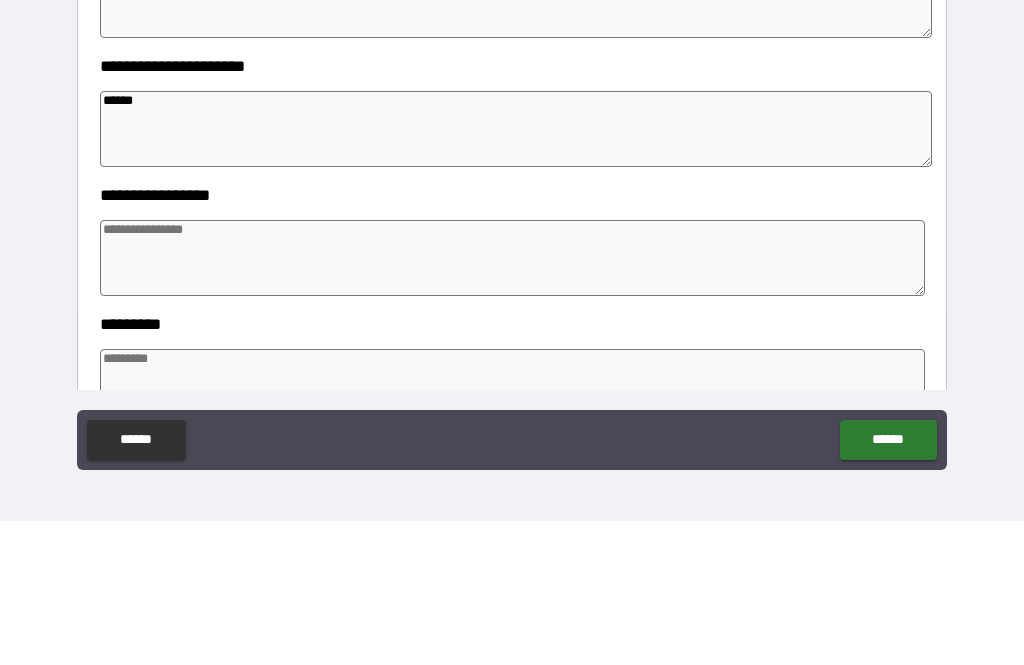 type on "*" 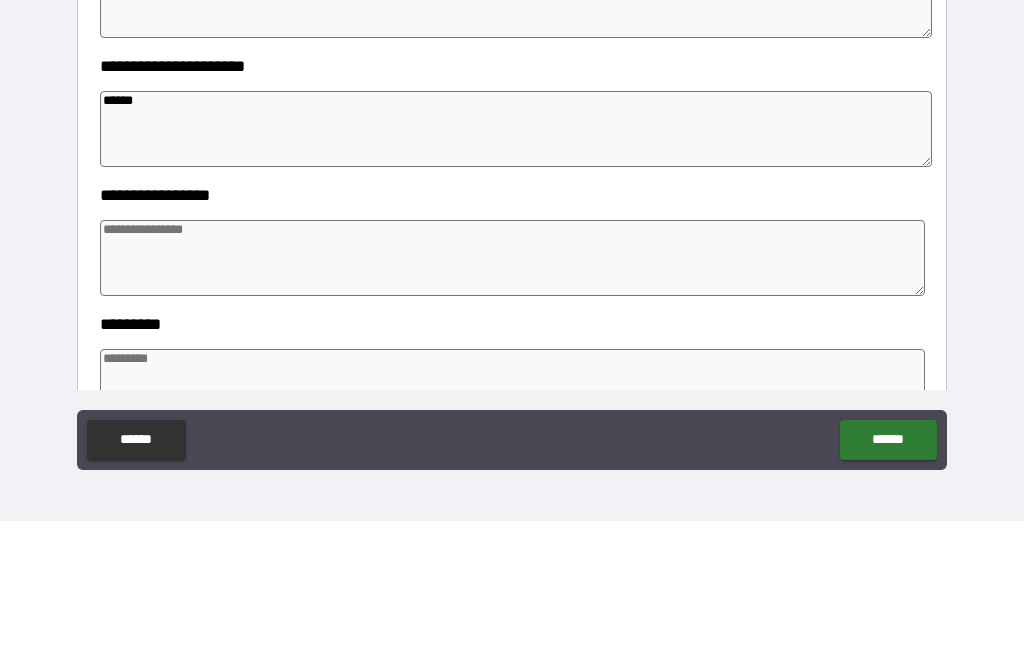 type on "*******" 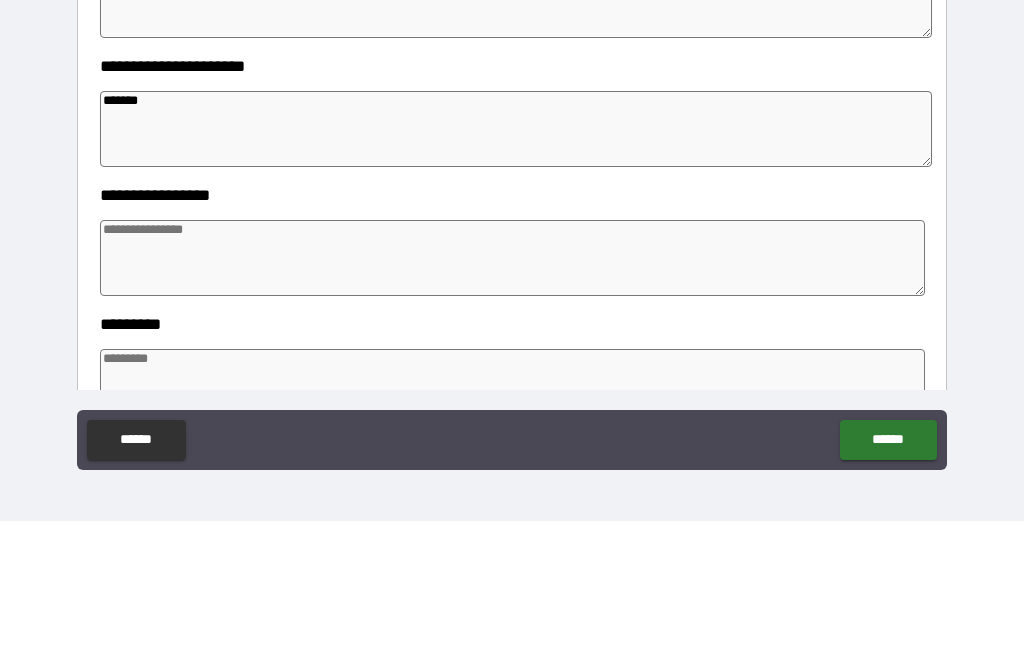 type on "*" 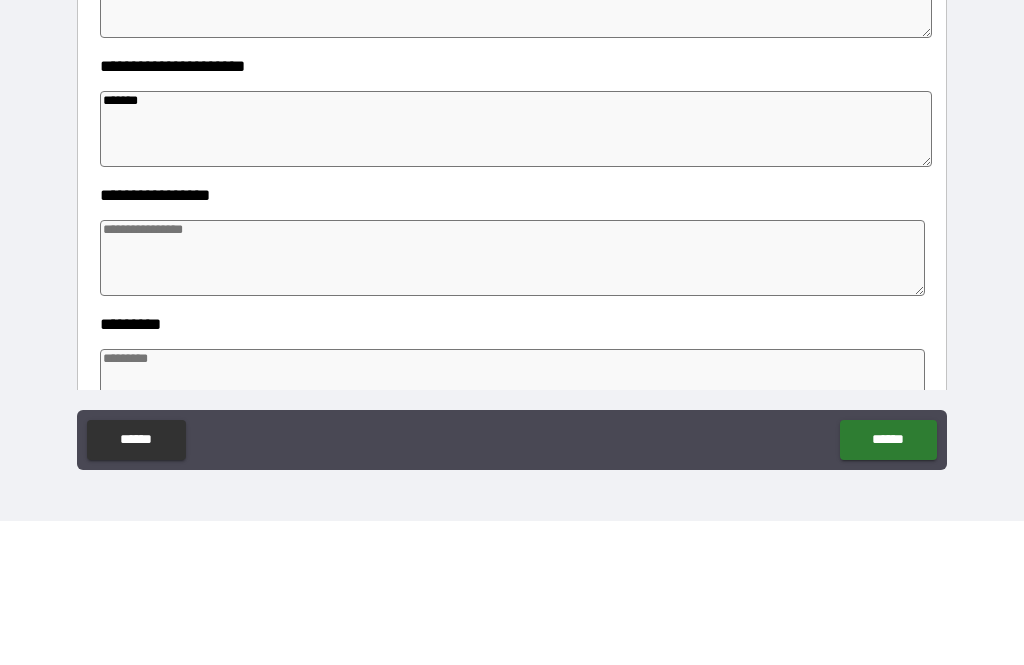 type on "*" 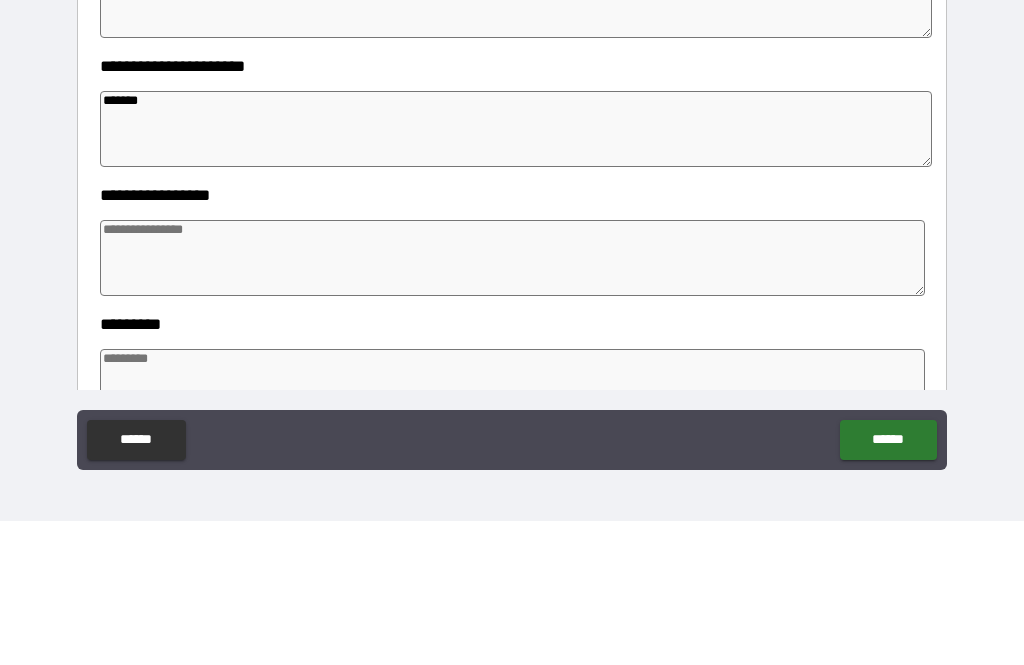 type on "*" 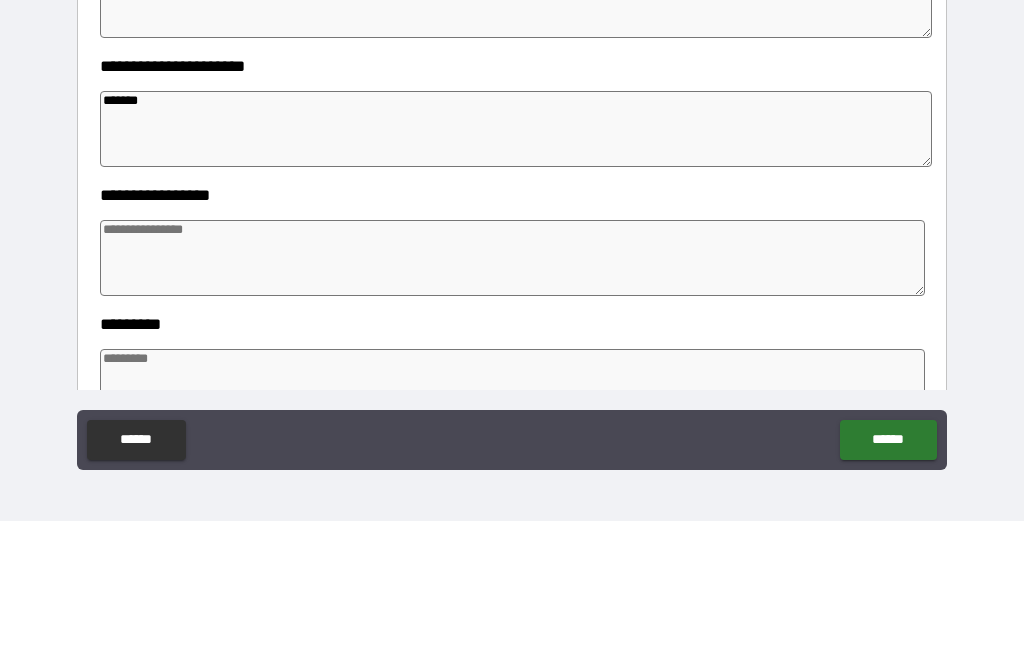 type on "********" 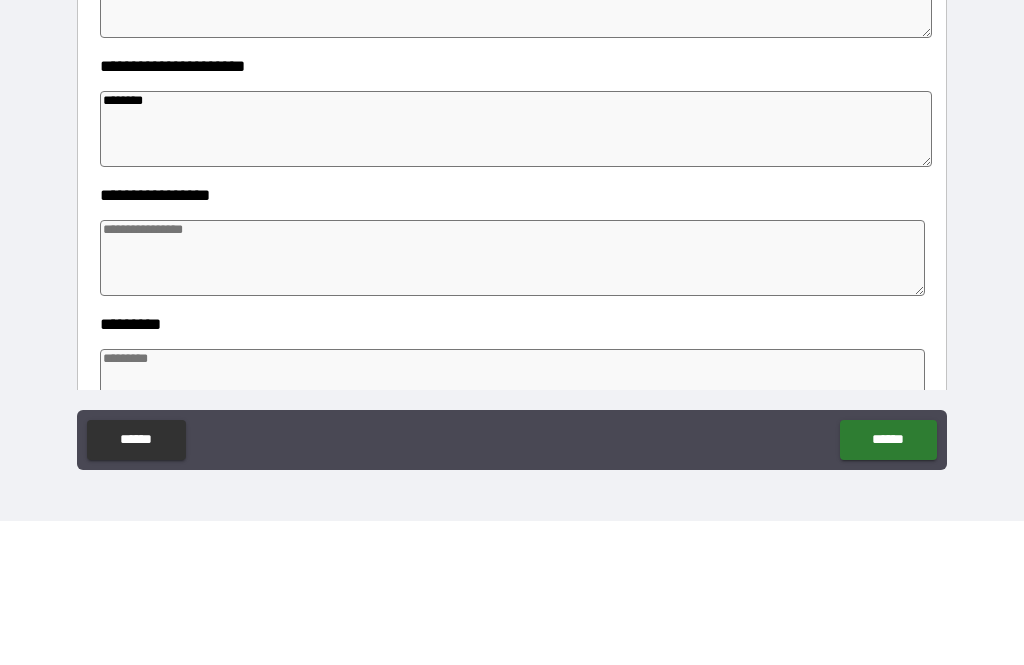 type on "*" 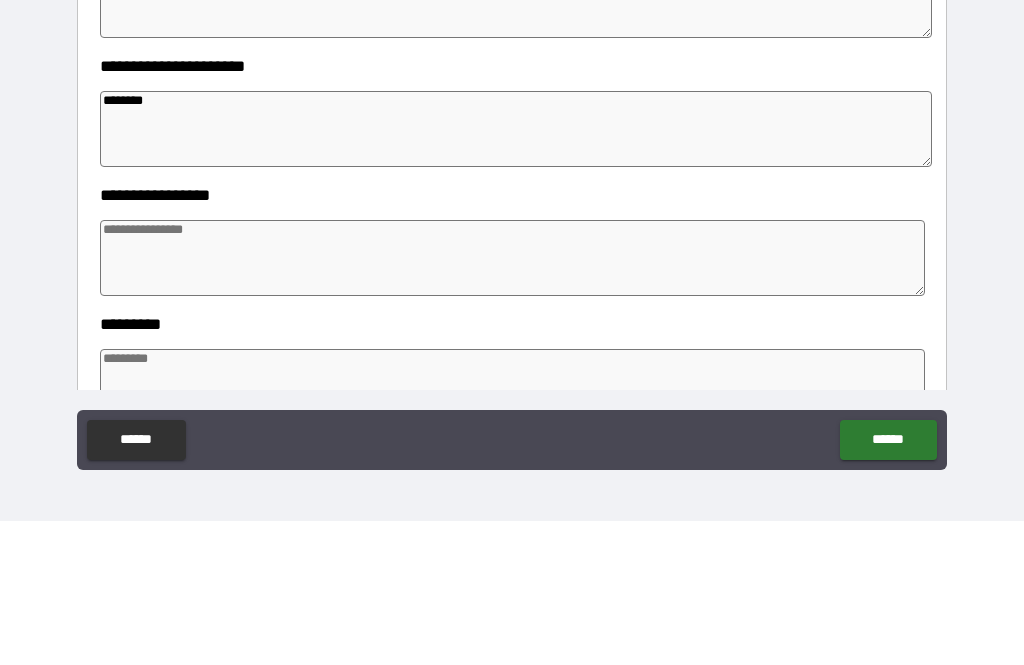 type on "*********" 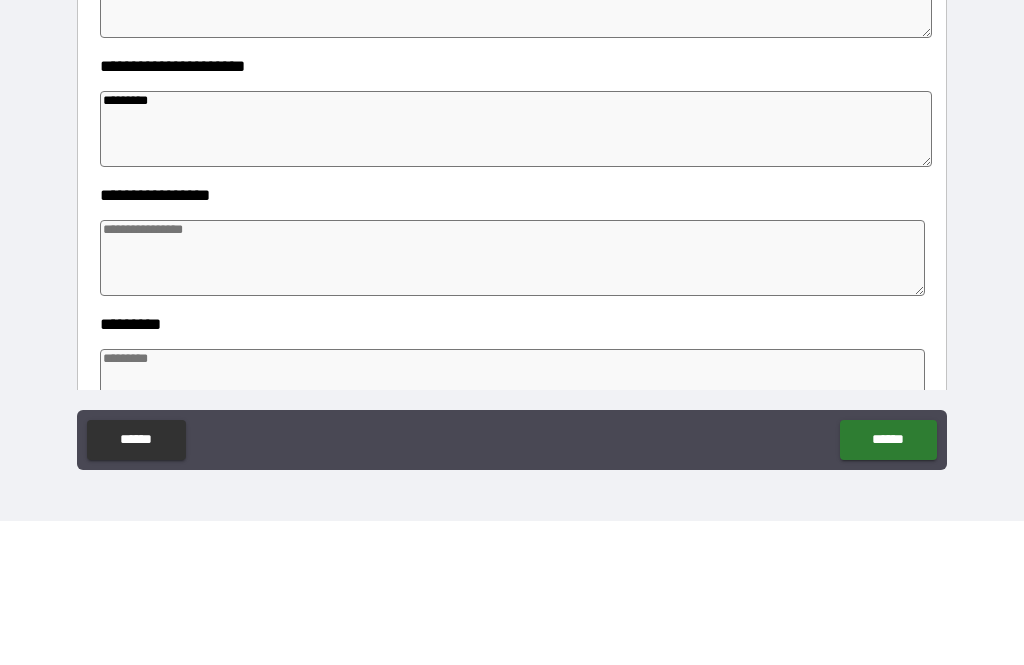 type on "*" 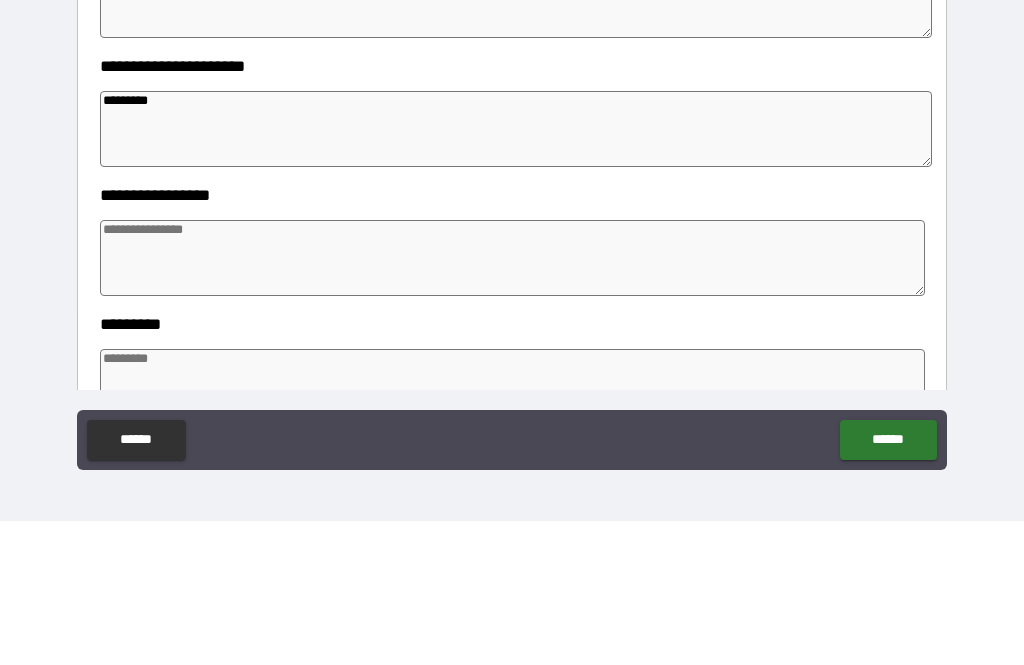 type on "*" 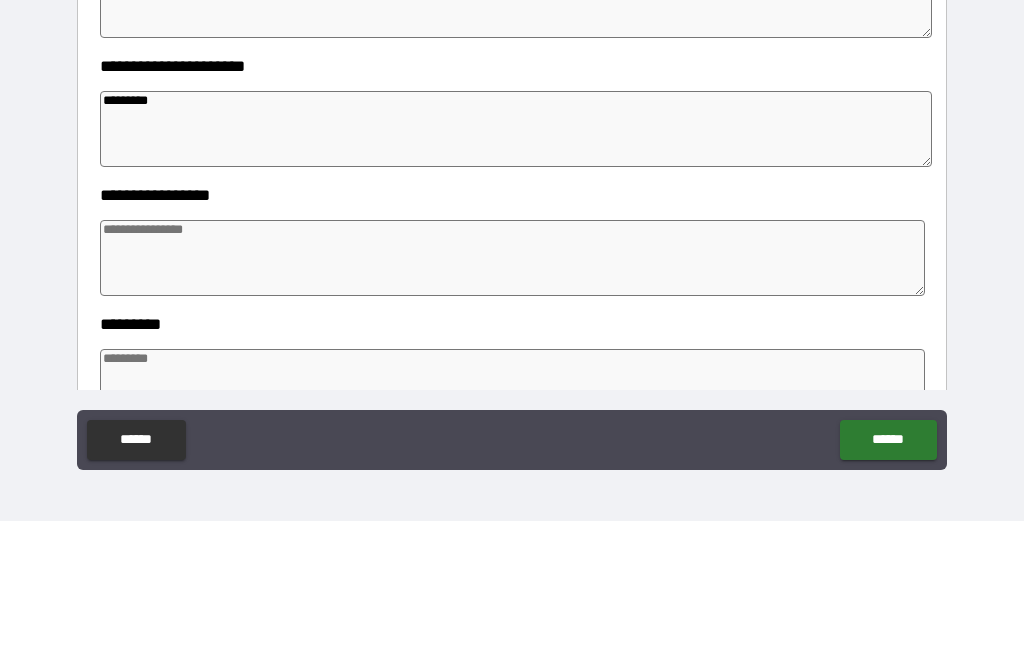 type on "*" 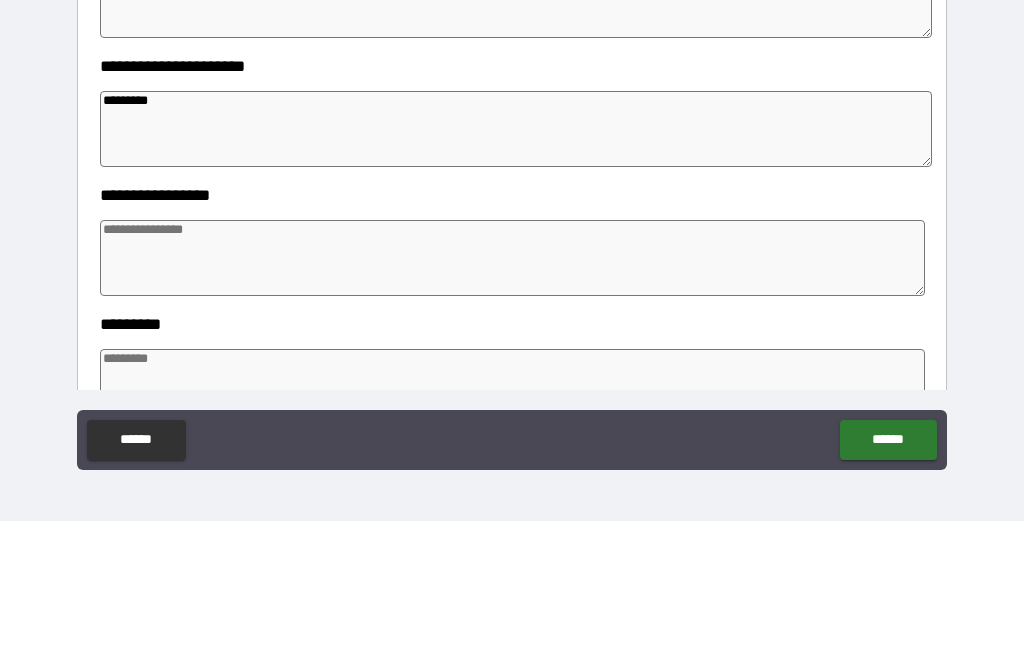 type on "**********" 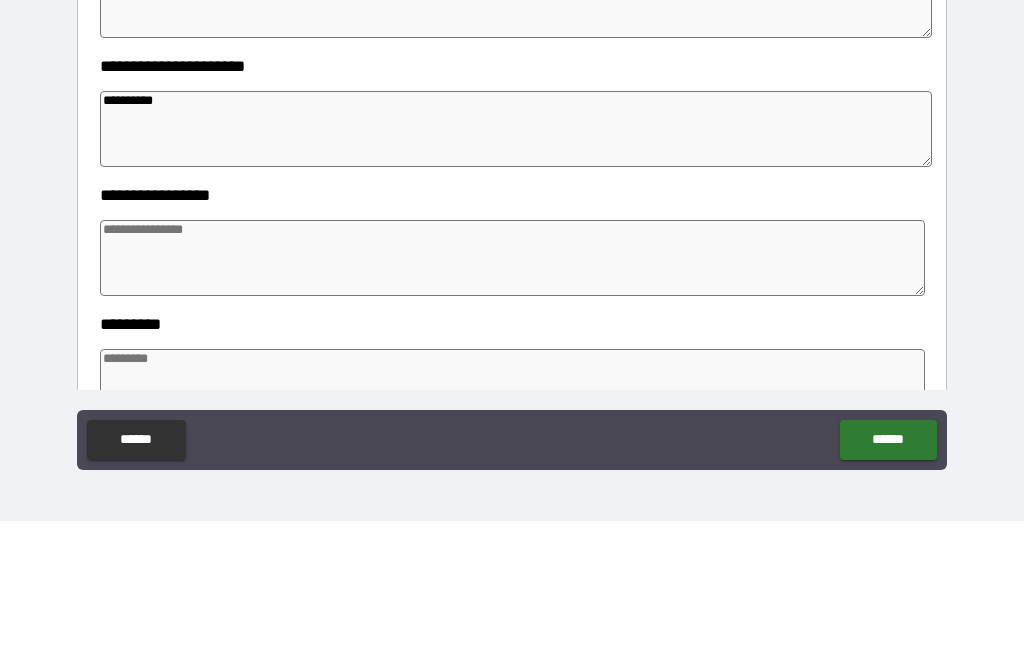 type on "*" 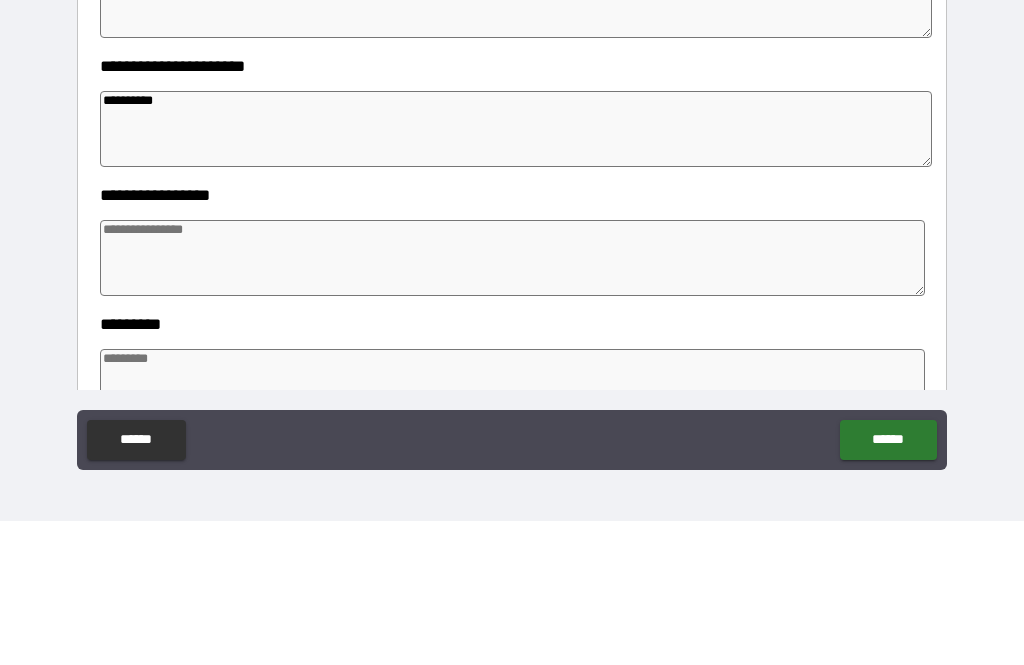type on "*" 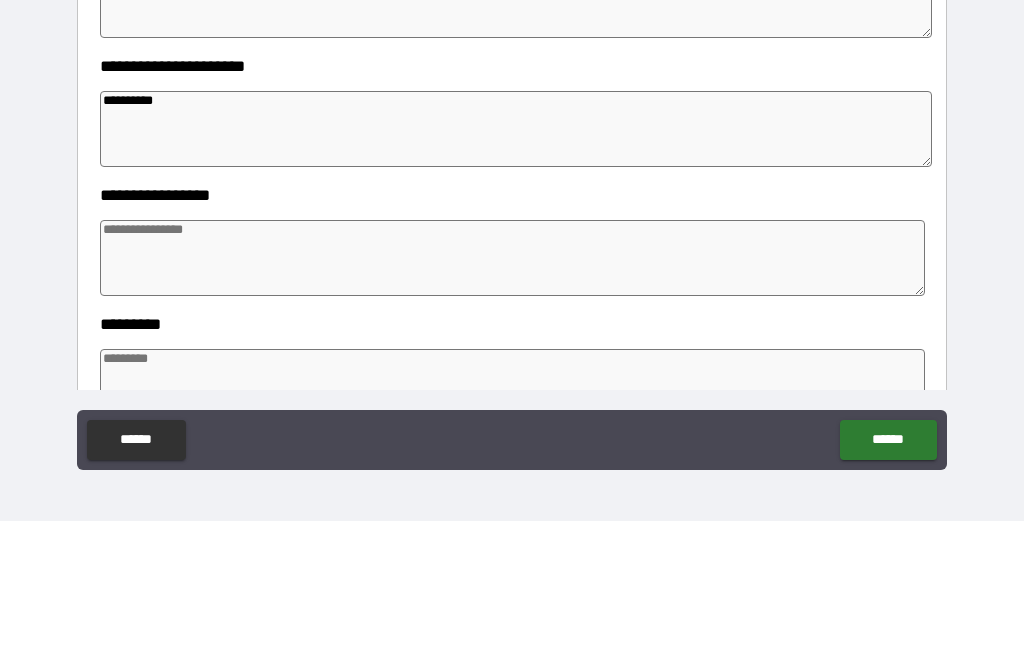 type on "*" 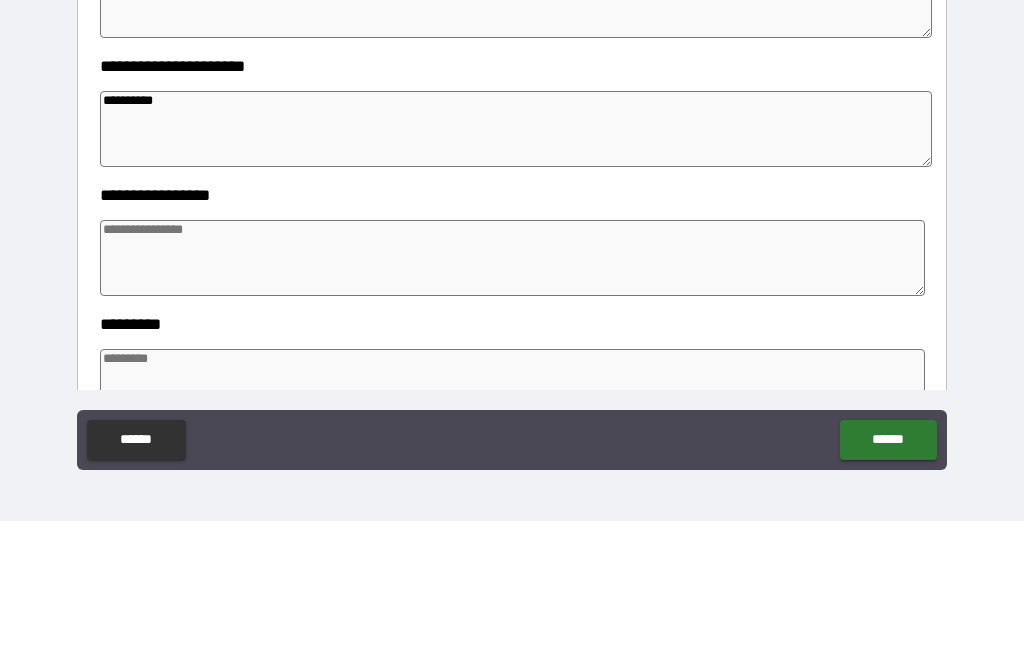 type on "**********" 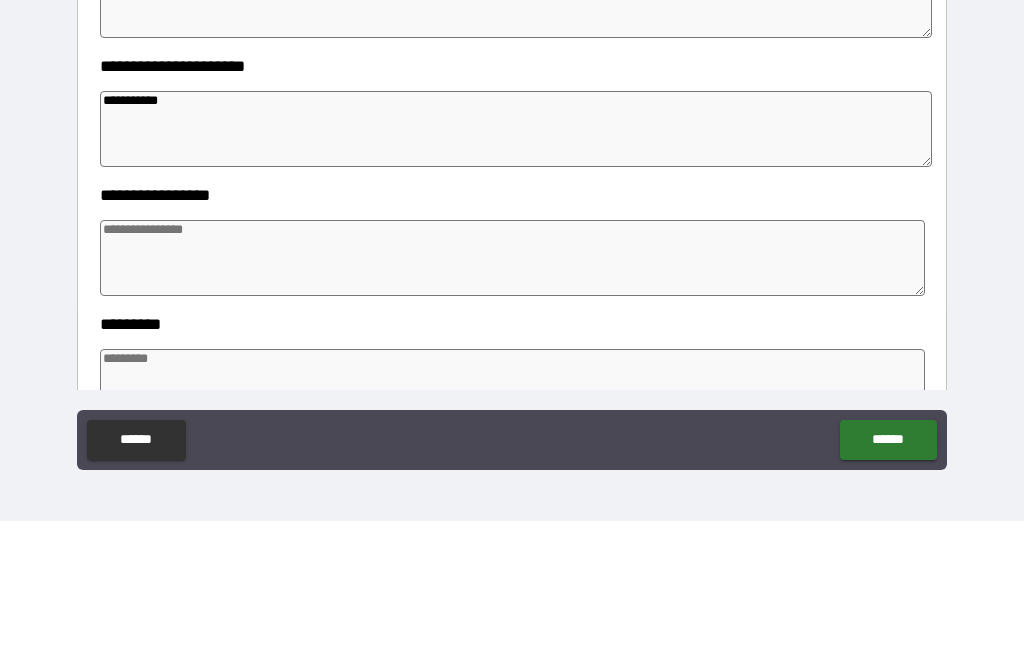 type on "*" 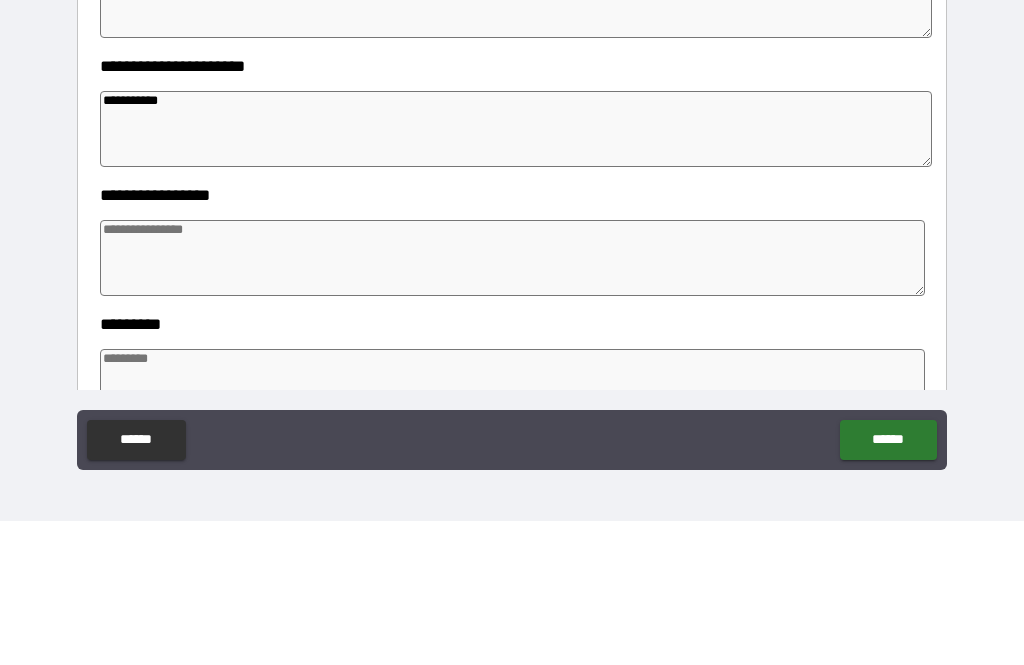 type on "*" 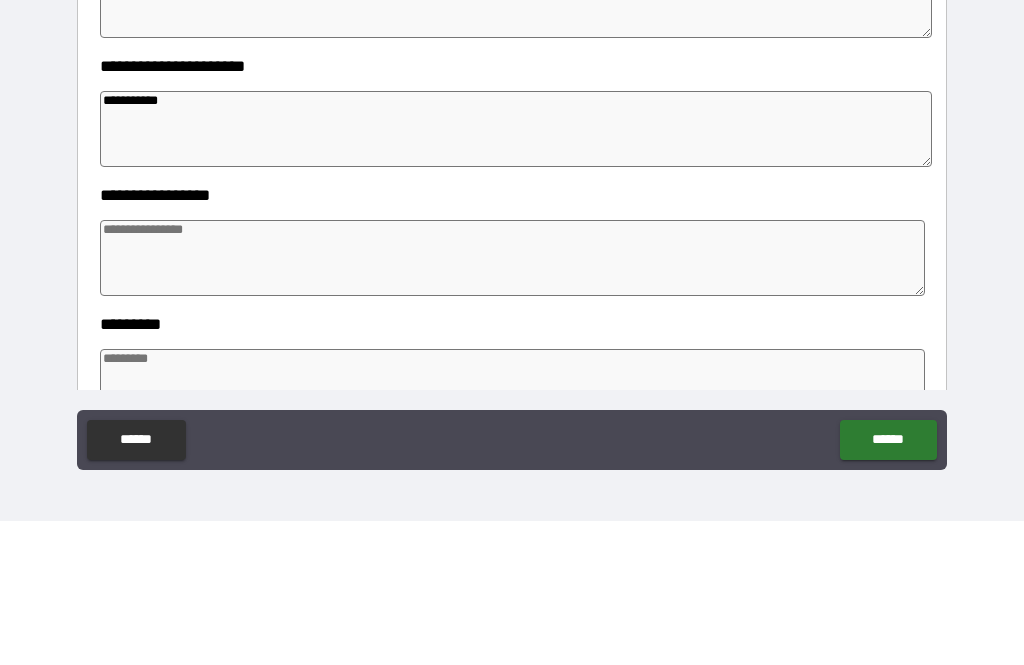 type on "*" 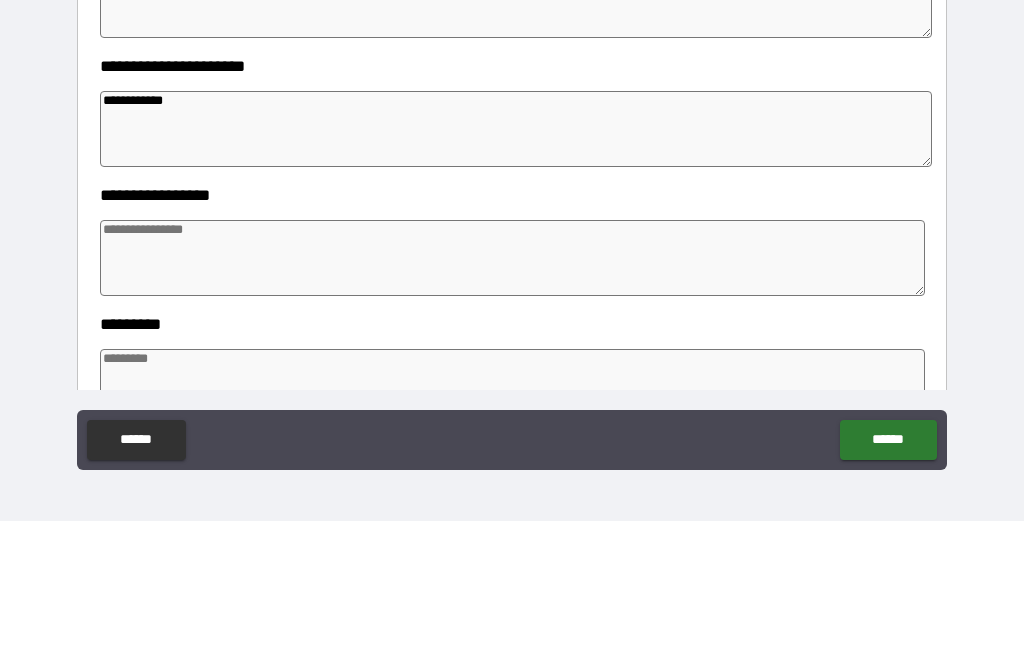 type on "*" 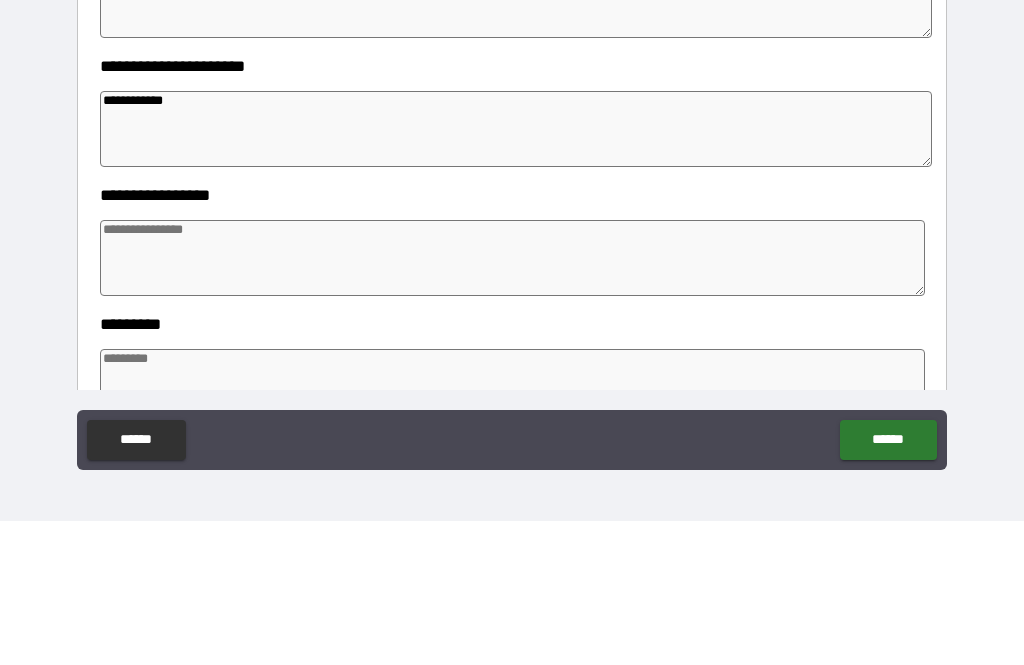 type on "*" 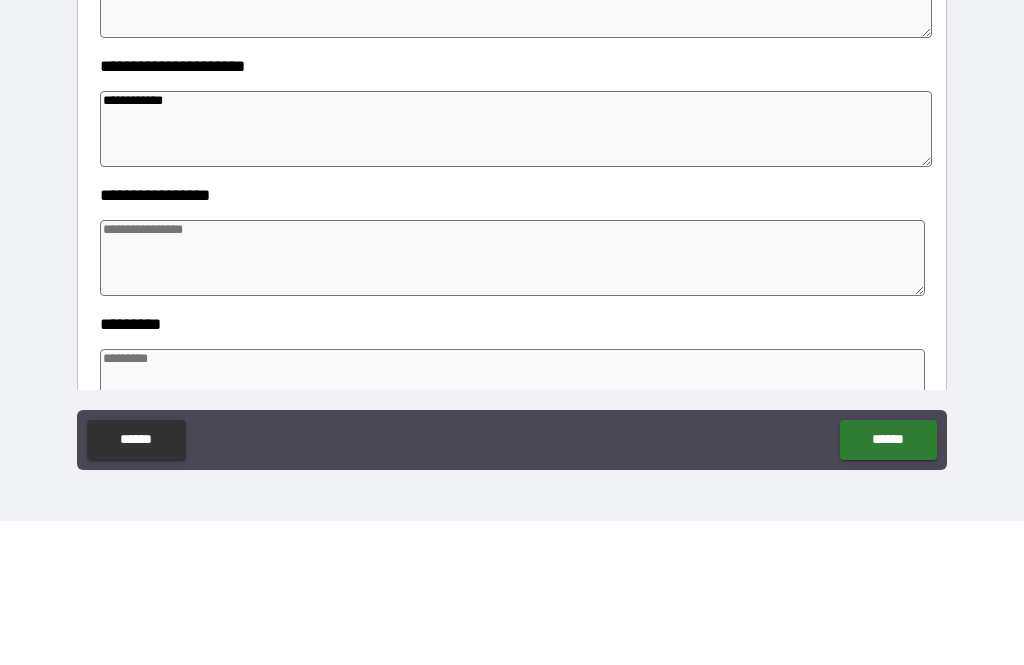 type on "*" 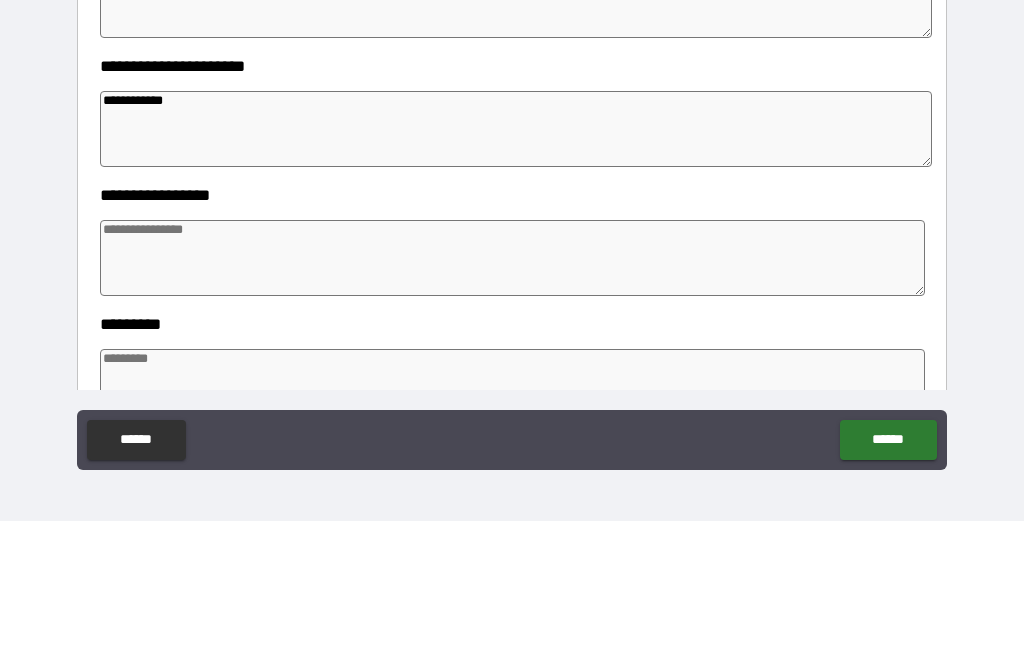 type on "**********" 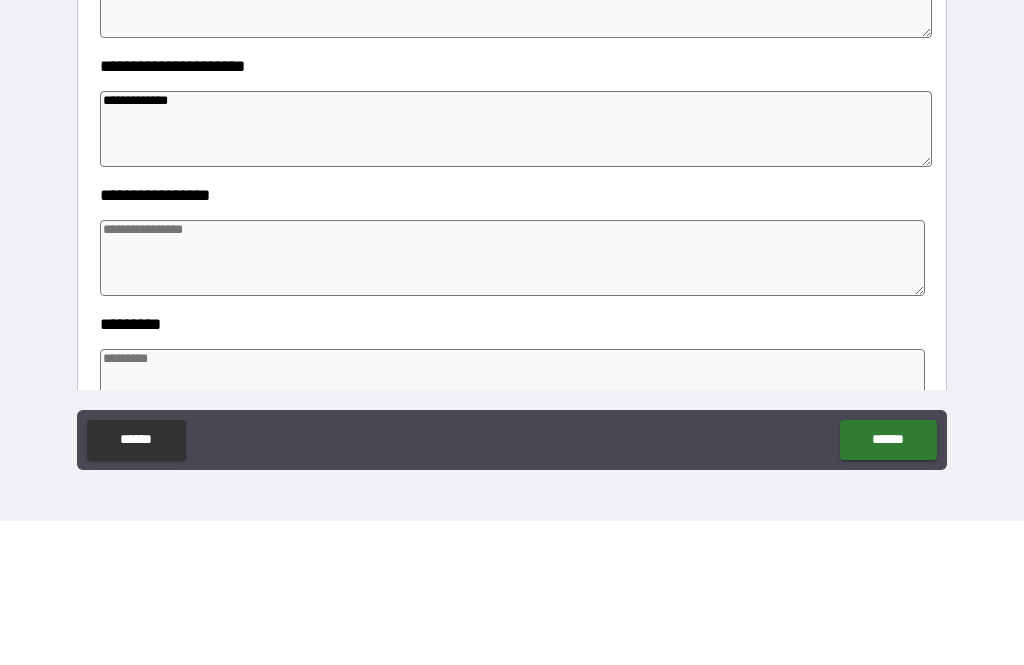 type on "*" 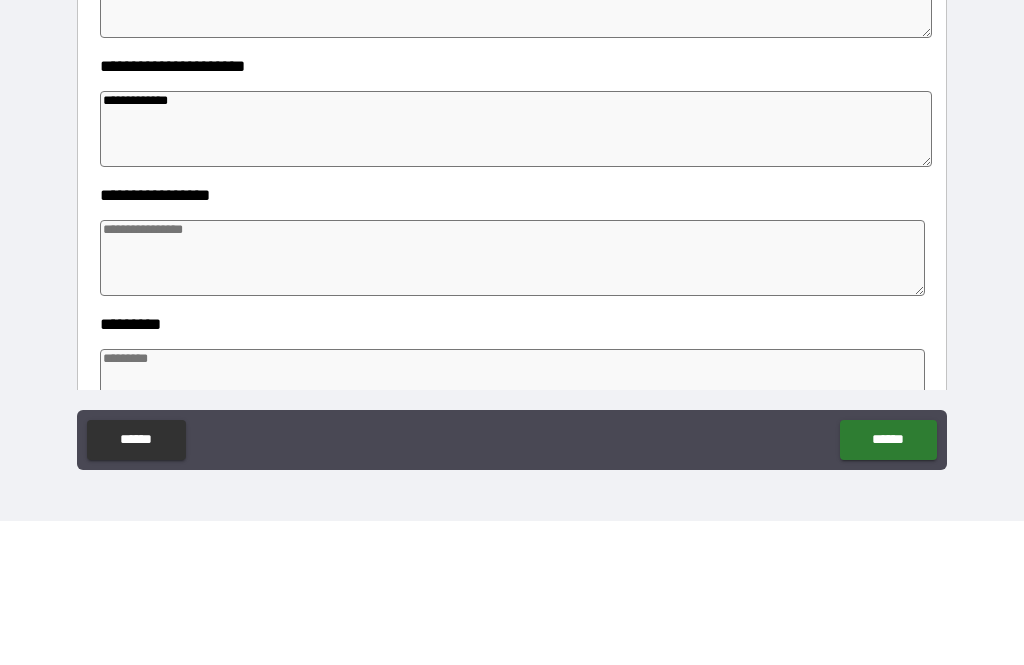 type on "**********" 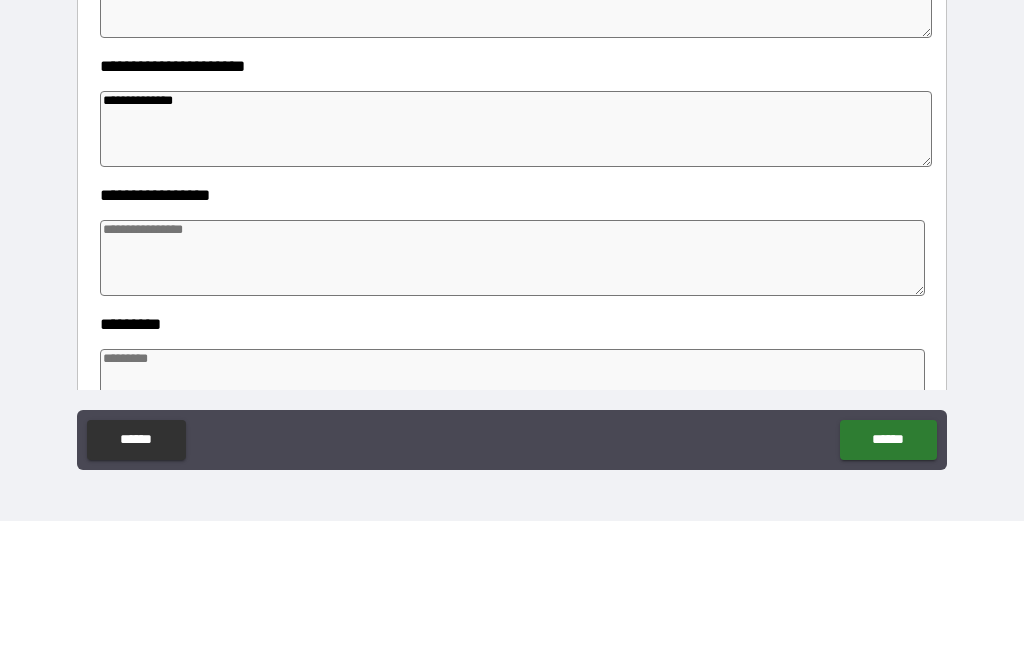 type on "*" 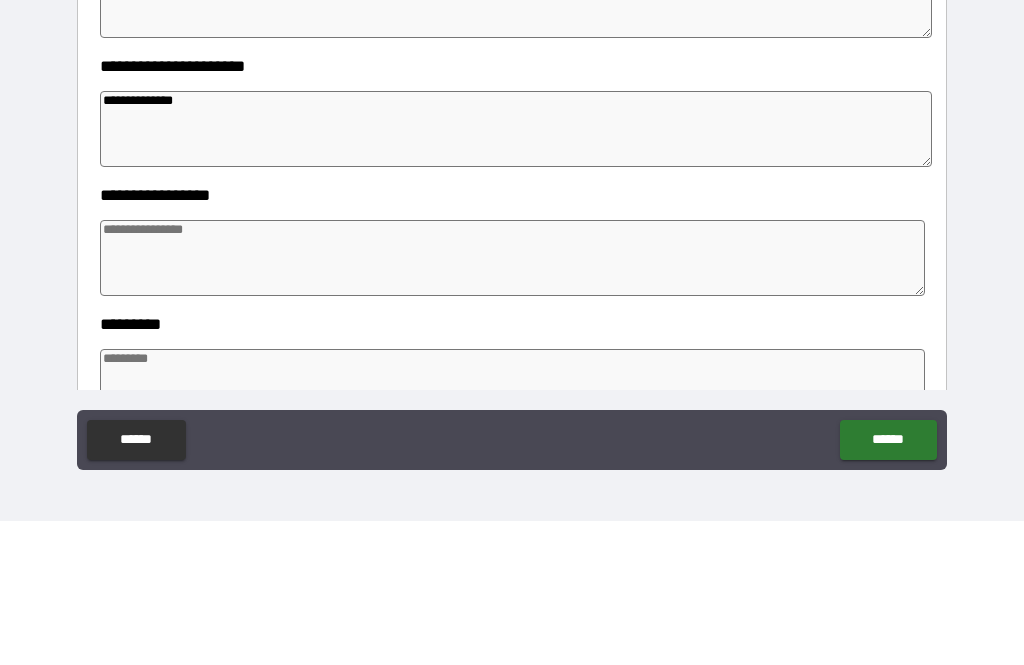 type on "*" 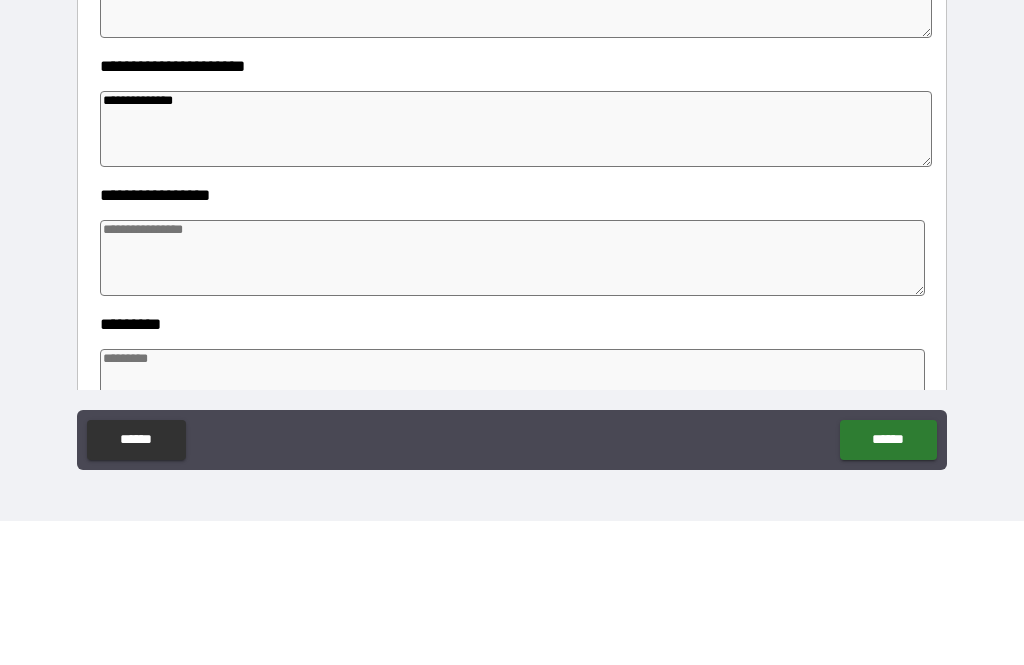 type on "*" 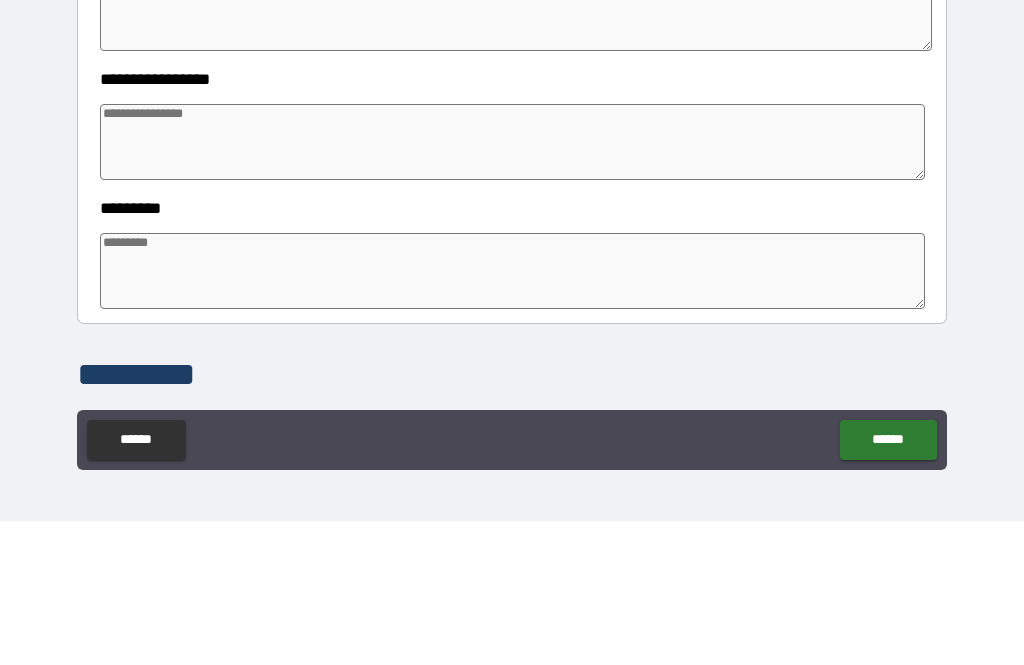 scroll, scrollTop: 381, scrollLeft: 0, axis: vertical 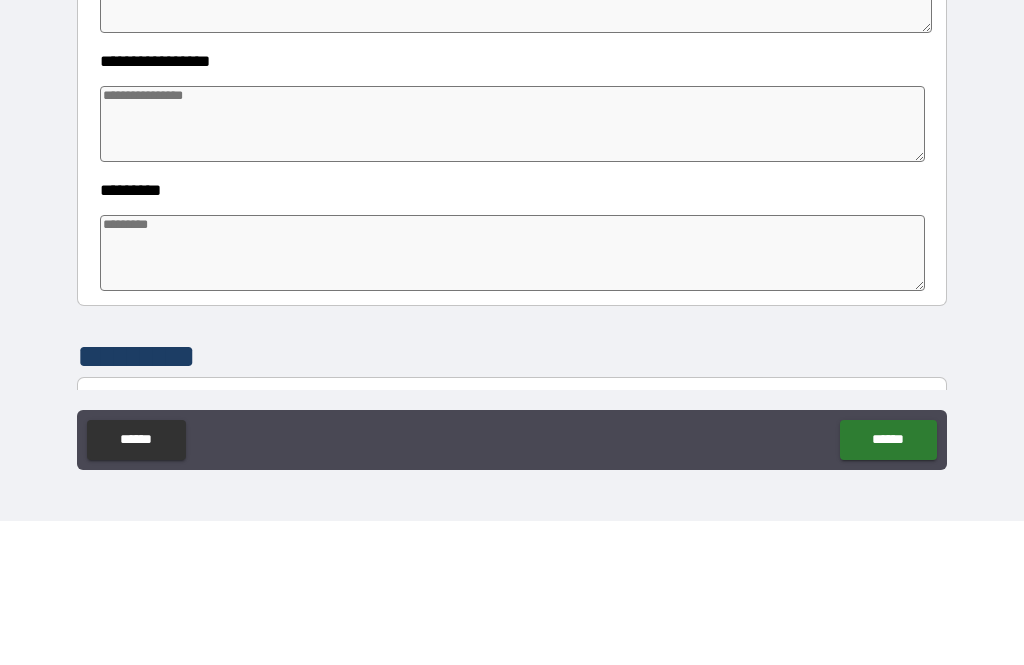 type on "**********" 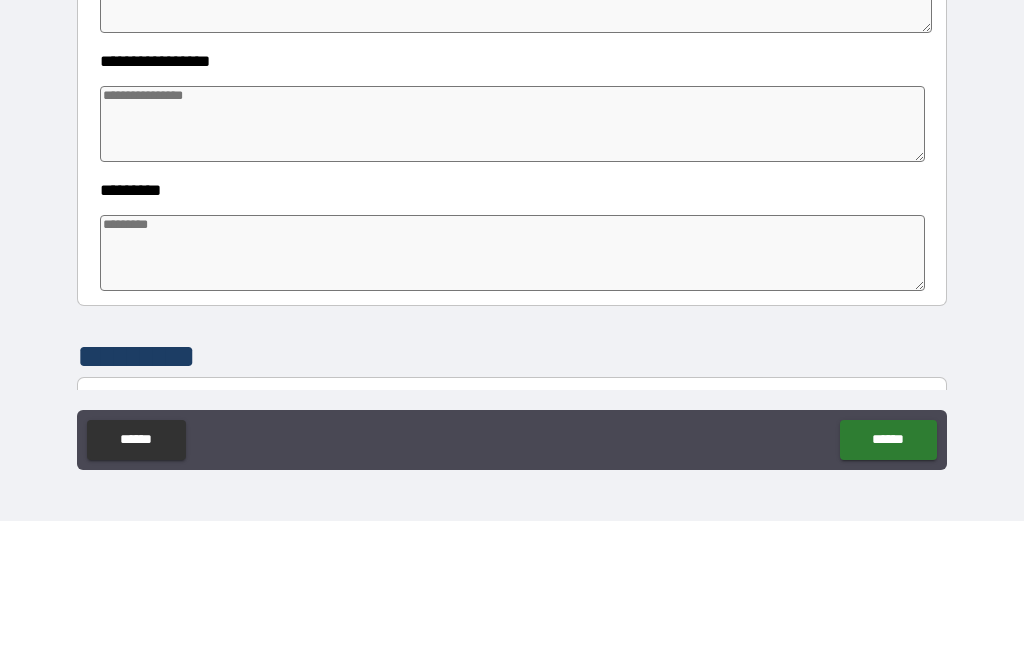 type on "*" 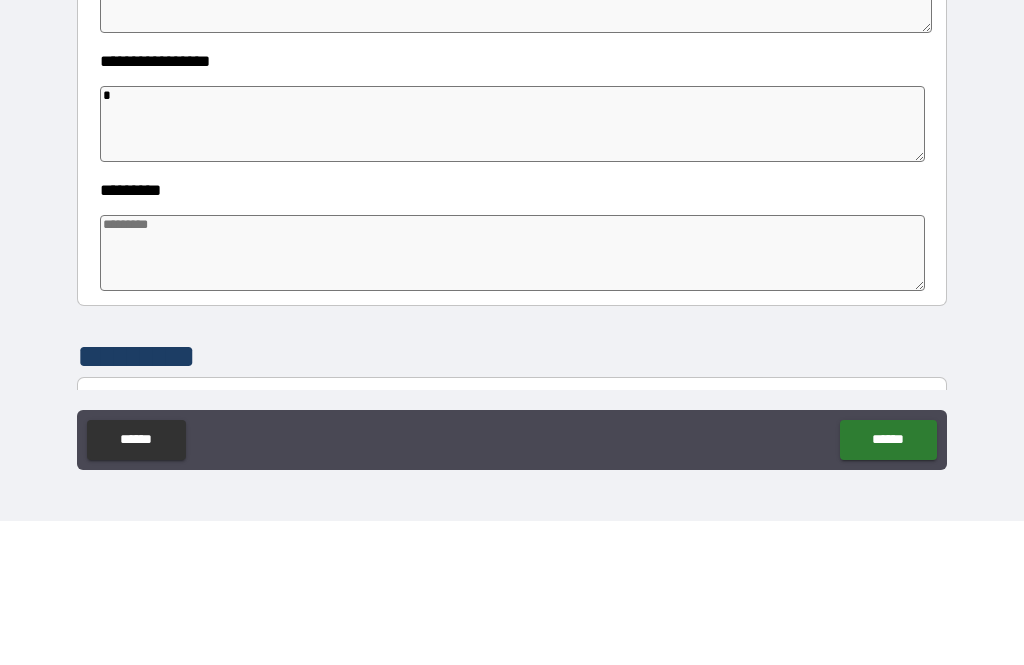 type on "*" 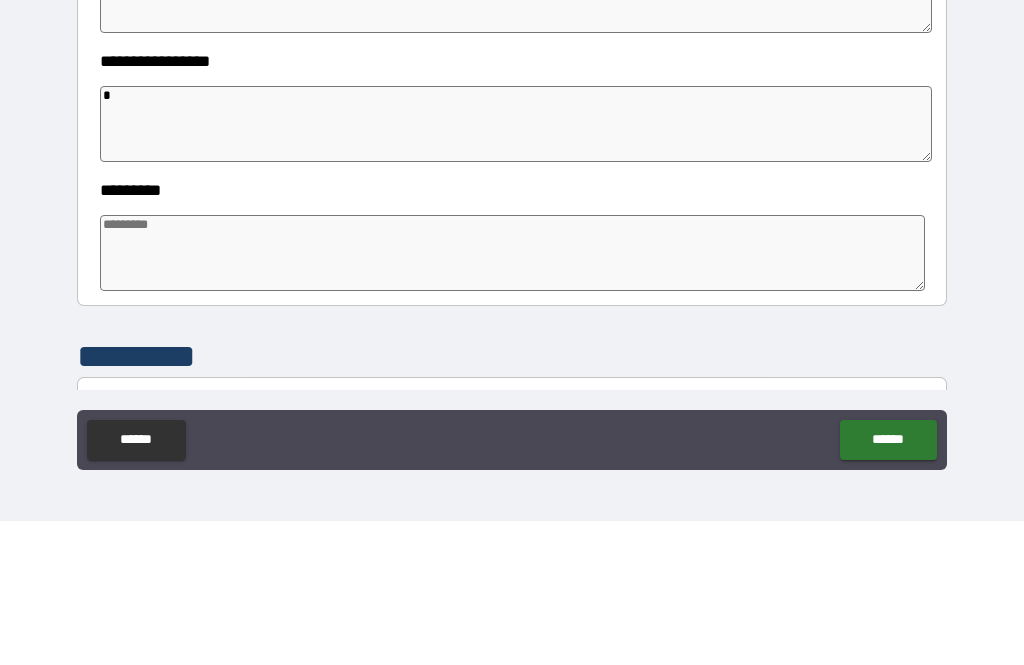 type on "**" 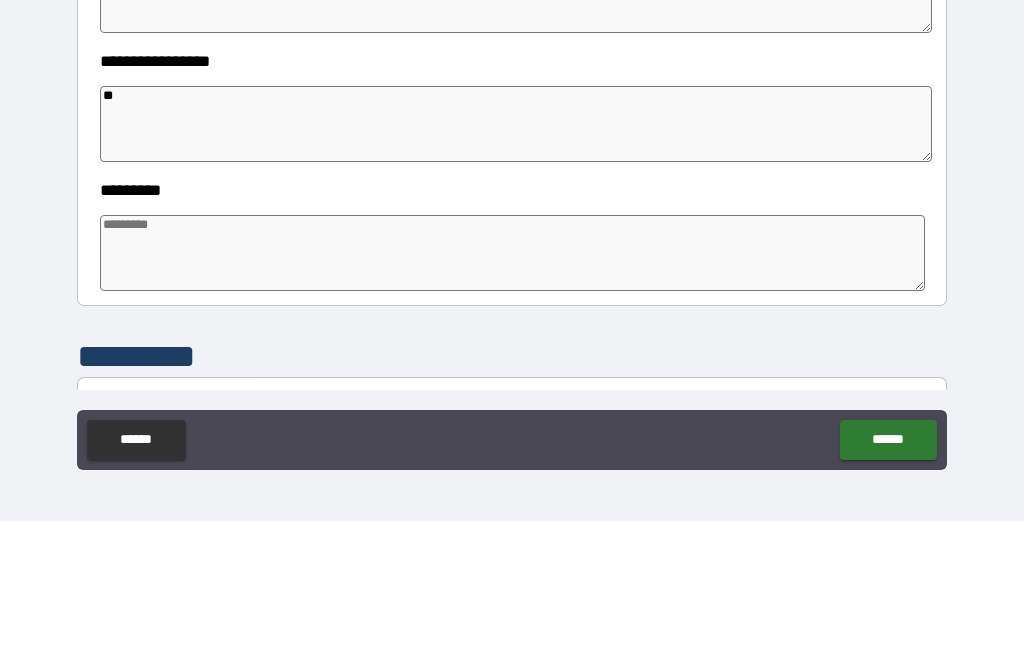 type on "*" 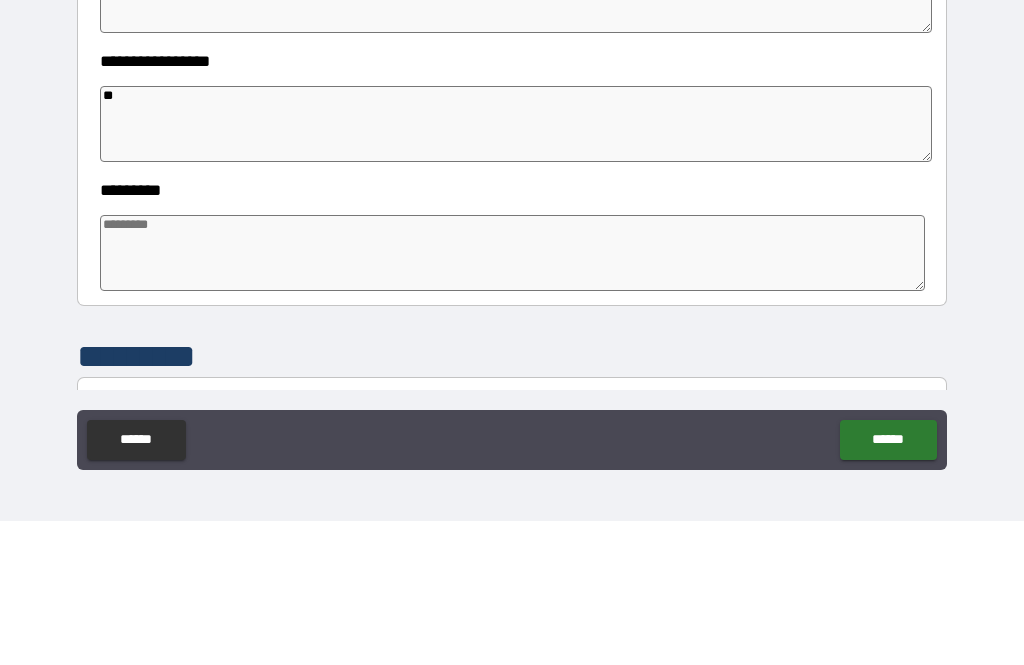 type on "*" 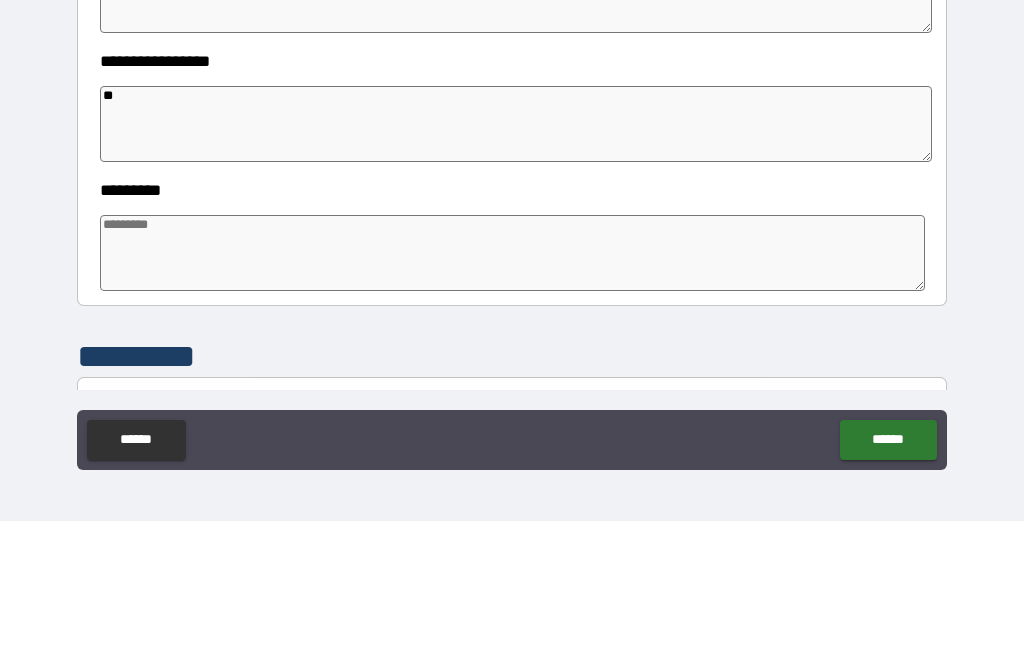 type on "*" 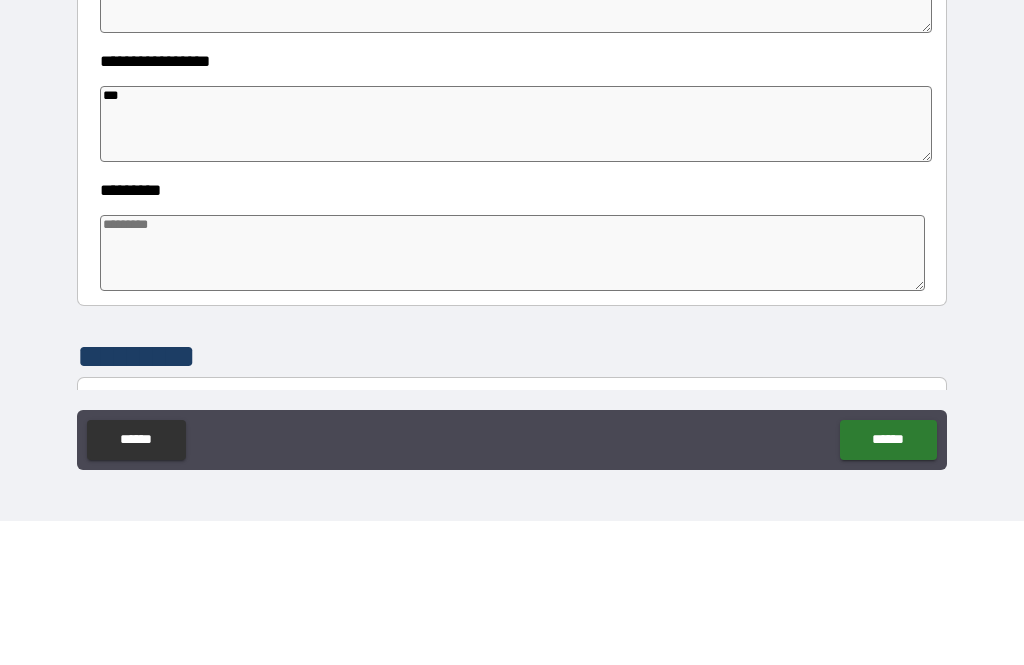 type on "*" 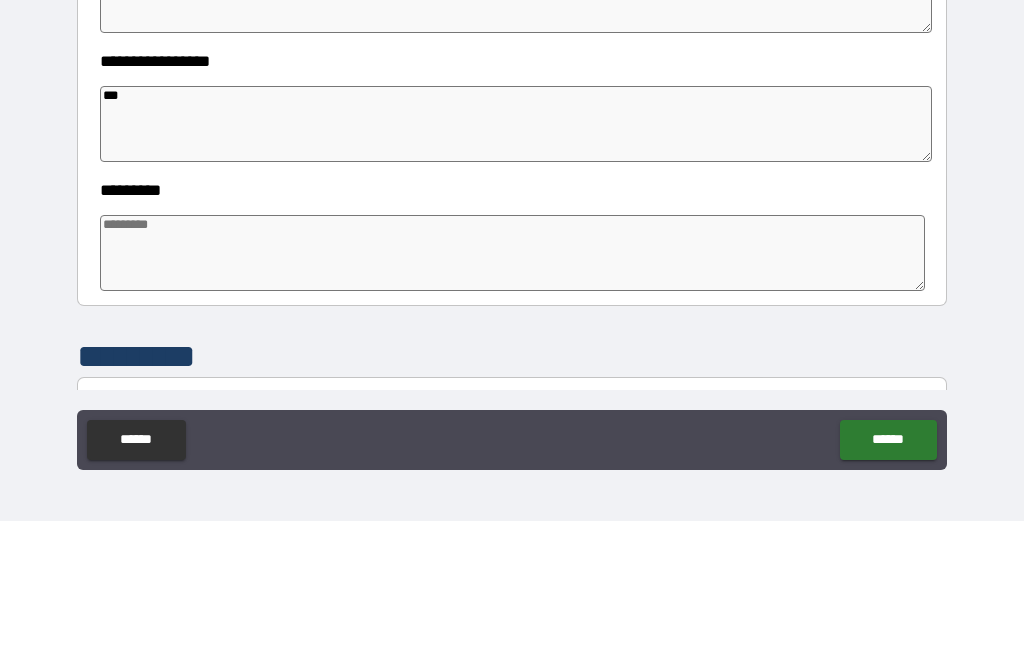 type on "*" 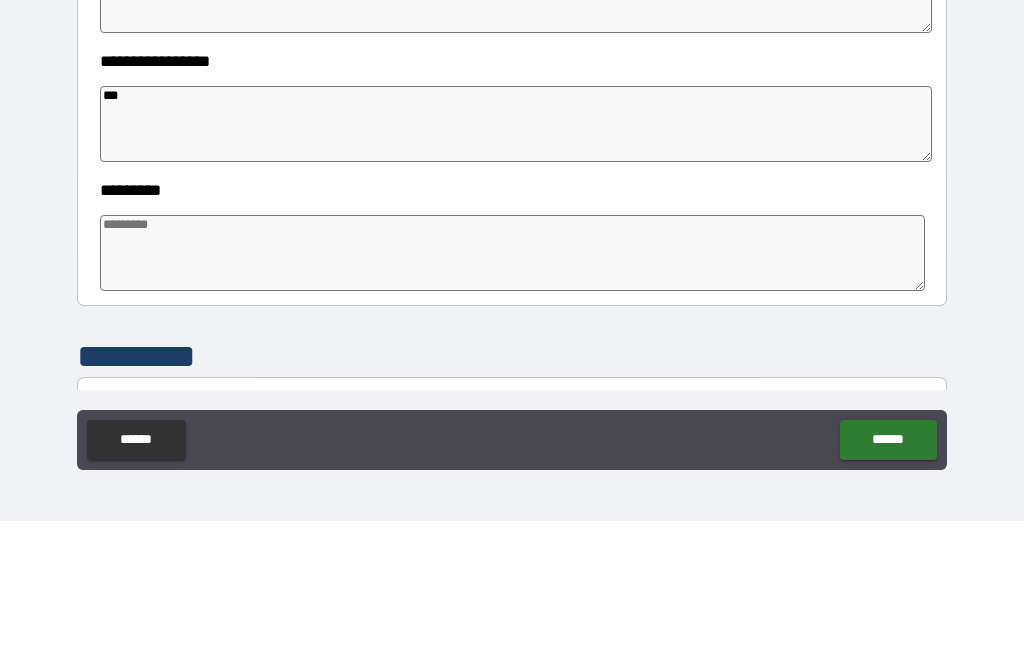 type on "*" 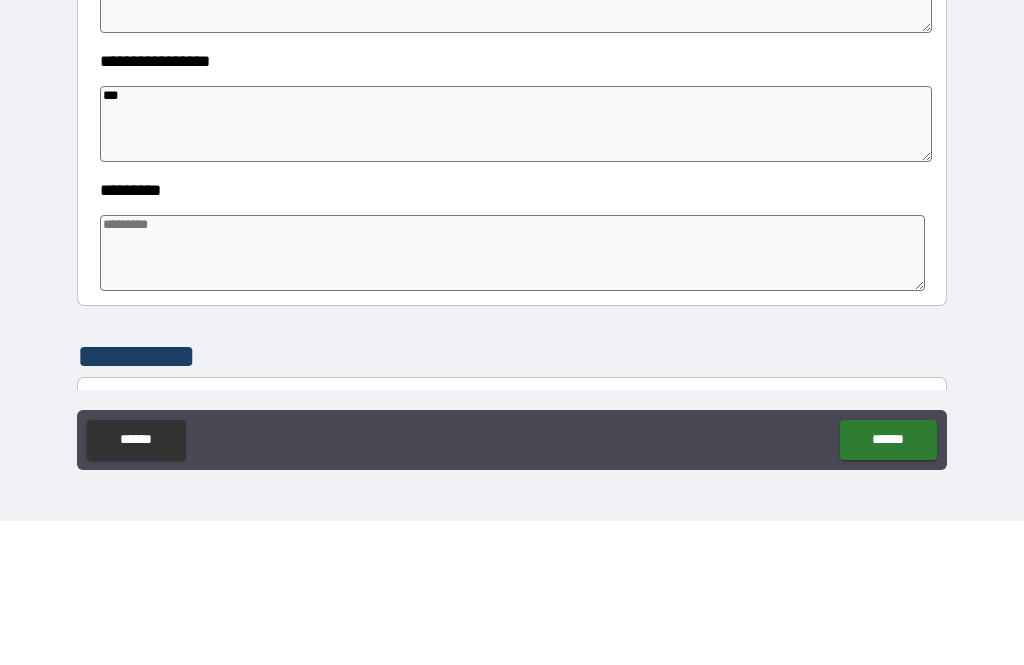 type on "***" 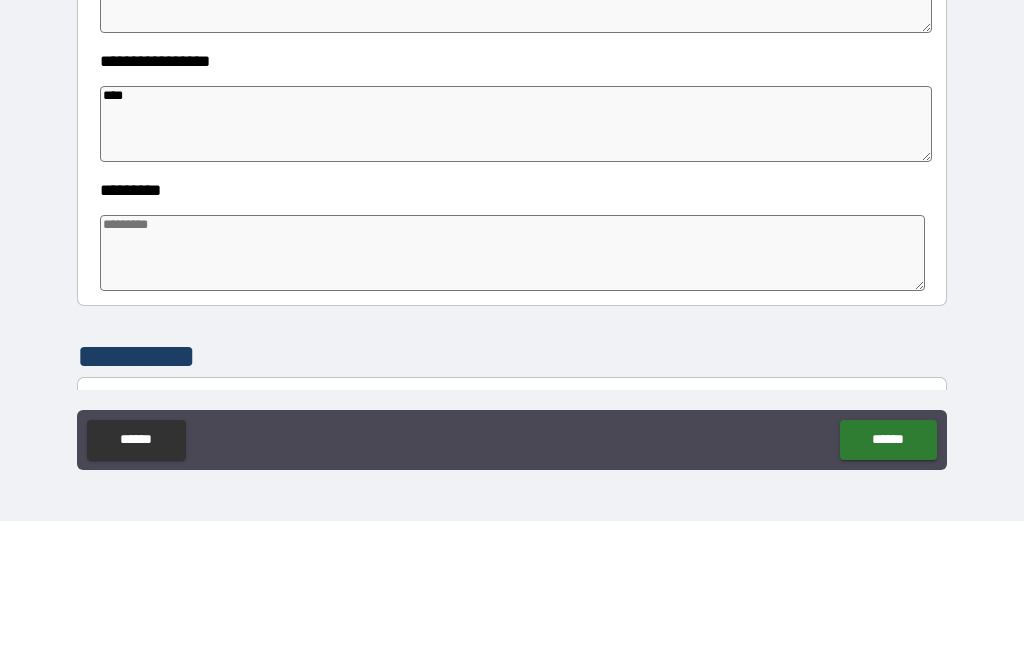 type on "*" 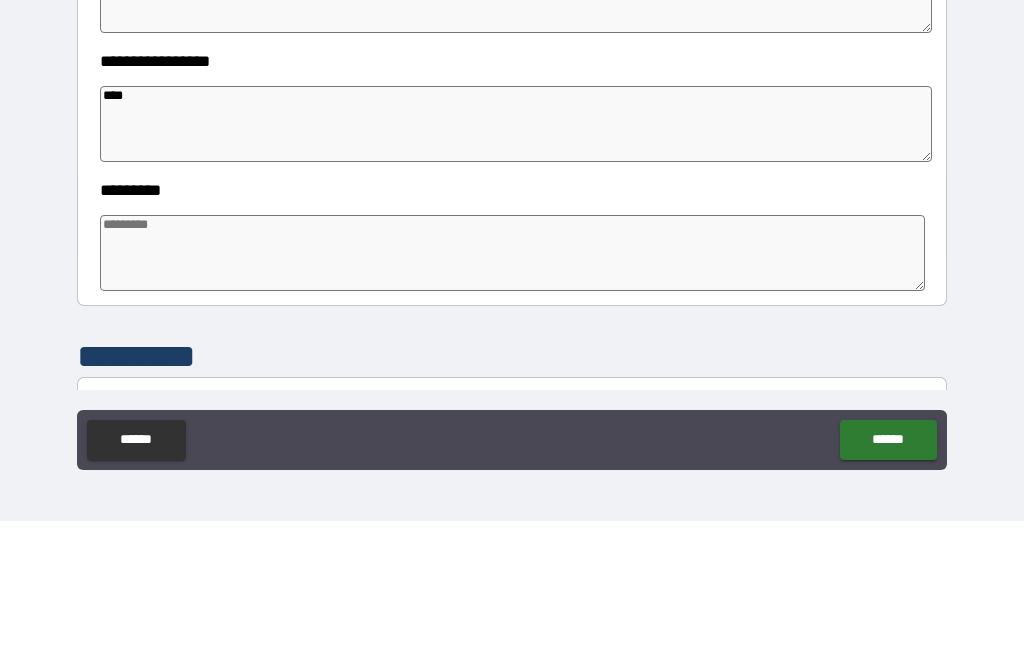 type on "*" 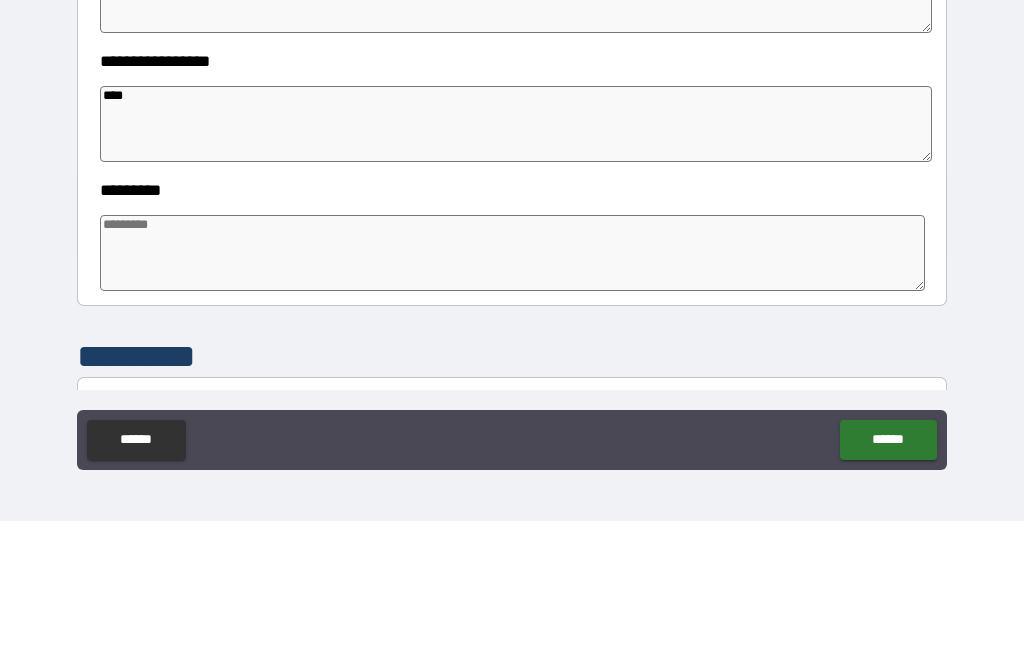 type on "*" 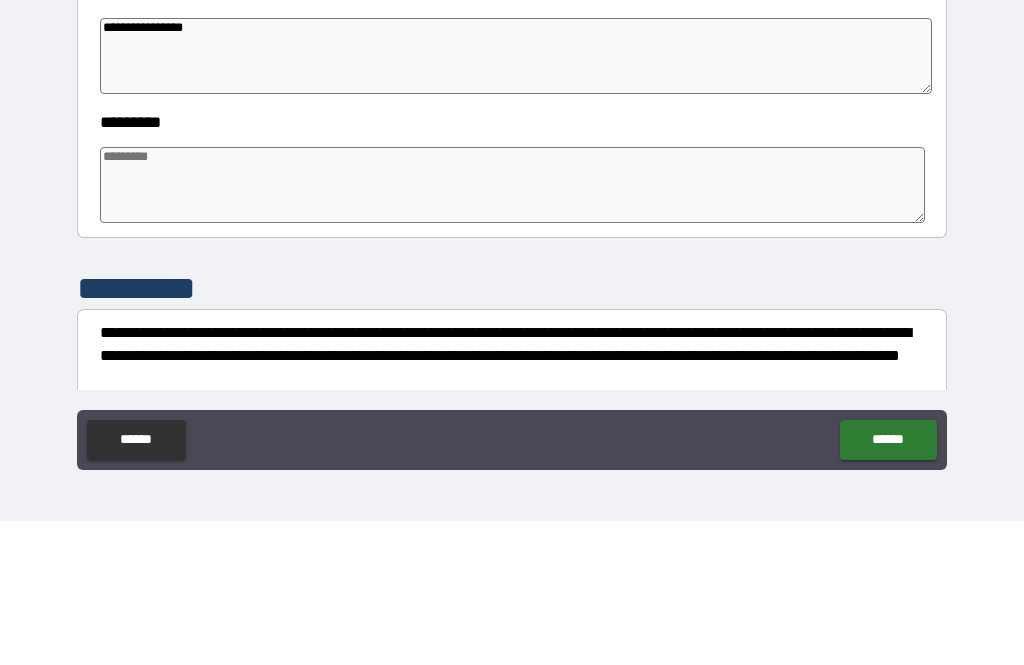 scroll, scrollTop: 453, scrollLeft: 0, axis: vertical 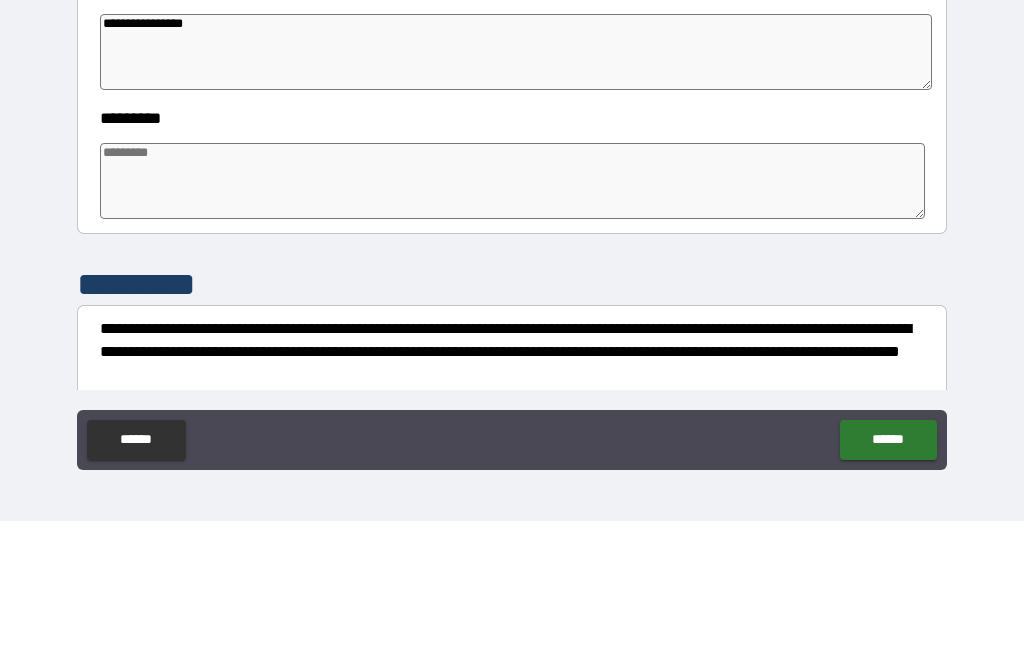 click at bounding box center (513, 325) 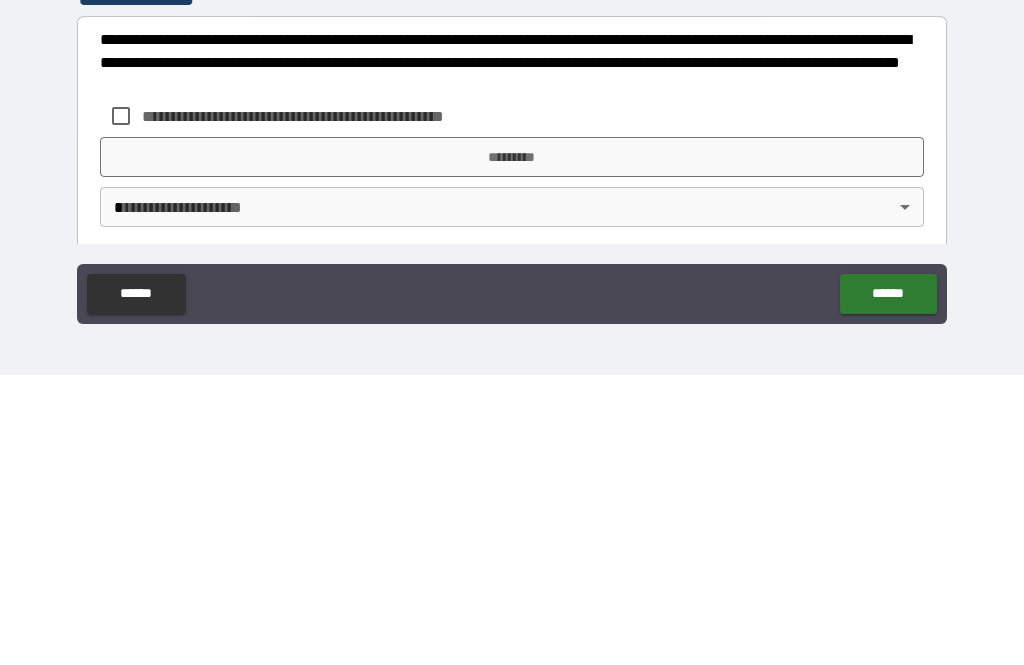 scroll, scrollTop: 601, scrollLeft: 0, axis: vertical 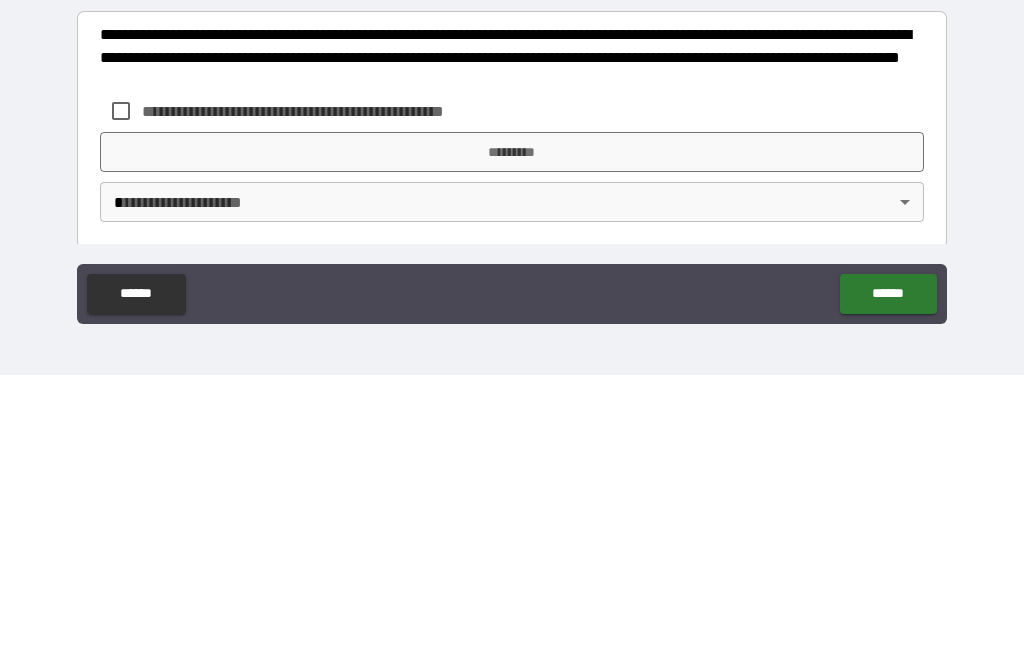 click on "**********" at bounding box center [326, 401] 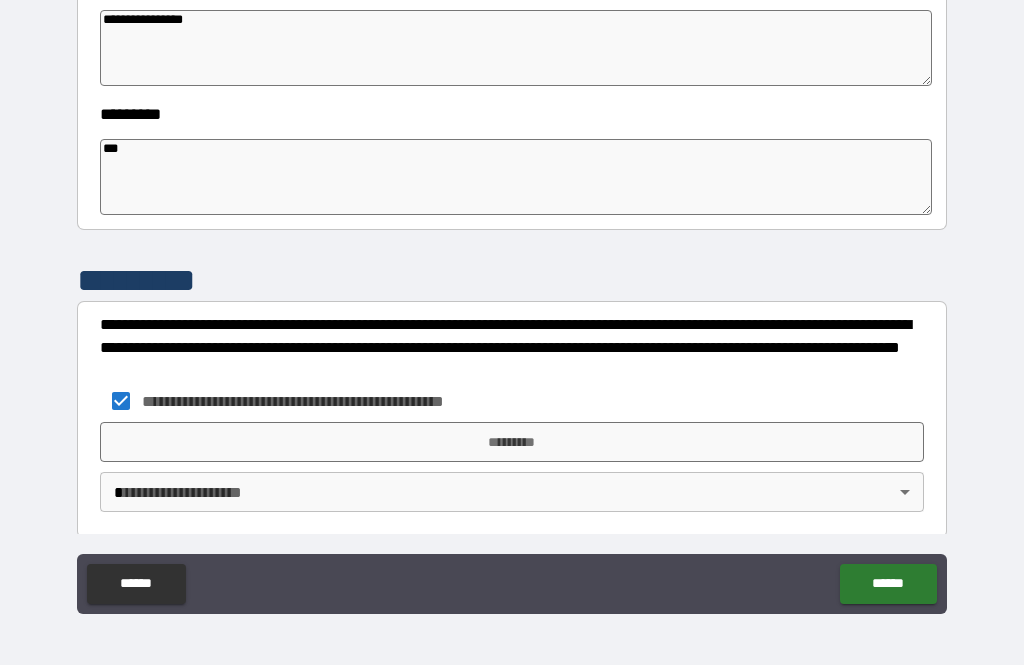 click on "[FIRST] [LAST] [STREET_NAME] [CITY] [STATE] [ZIP_CODE] [COUNTRY] [PHONE] [EMAIL] [DOB] [SSN] [DLN] [CC_NUMBER] [ADDRESS] [POSTAL_CODE] [COORDINATES] [HOME_ADDRESS] [PERSONAL_INFO] [PHONE] [EMAIL] [DOB] [SSN] [DLN] [CC_NUMBER] [ADDRESS] [POSTAL_CODE] [COORDINATES] [HOME_ADDRESS] [PERSONAL_INFO] [PHONE] [EMAIL] [DOB] [SSN] [DLN] [CC_NUMBER] [ADDRESS] [POSTAL_CODE] [COORDINATES] [HOME_ADDRESS] [PERSONAL_INFO] [PHONE] [EMAIL] [DOB] [SSN] [DLN] [CC_NUMBER] [ADDRESS] [POSTAL_CODE] [COORDINATES] [HOME_ADDRESS] [PERSONAL_INFO] [PHONE] [EMAIL] [DOB] [SSN] [DLN] [CC_NUMBER] [ADDRESS] [POSTAL_CODE] [COORDINATES] [HOME_ADDRESS] [PERSONAL_INFO] [PHONE] [EMAIL] [DOB] [SSN] [DLN] [CC_NUMBER] [ADDRESS] [POSTAL_CODE] [COORDINATES] [HOME_ADDRESS] [PERSONAL_INFO] [PHONE] [EMAIL] [DOB] [SSN] [DLN] [CC_NUMBER] [ADDRESS] [POSTAL_CODE] [COORDINATES] [HOME_ADDRESS] [PERSONAL_INFO]" at bounding box center [512, 300] 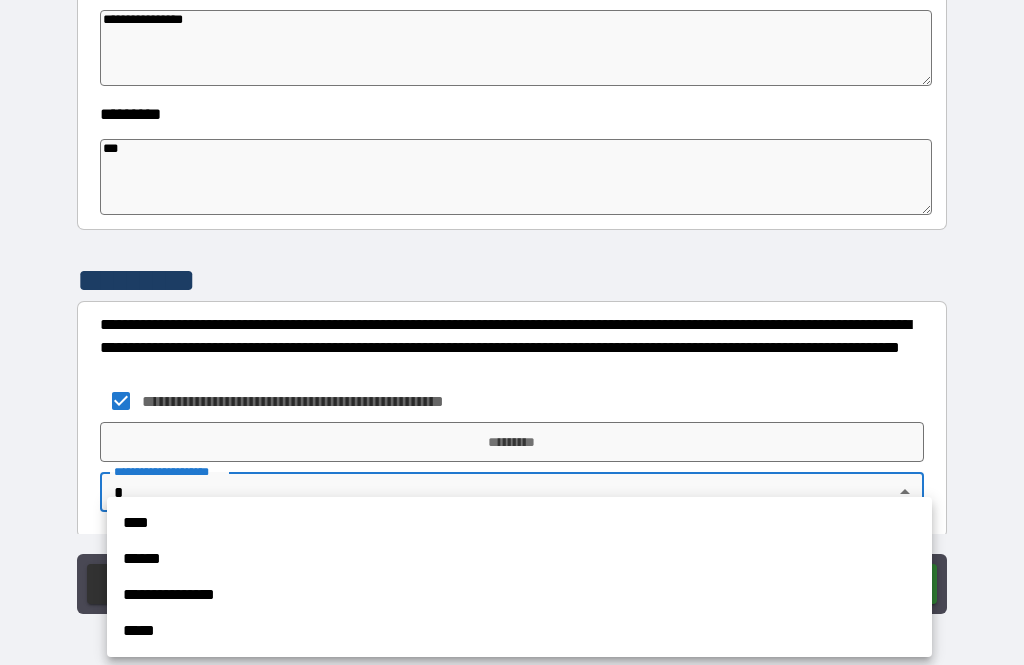 click on "****" at bounding box center [519, 523] 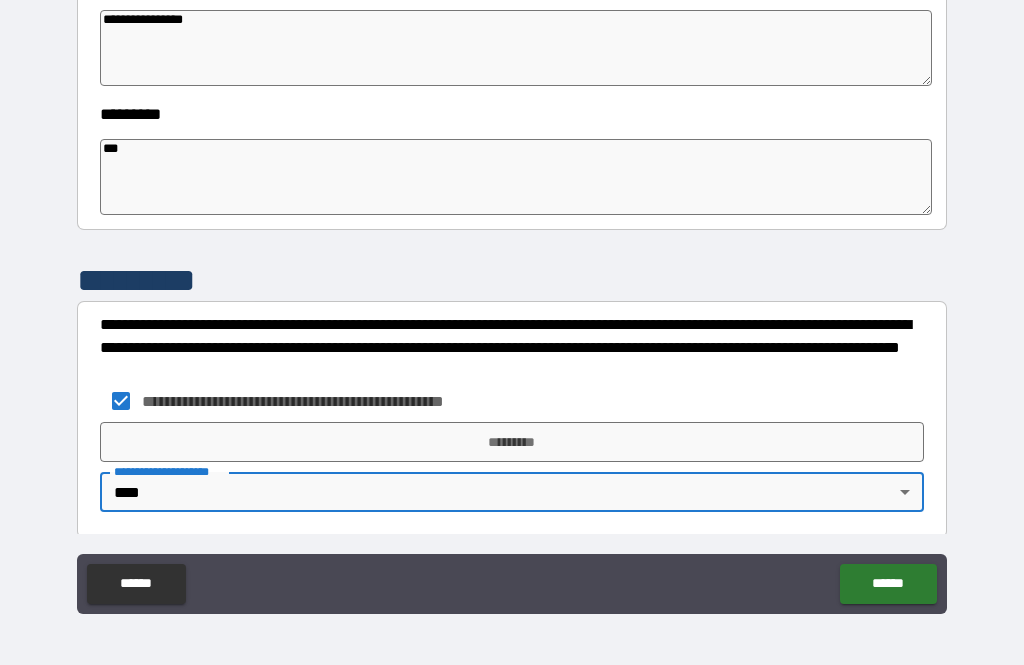click on "*********" at bounding box center [512, 442] 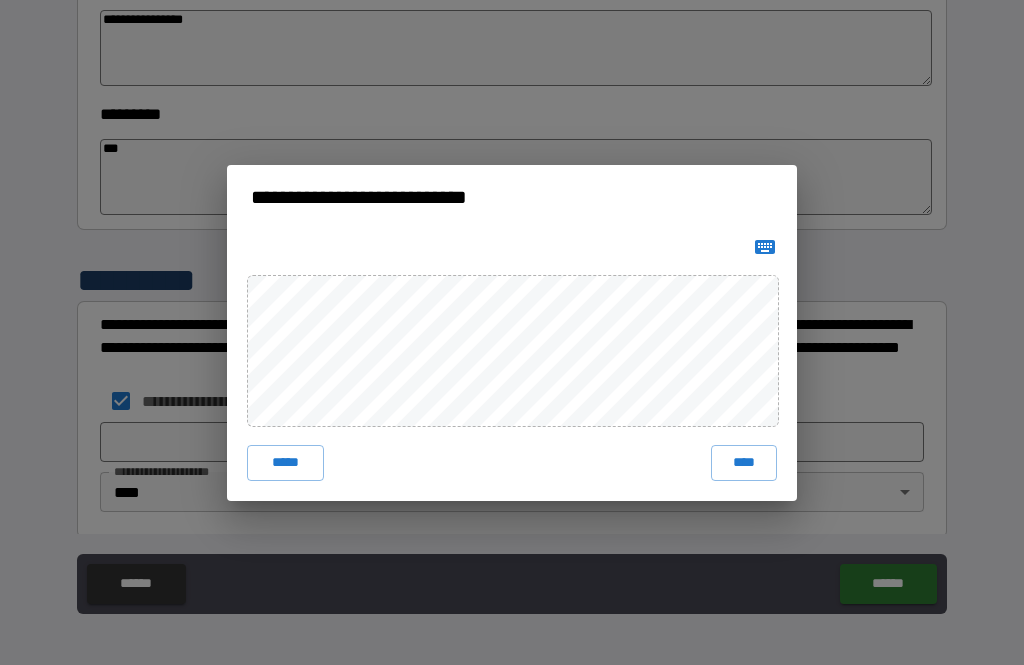 click on "*****" at bounding box center [285, 463] 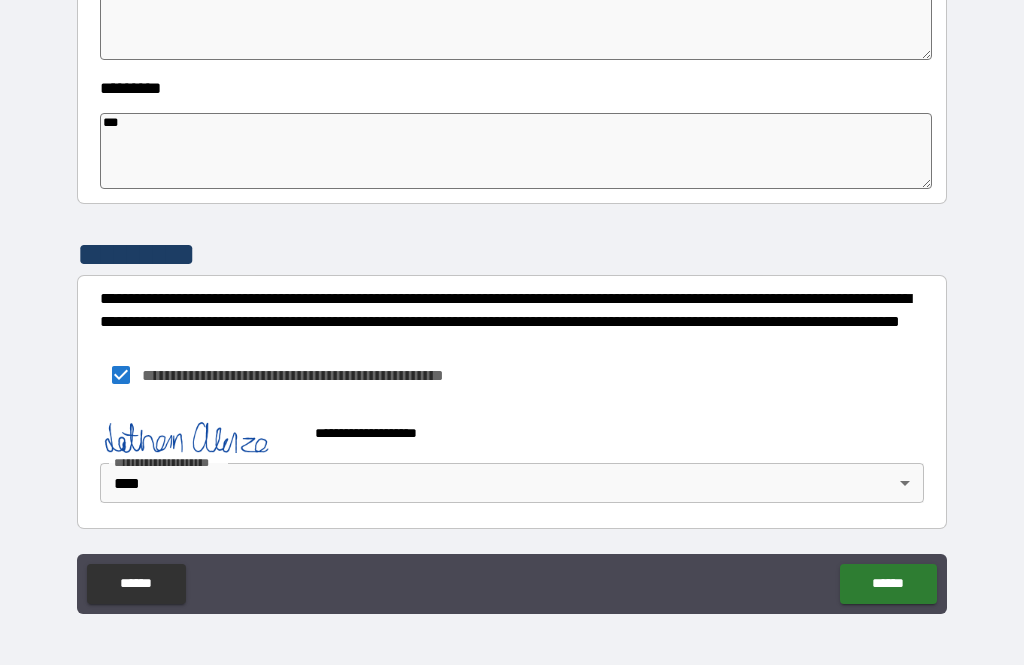 scroll, scrollTop: 628, scrollLeft: 0, axis: vertical 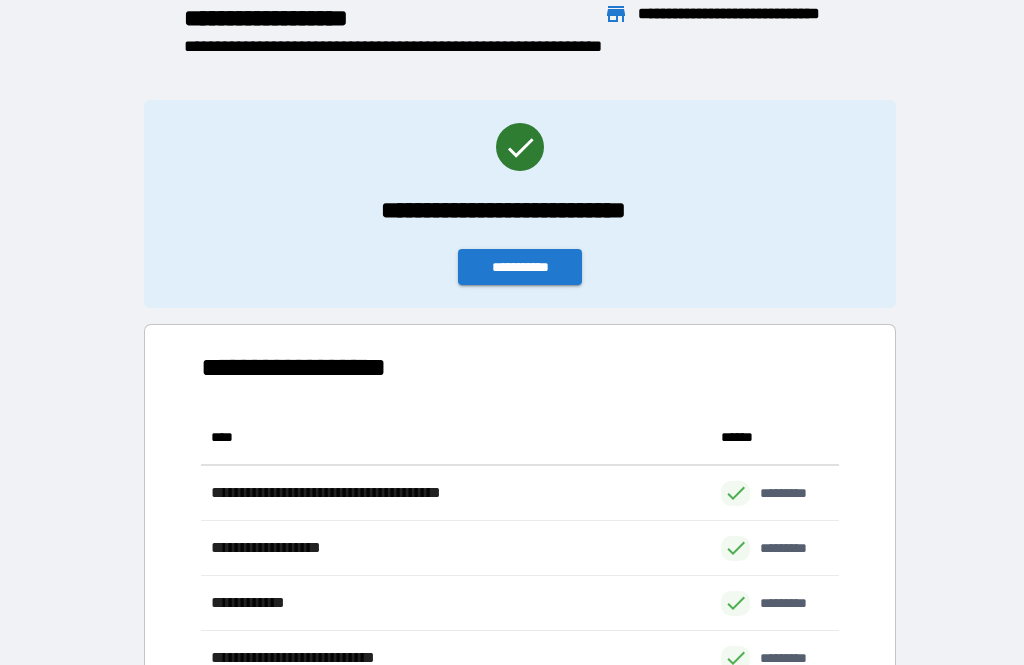 click on "**********" at bounding box center [520, 267] 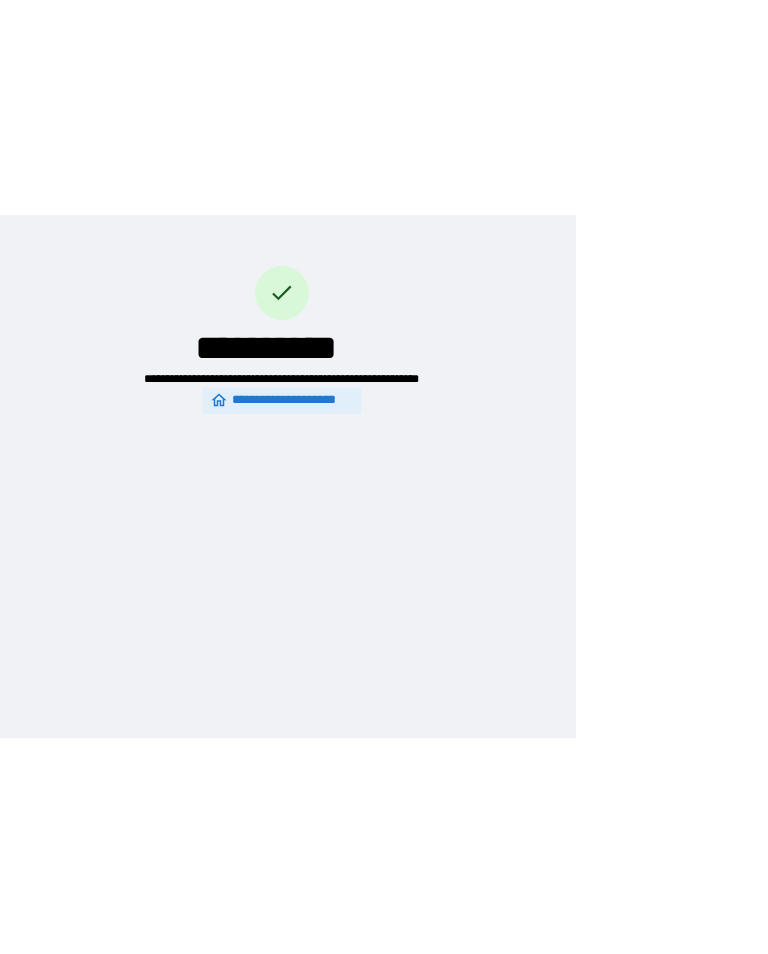 scroll, scrollTop: 0, scrollLeft: 0, axis: both 